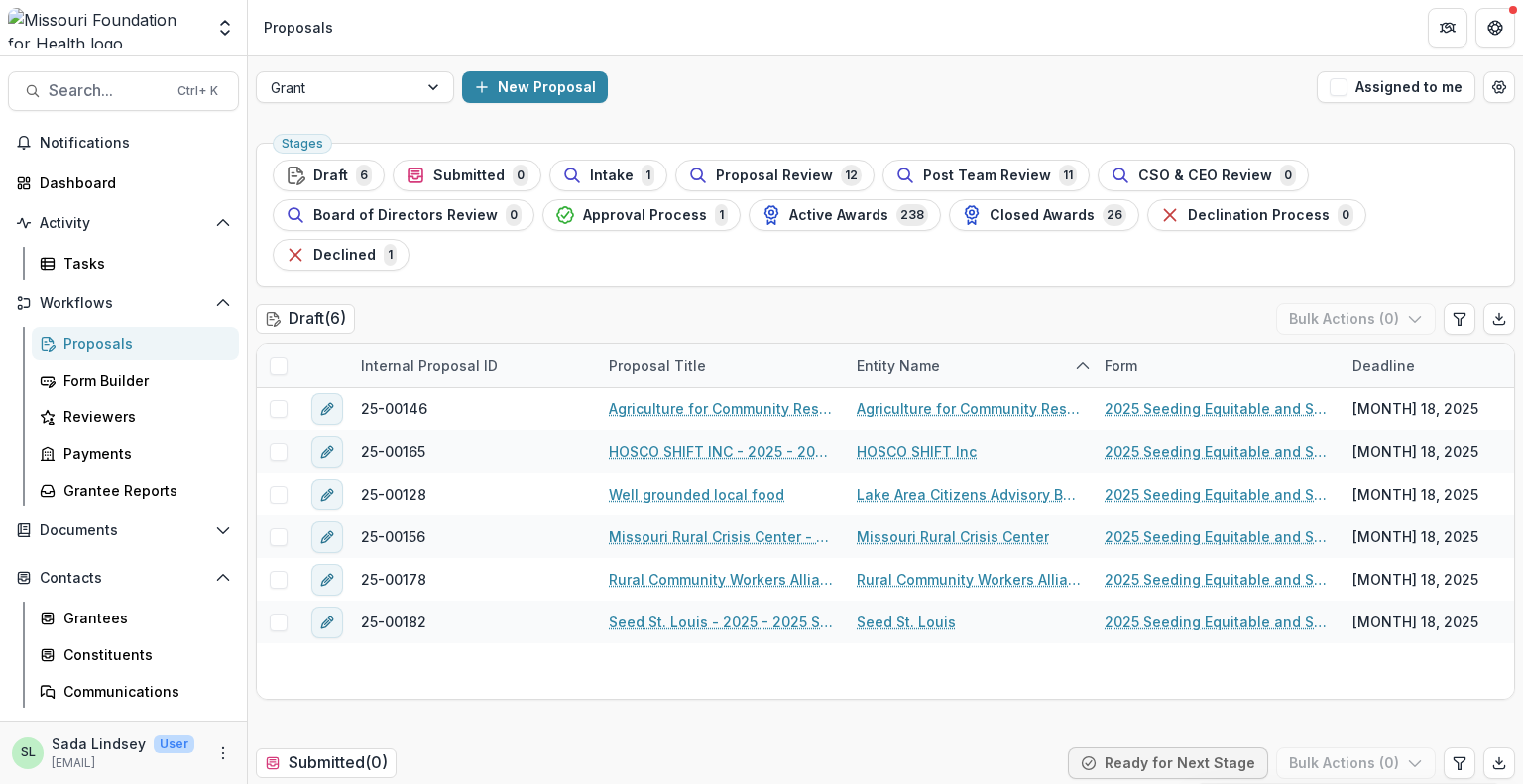 scroll, scrollTop: 0, scrollLeft: 0, axis: both 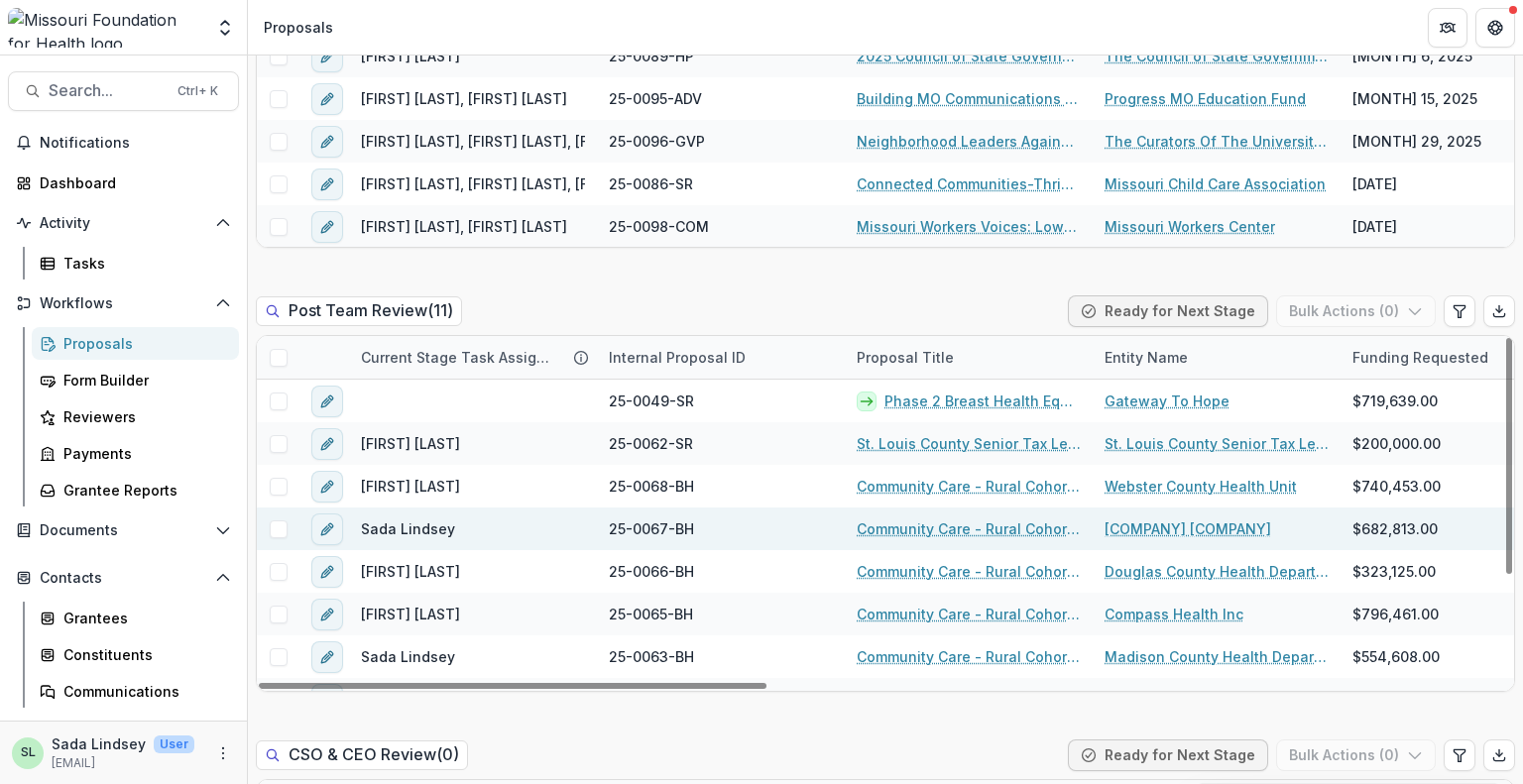 click on "Community Care - Rural Cohort Implementation Grant" at bounding box center (969, 528) 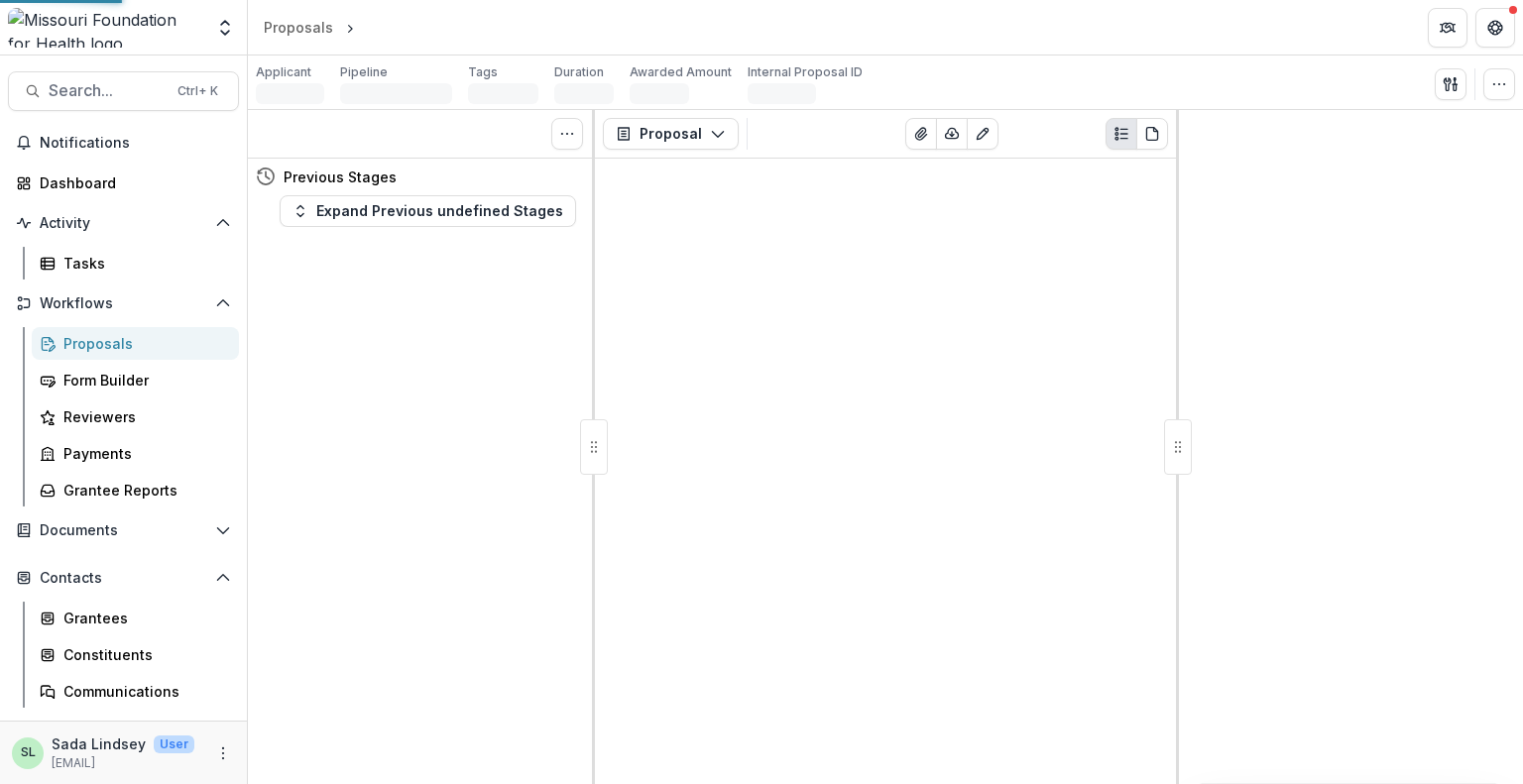 scroll, scrollTop: 0, scrollLeft: 0, axis: both 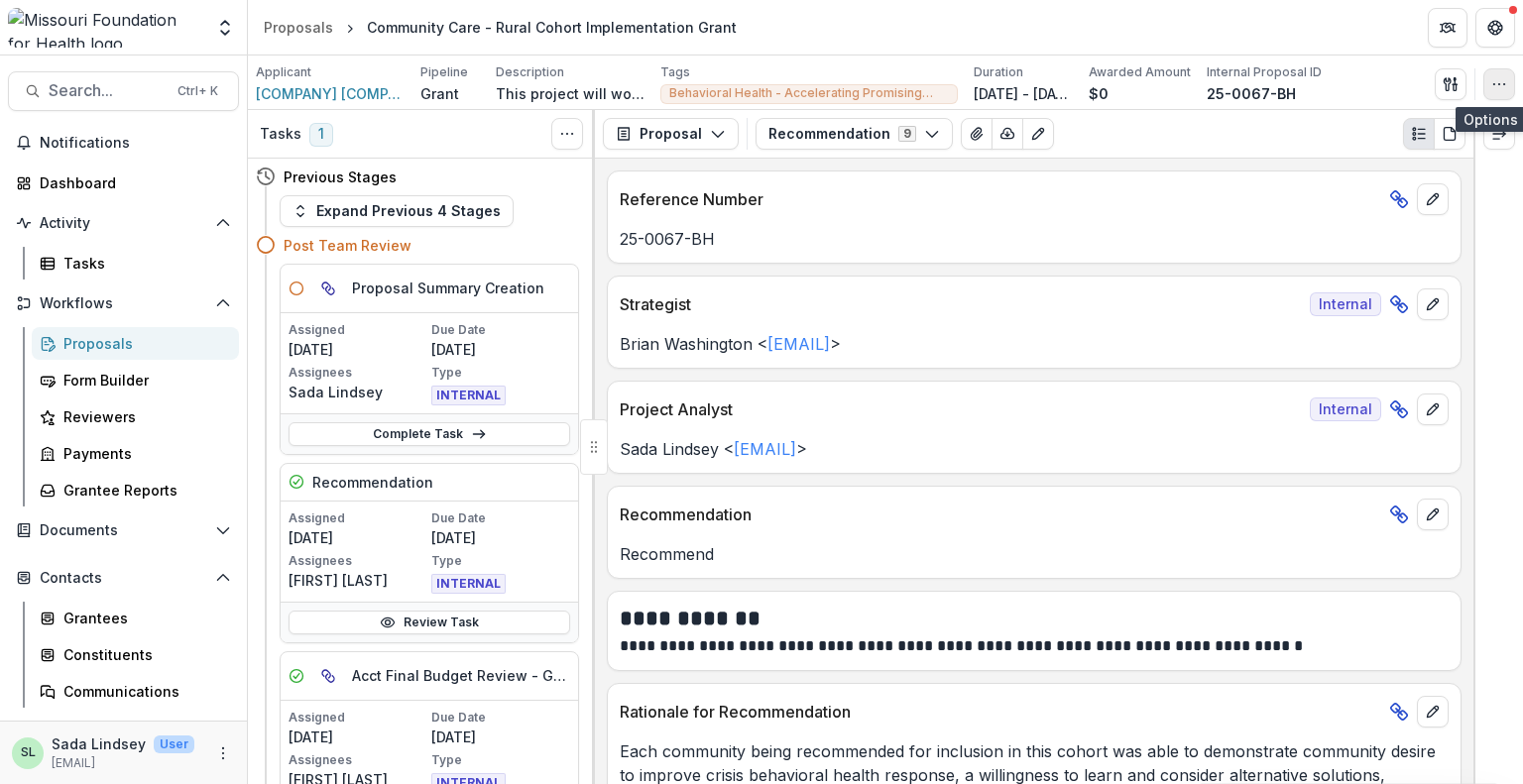 click 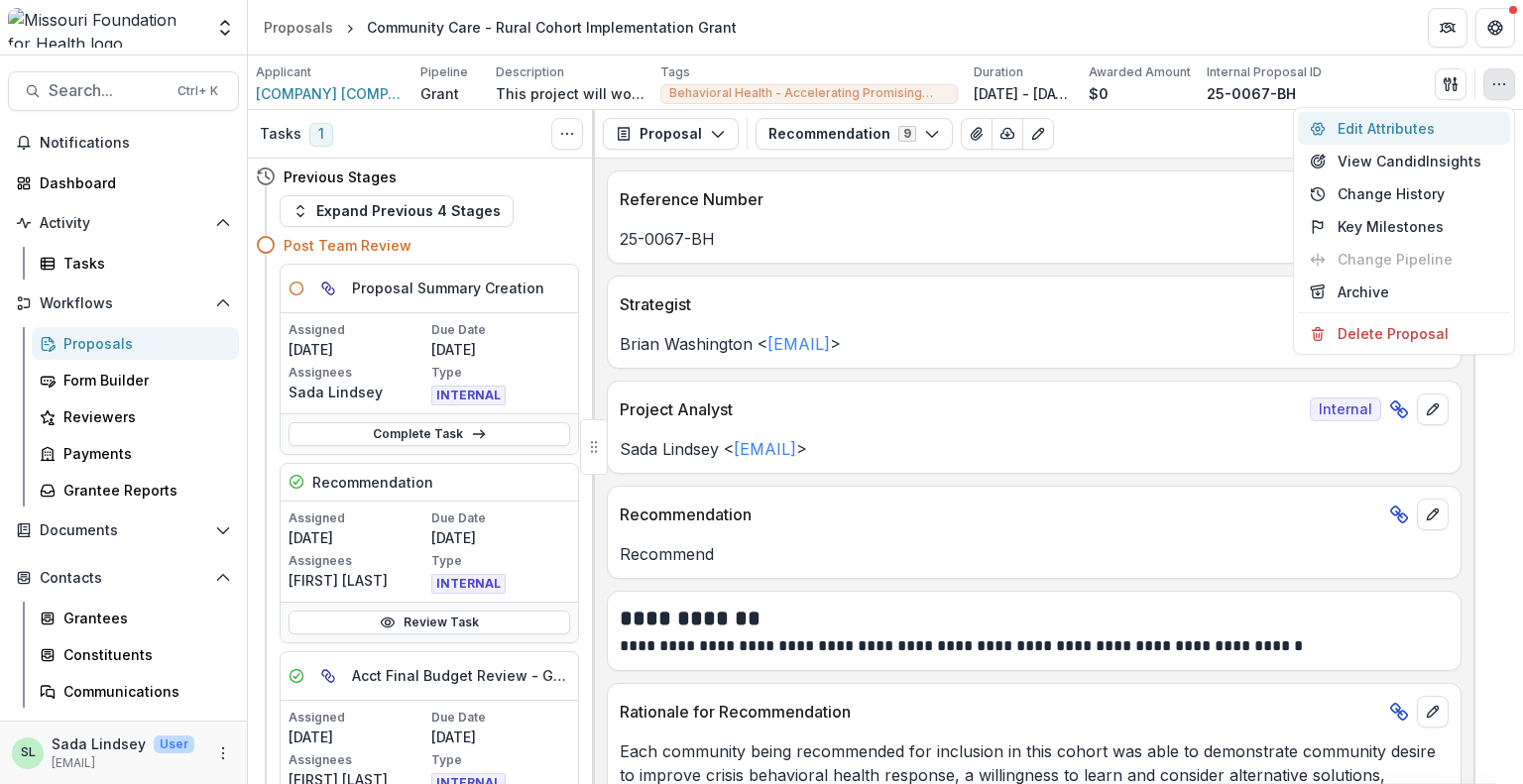 click on "Edit Attributes" at bounding box center [1404, 128] 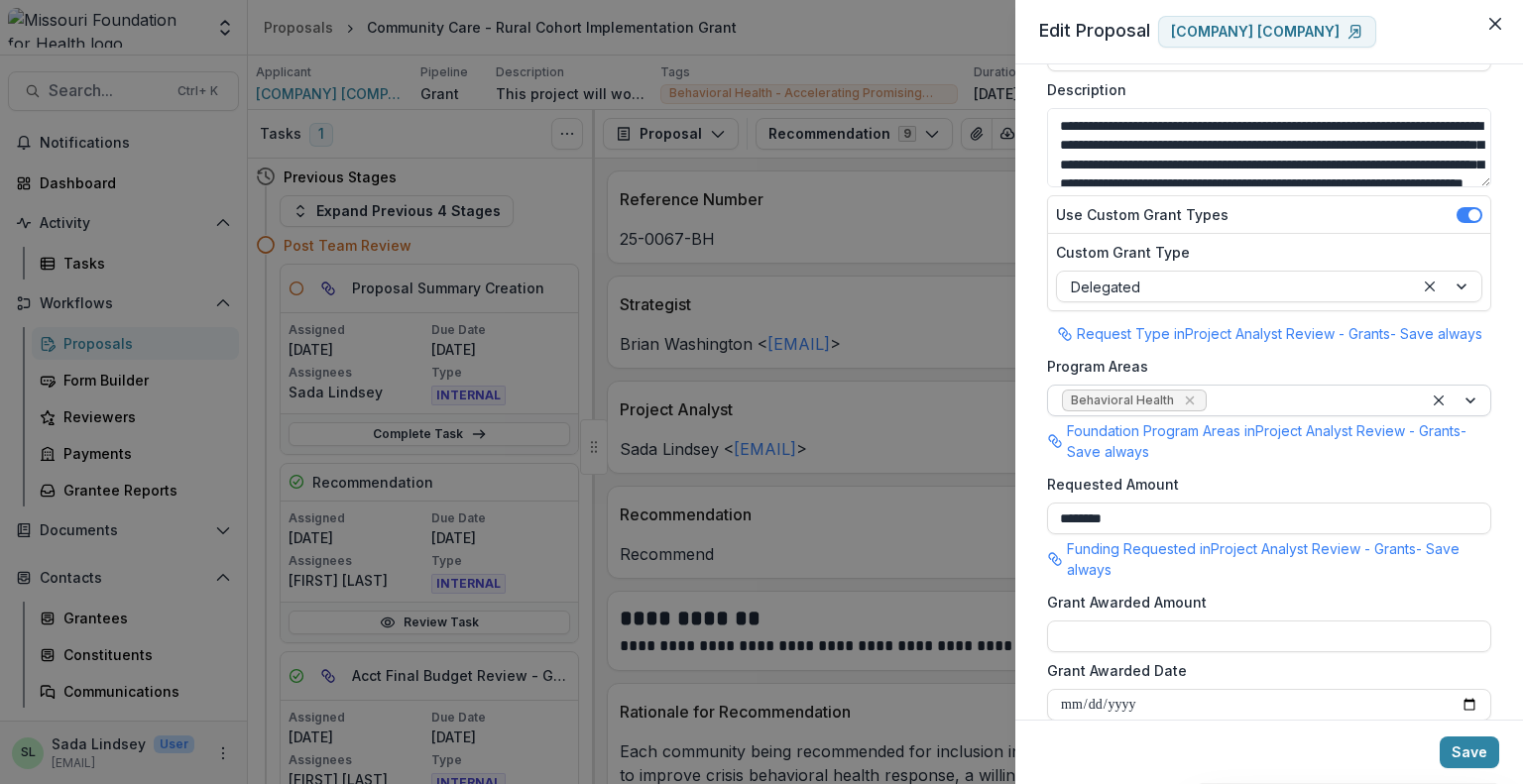 scroll, scrollTop: 198, scrollLeft: 0, axis: vertical 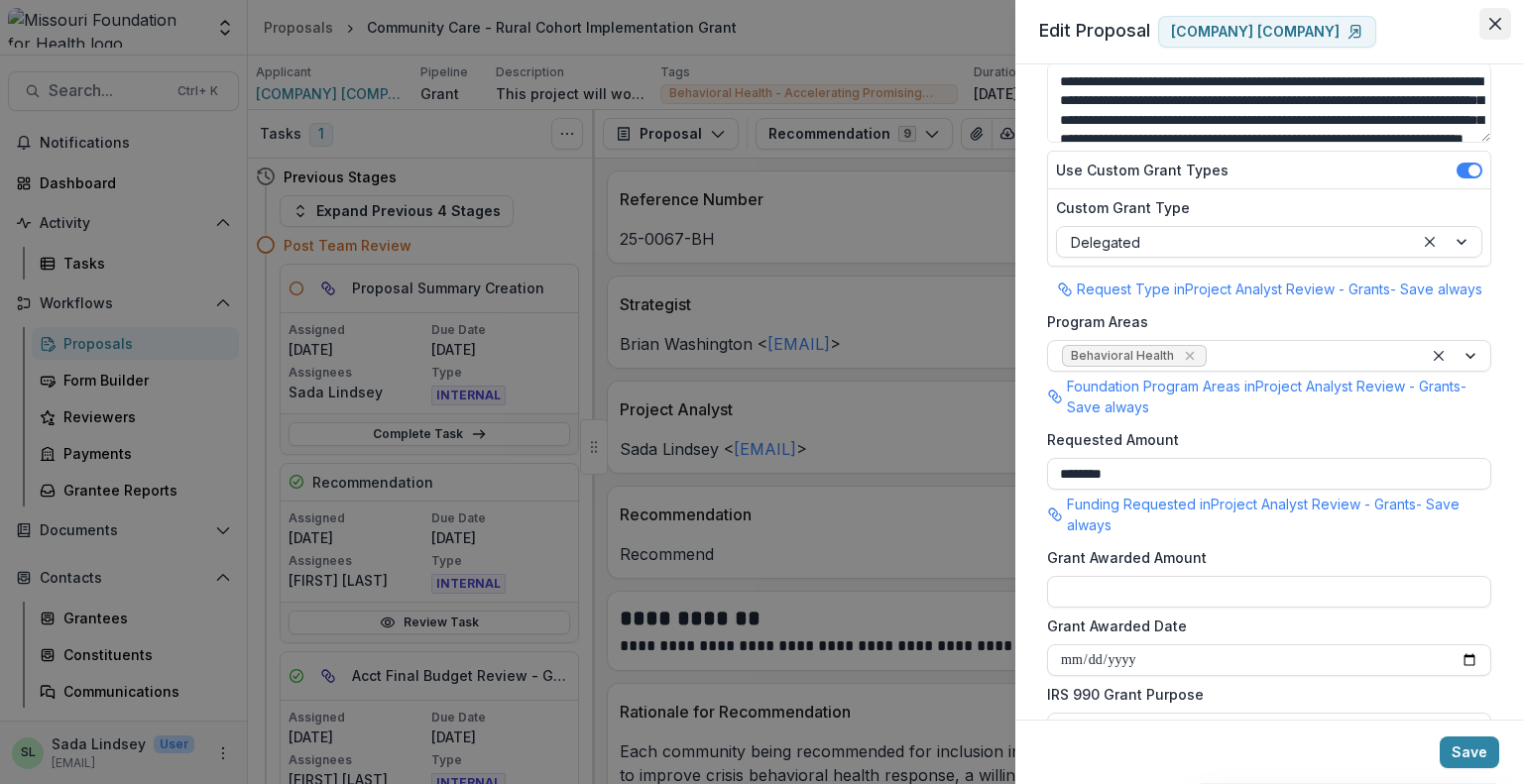 click at bounding box center (1495, 24) 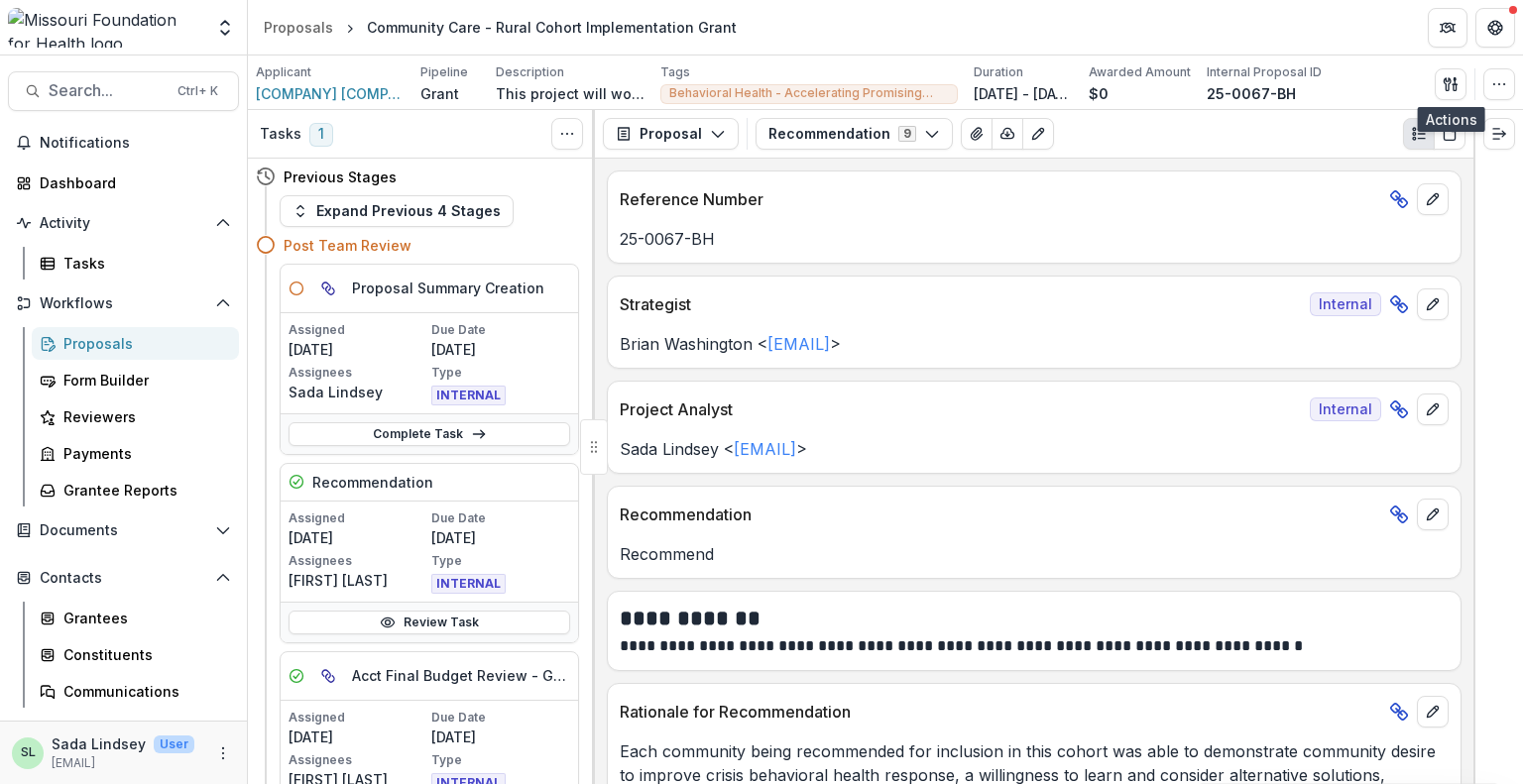 scroll, scrollTop: 297, scrollLeft: 0, axis: vertical 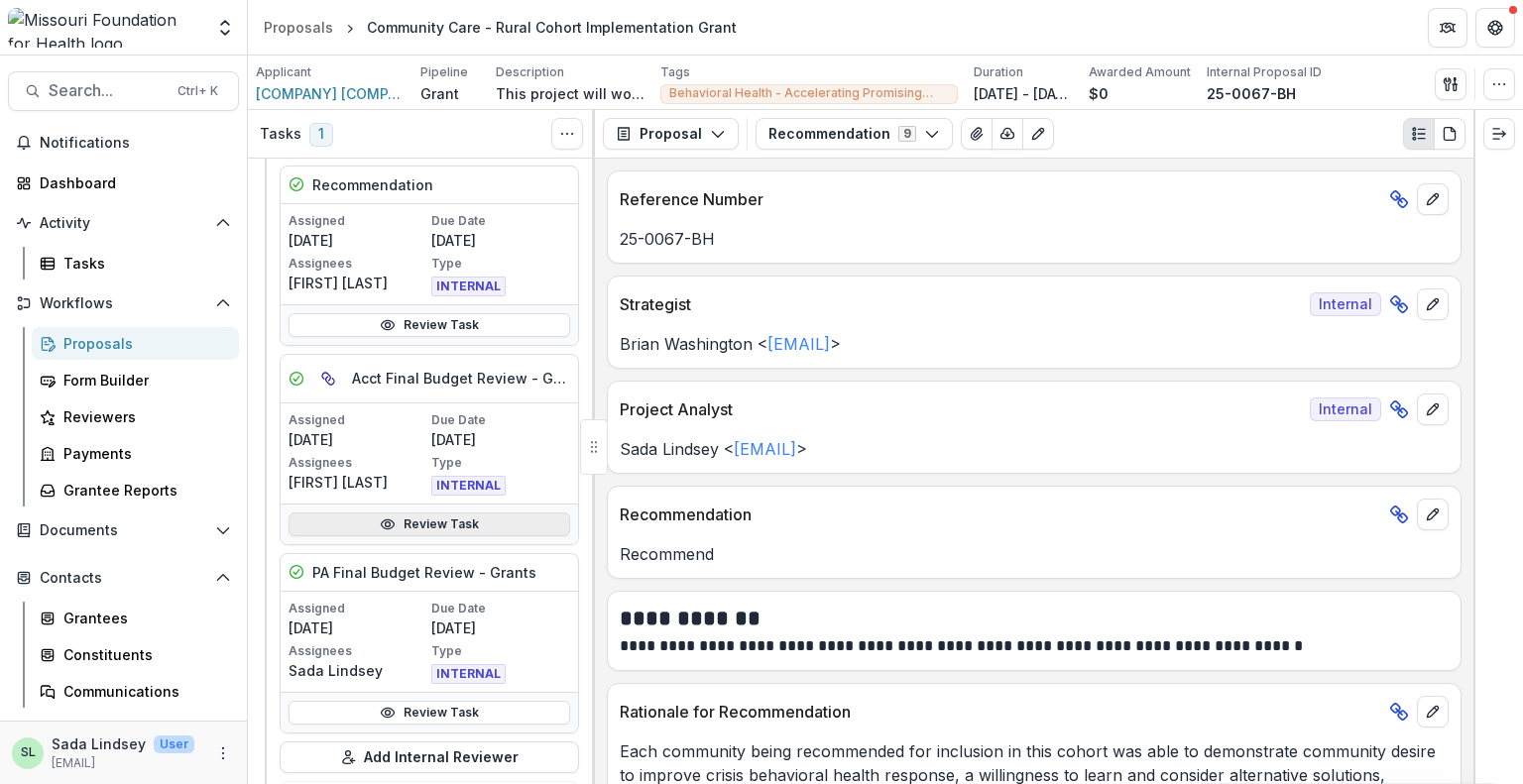 click on "Review Task" at bounding box center [429, 524] 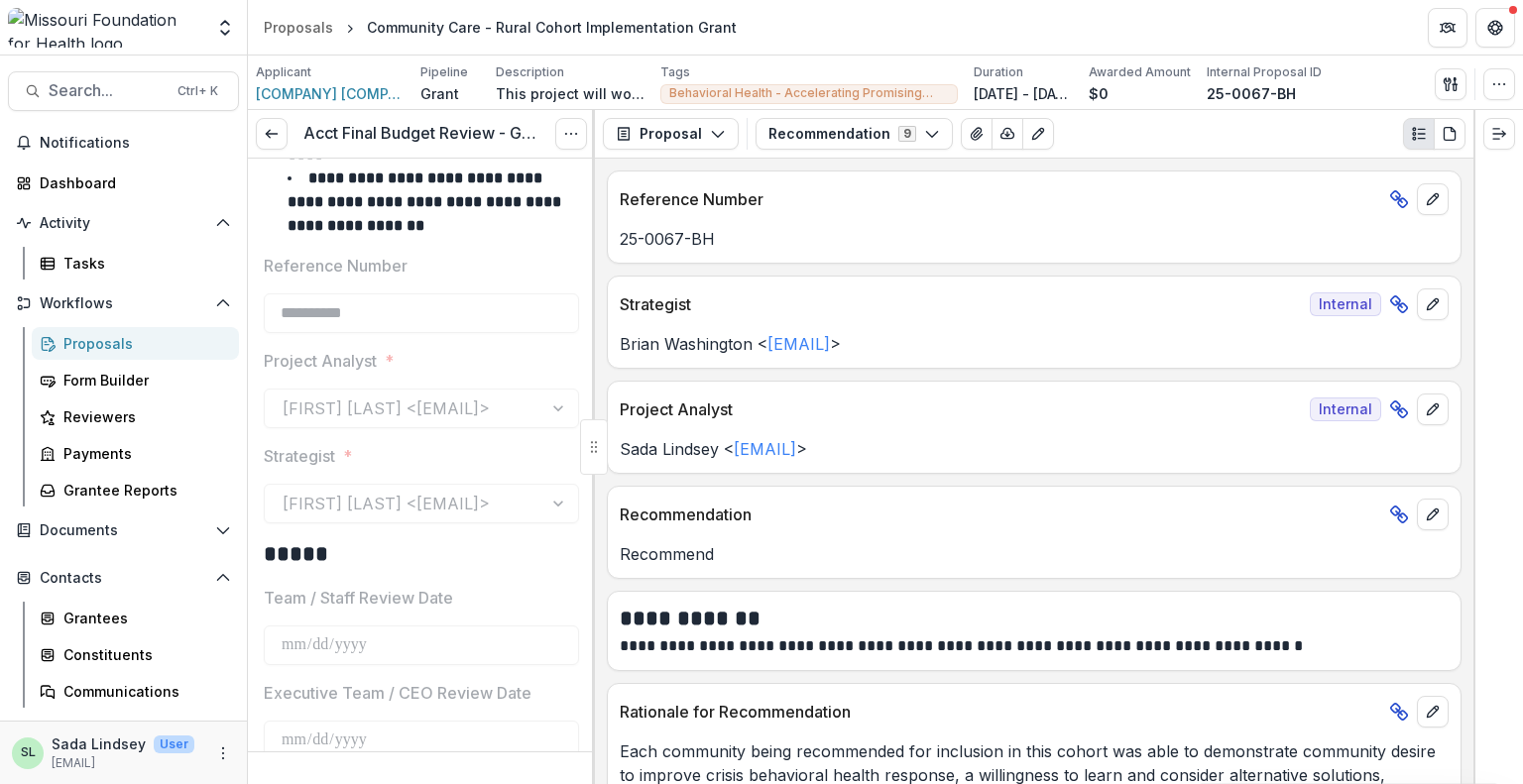 scroll, scrollTop: 0, scrollLeft: 0, axis: both 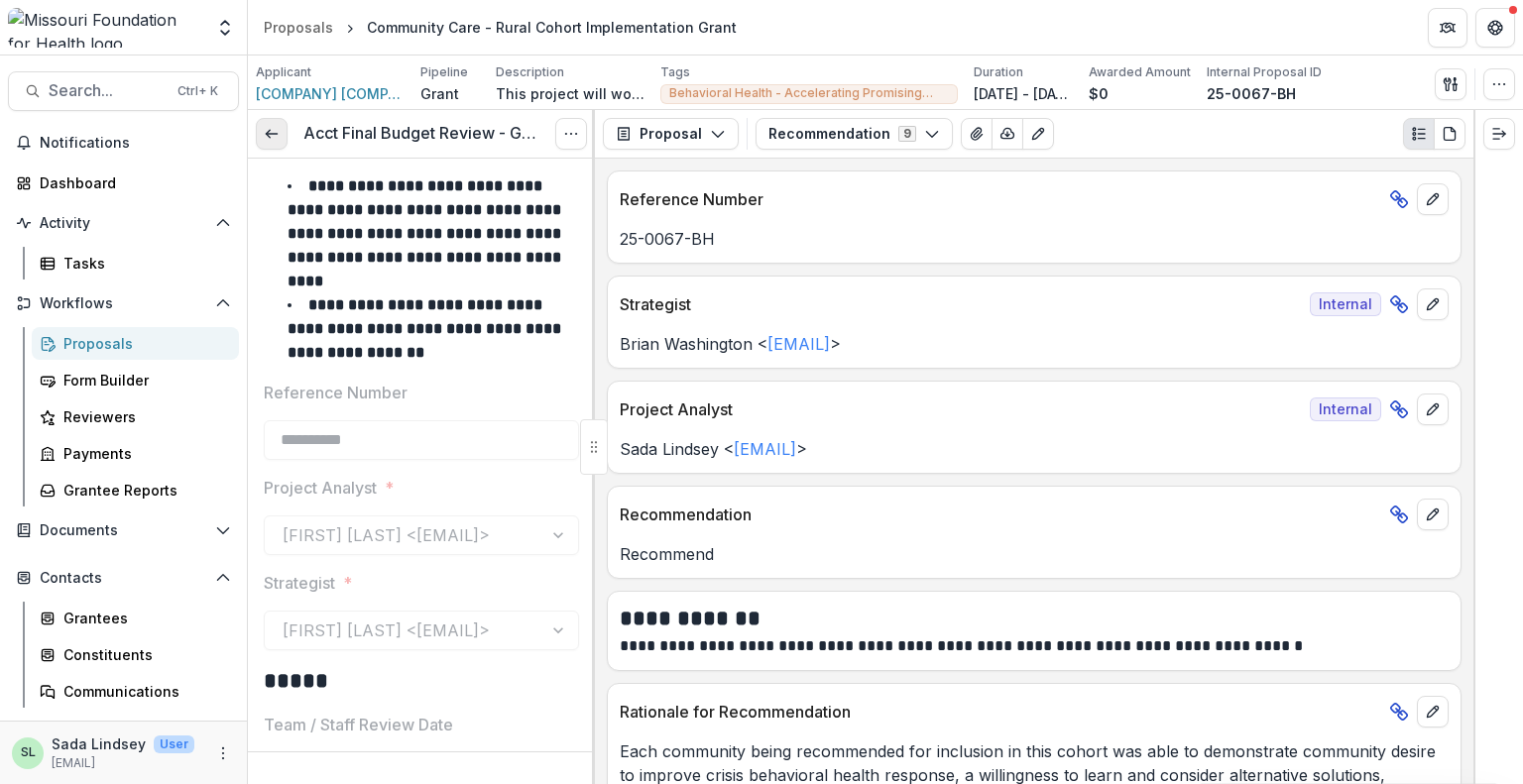 click at bounding box center [272, 134] 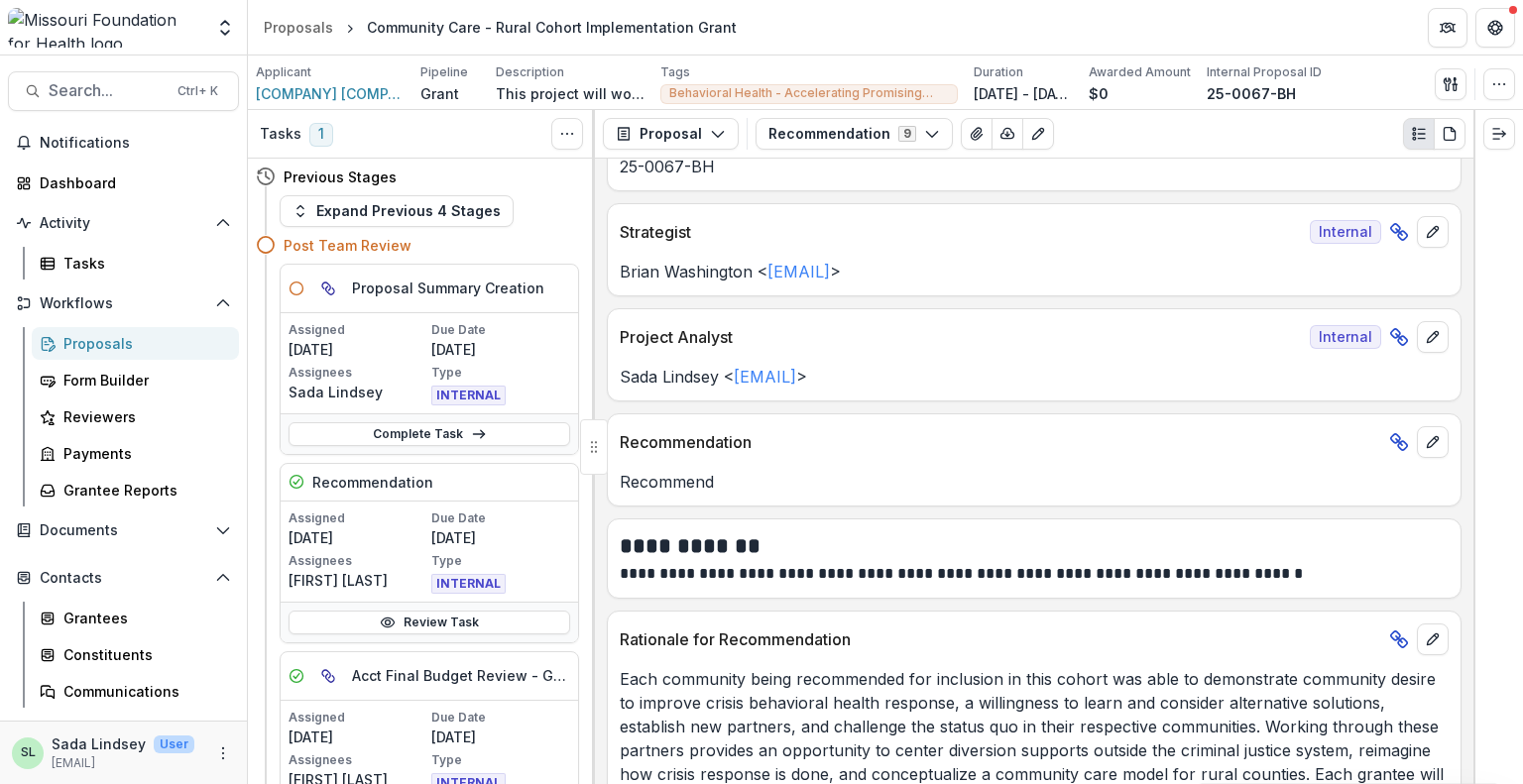 scroll, scrollTop: 0, scrollLeft: 0, axis: both 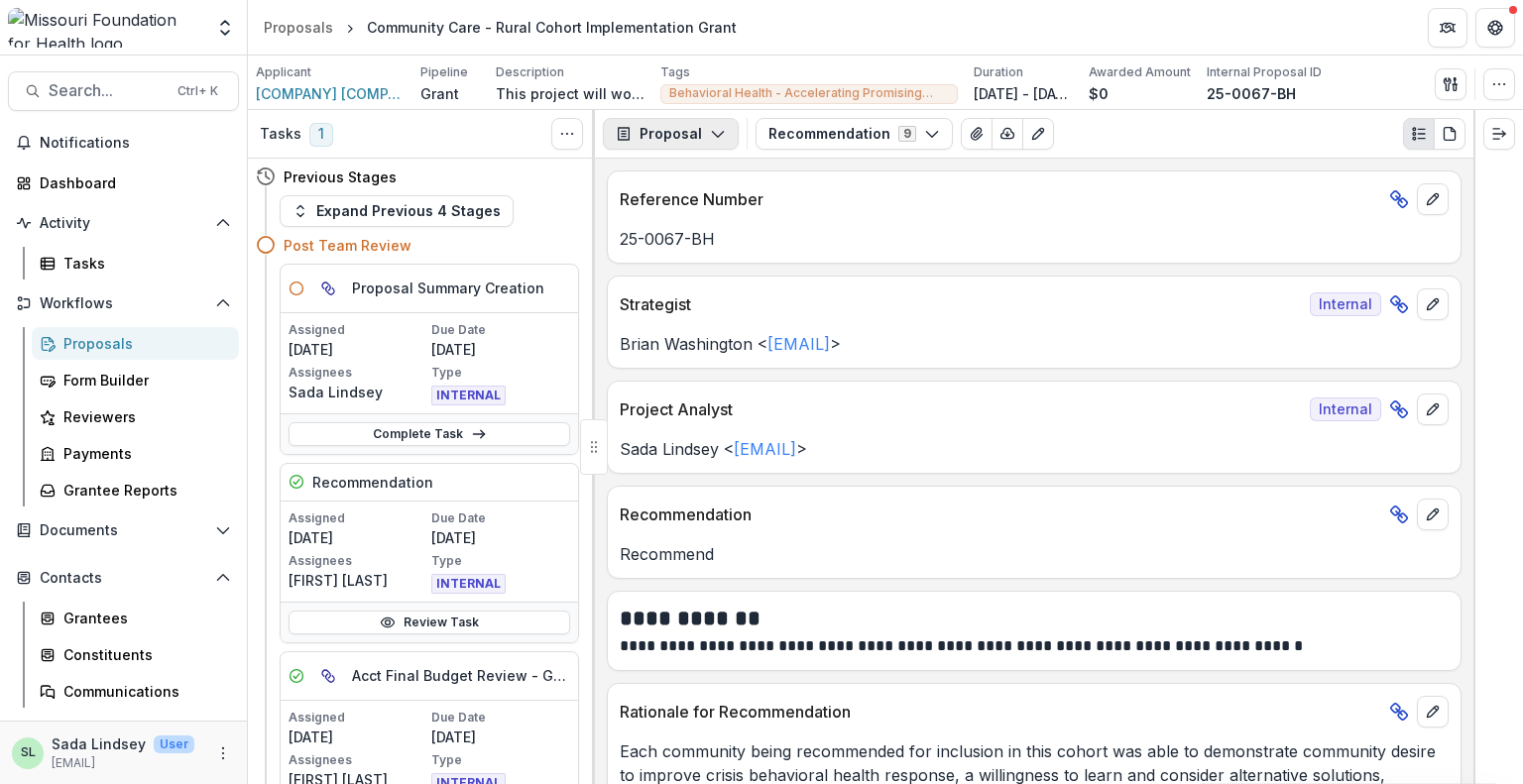click on "Proposal" at bounding box center (670, 134) 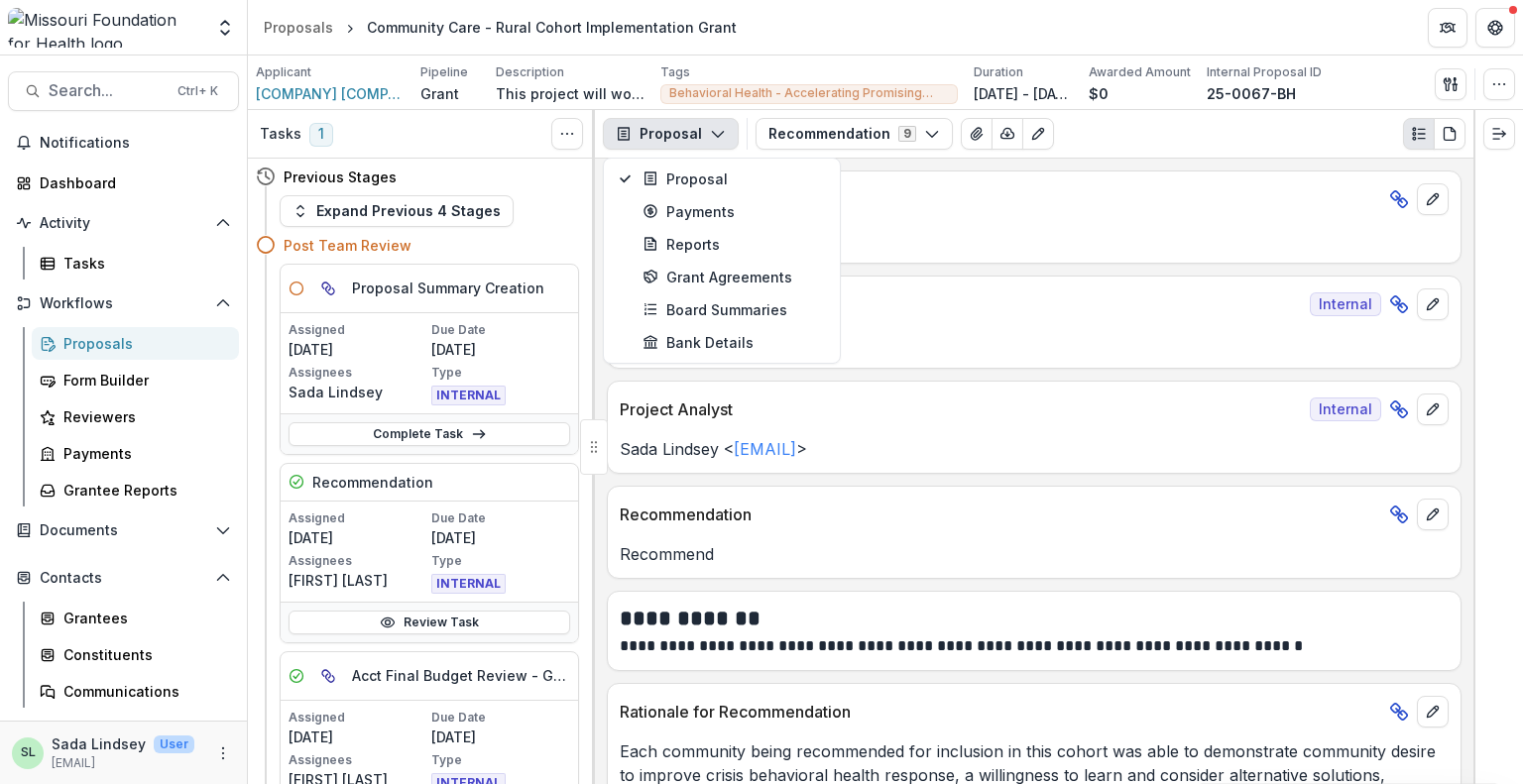 click on "Proposal" at bounding box center [670, 134] 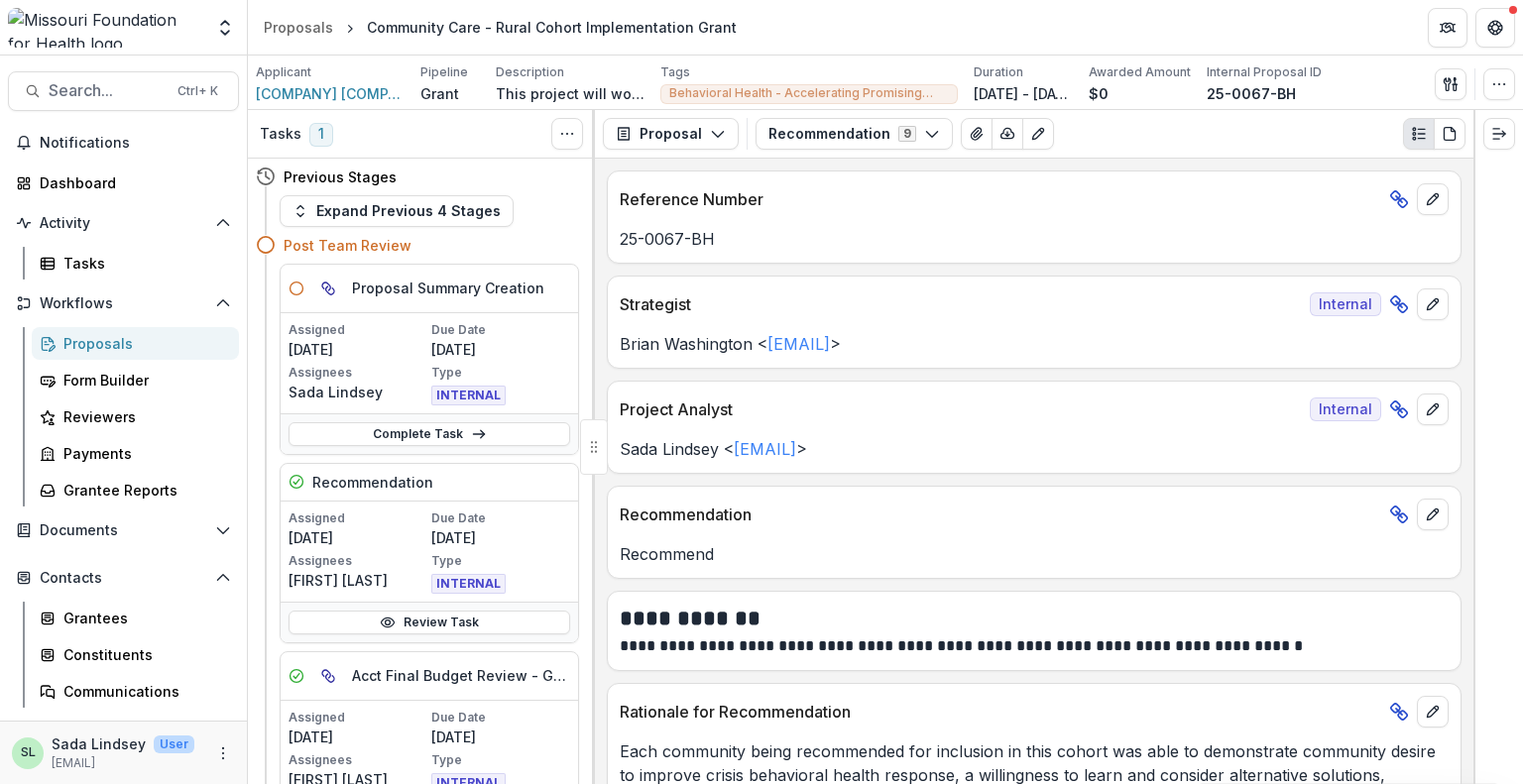 click on "Proposals Community Care - Rural Cohort Implementation Grant" at bounding box center [885, 27] 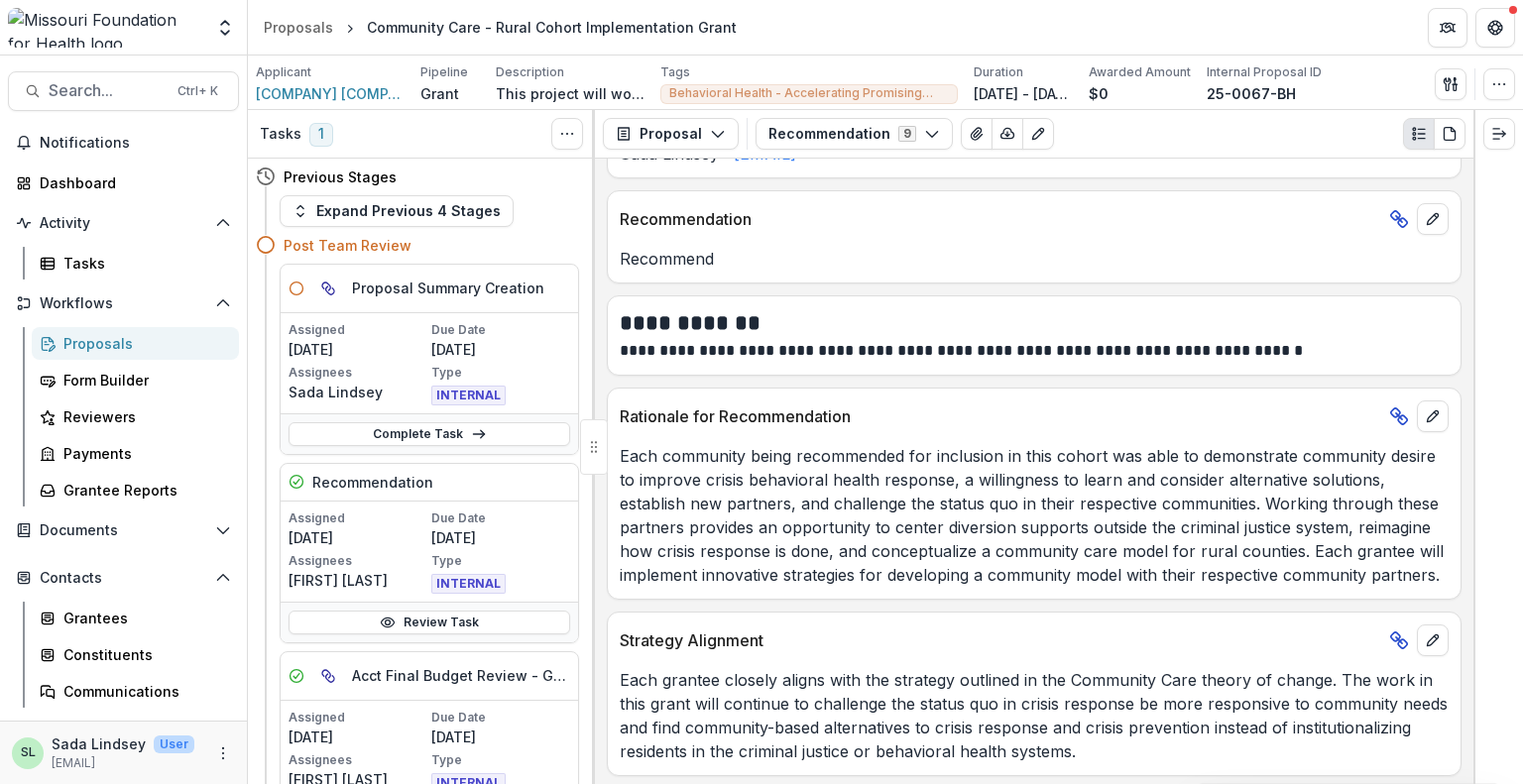 scroll, scrollTop: 0, scrollLeft: 0, axis: both 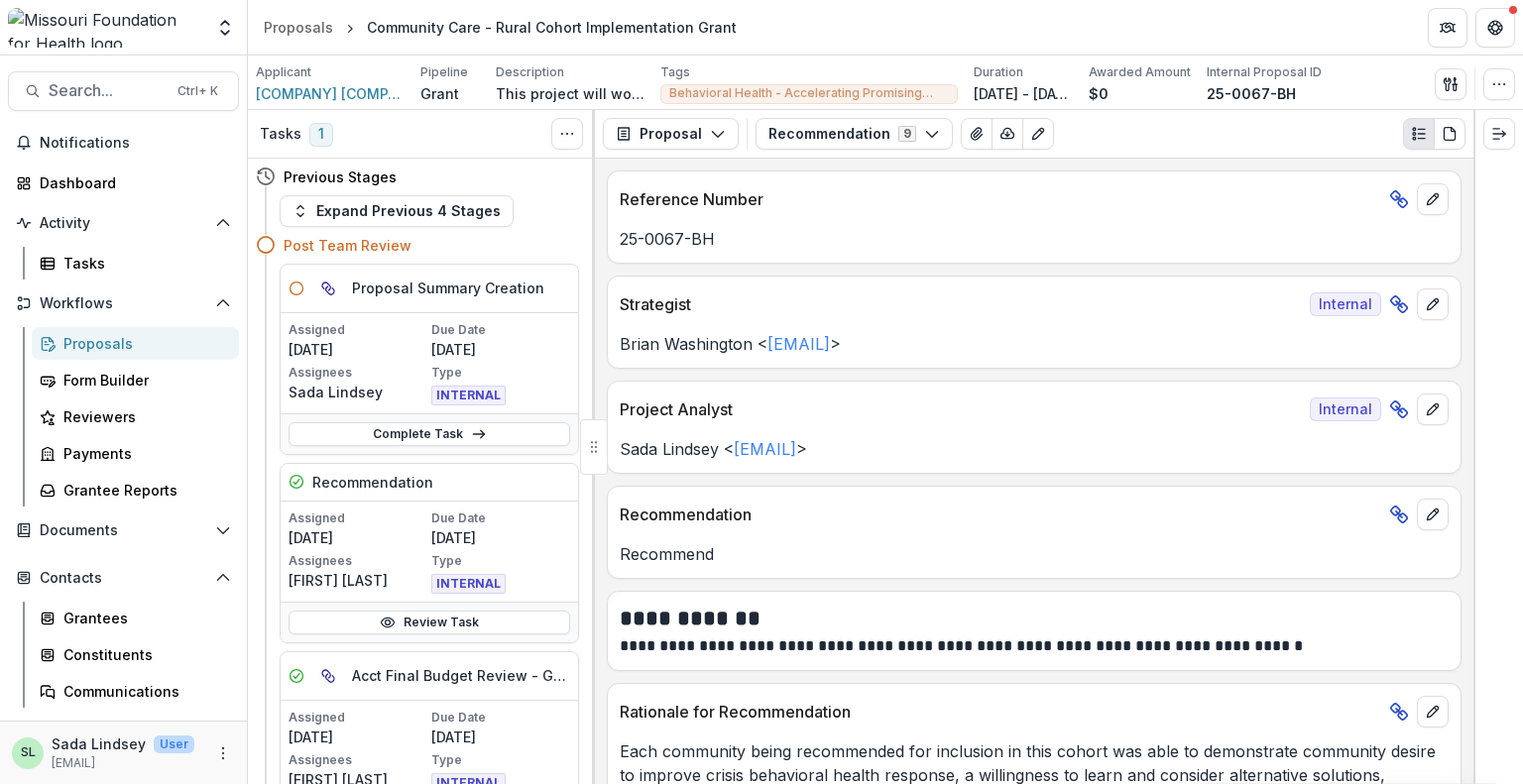 click on "Proposals" at bounding box center [143, 343] 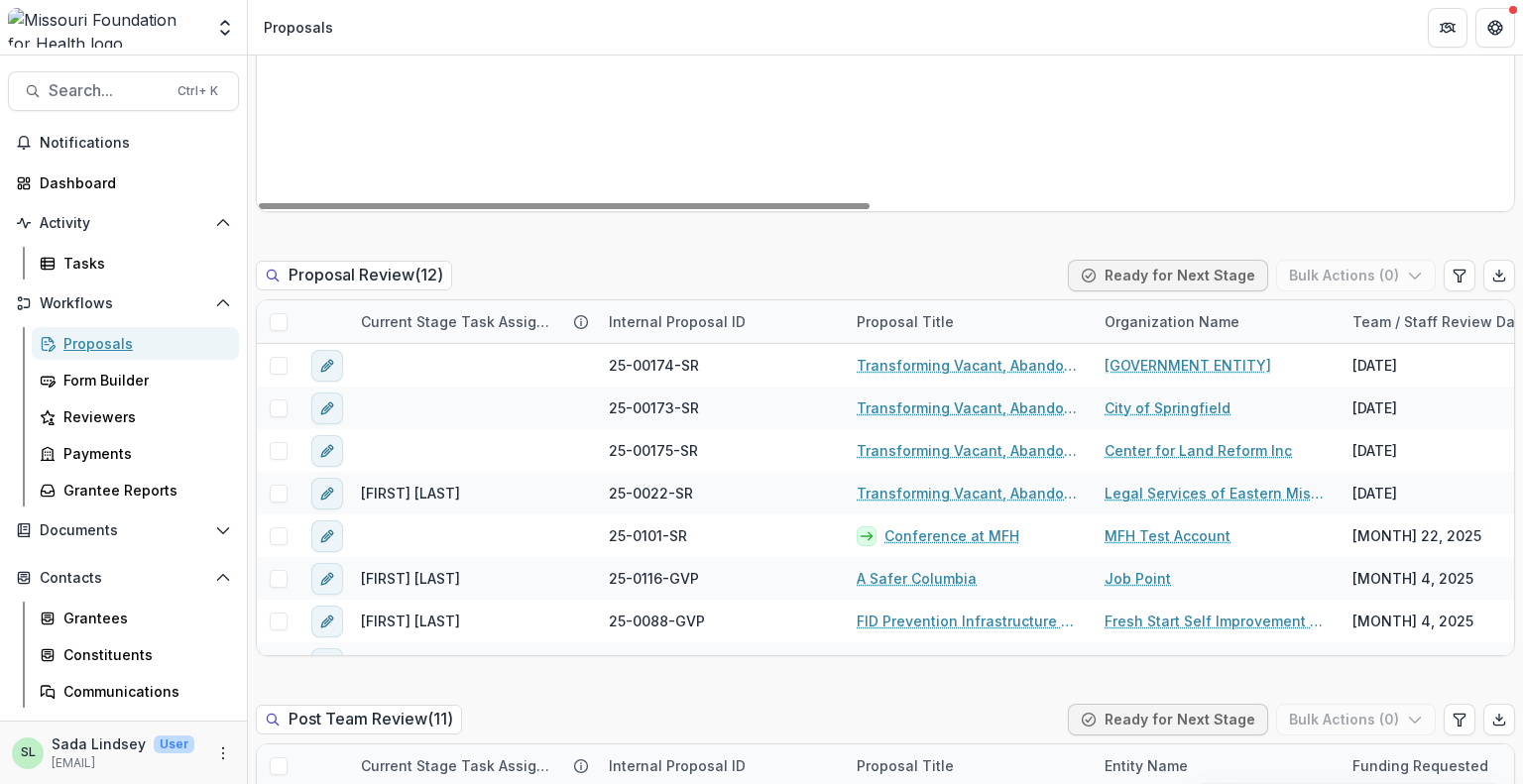 scroll, scrollTop: 1487, scrollLeft: 0, axis: vertical 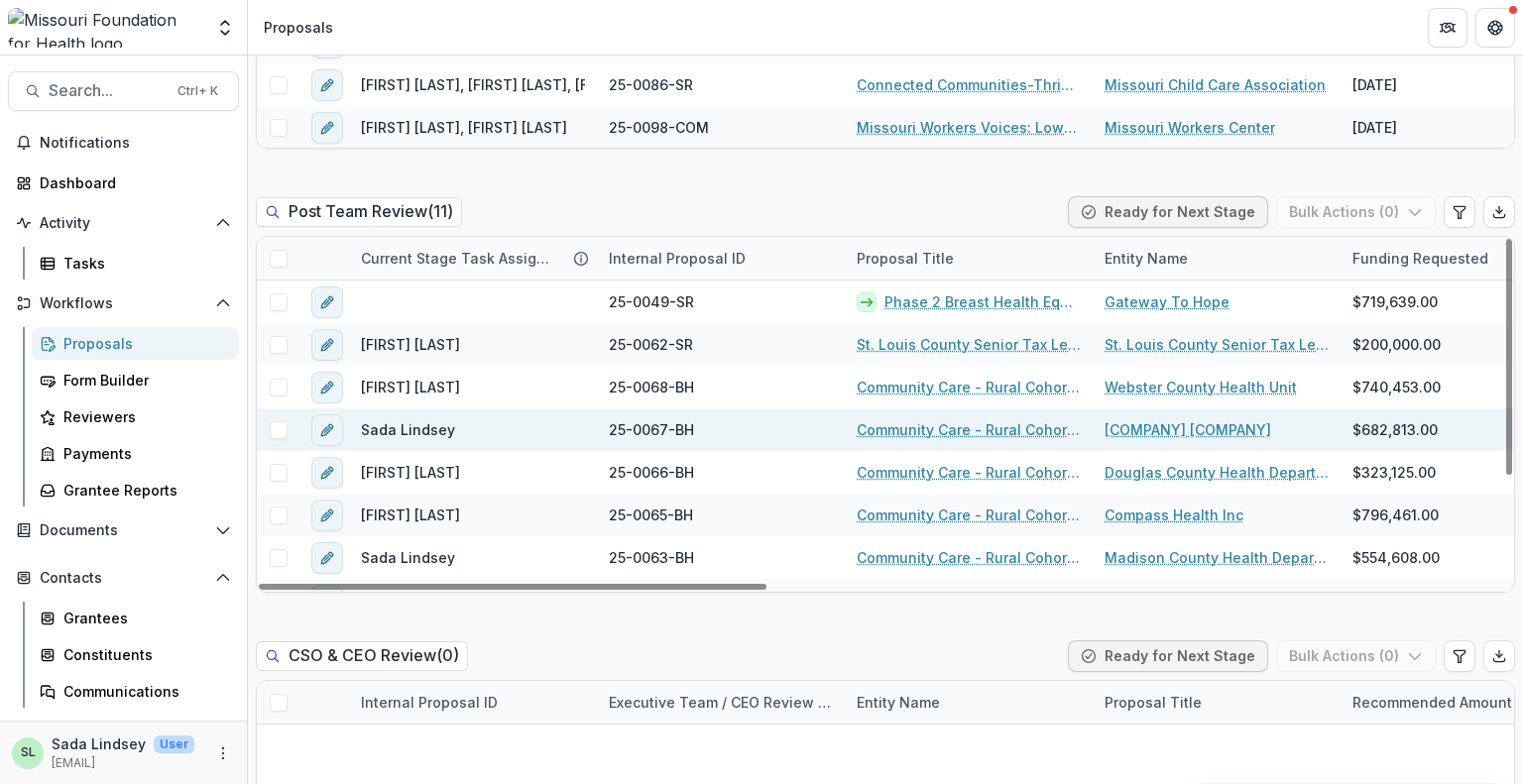 click on "Community Care - Rural Cohort Implementation Grant" at bounding box center [969, 429] 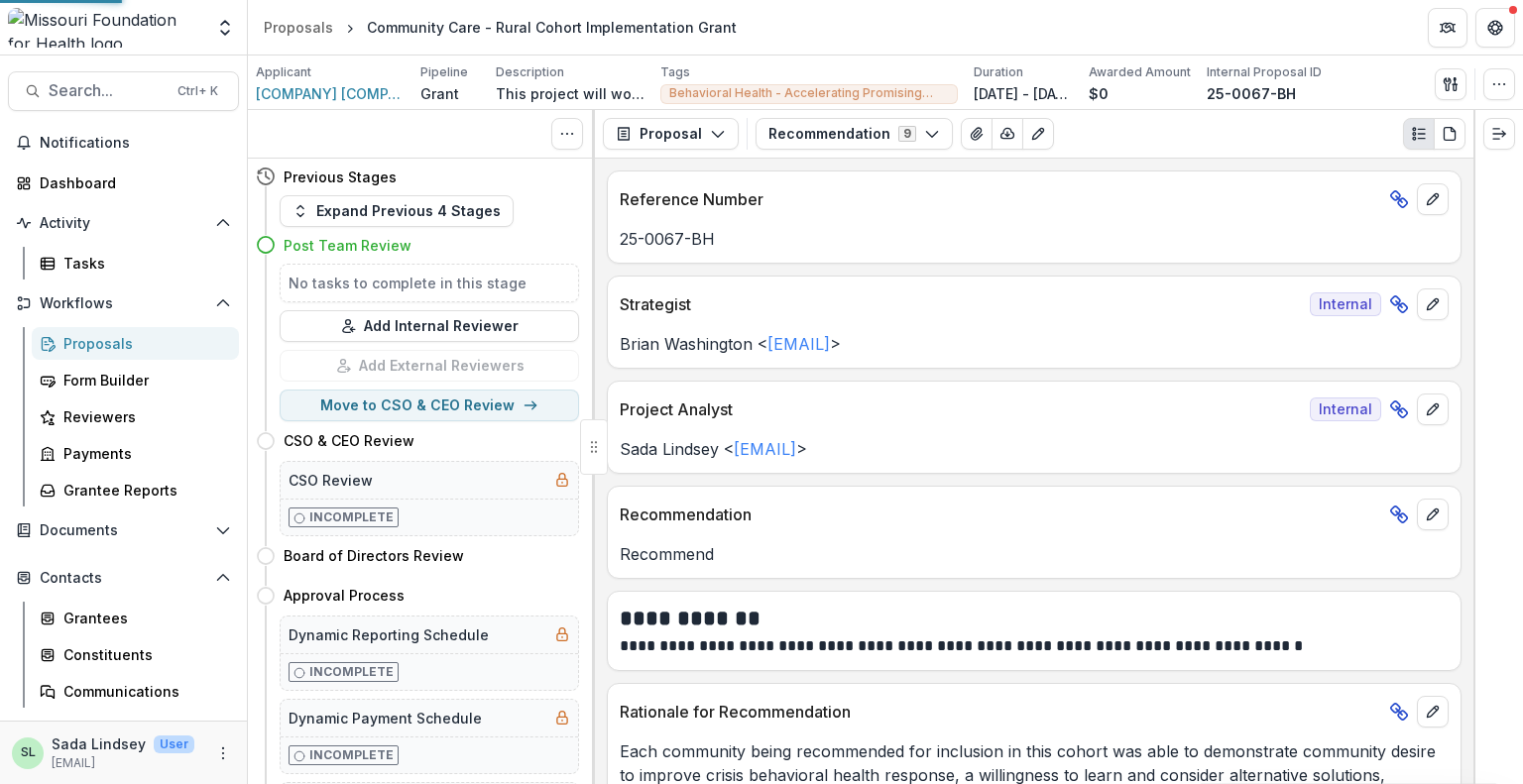 scroll, scrollTop: 0, scrollLeft: 0, axis: both 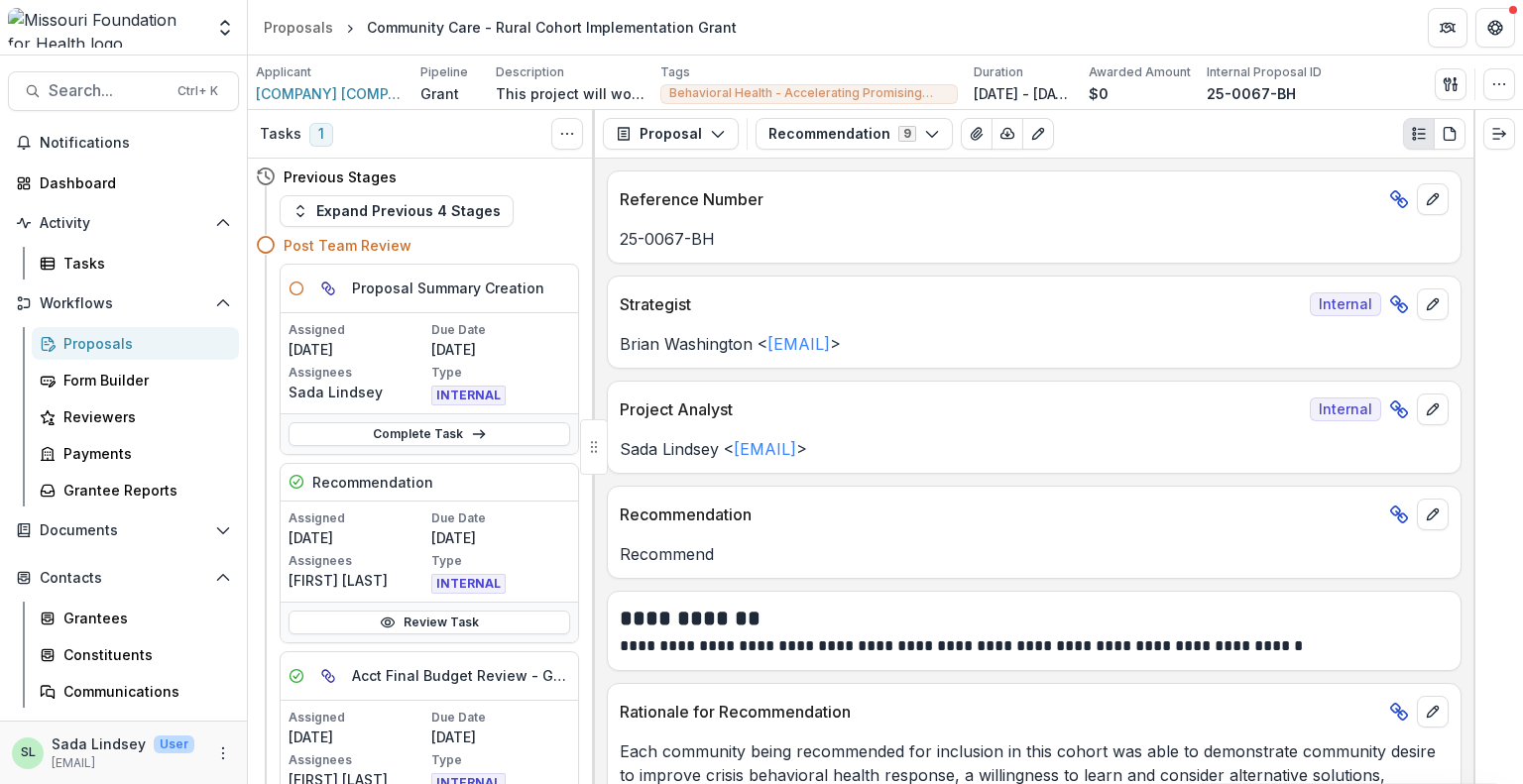 click on "Proposals" at bounding box center (143, 343) 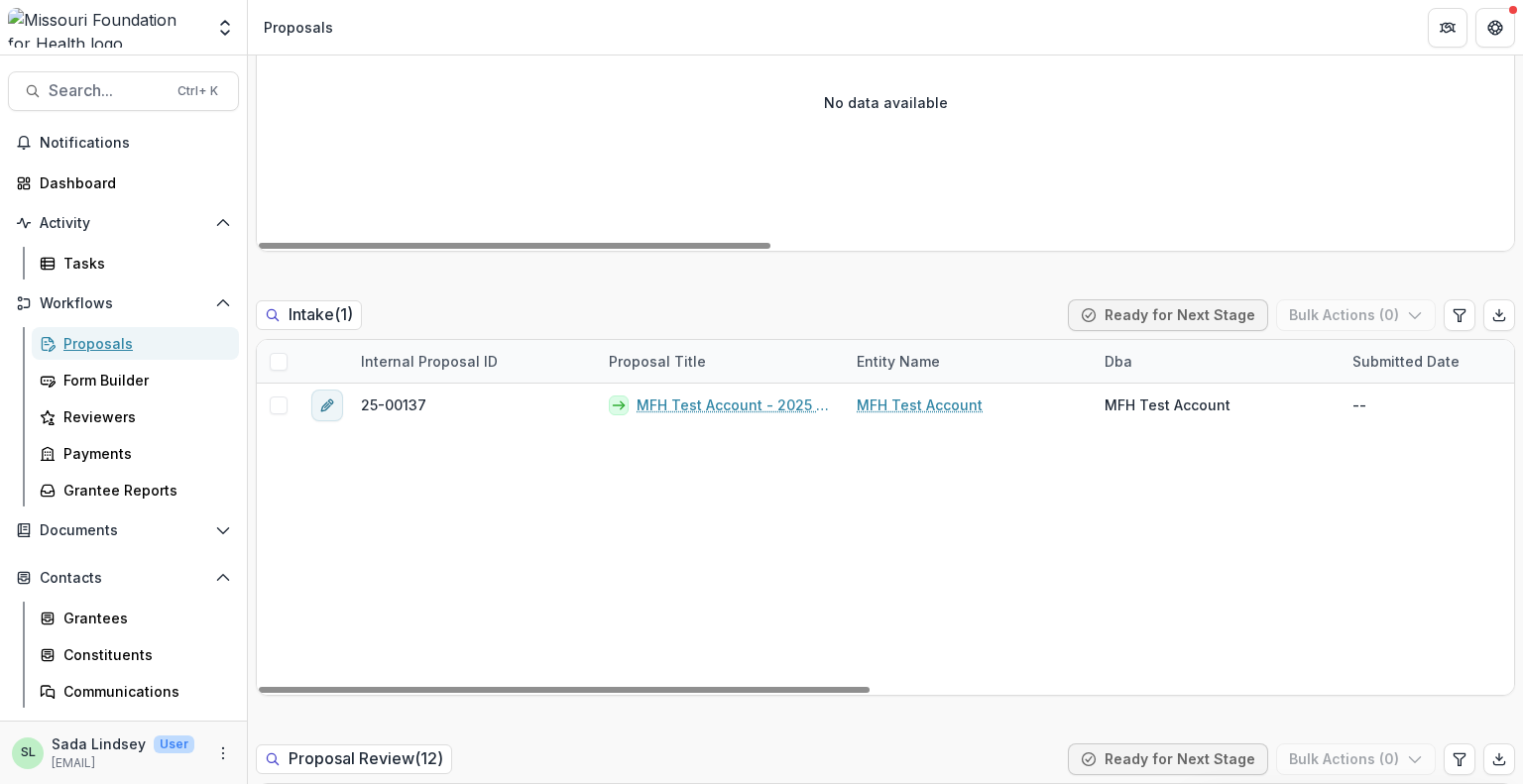 scroll, scrollTop: 1388, scrollLeft: 0, axis: vertical 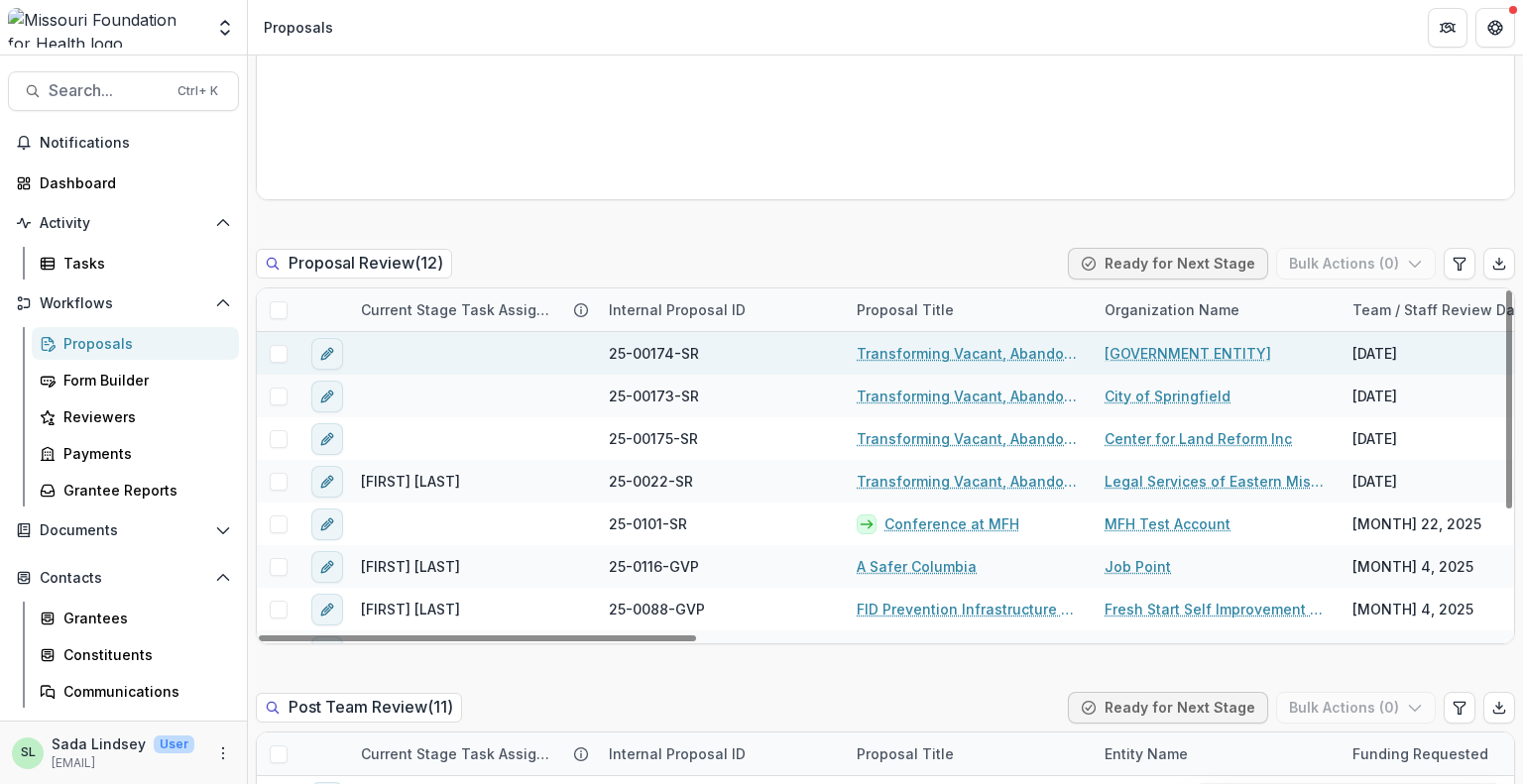 click on "Transforming Vacant, Abandoned, and Deteriorated (VAD) Properties through Court-Supervised Tax Sale & Land Bank Implementation" at bounding box center (969, 353) 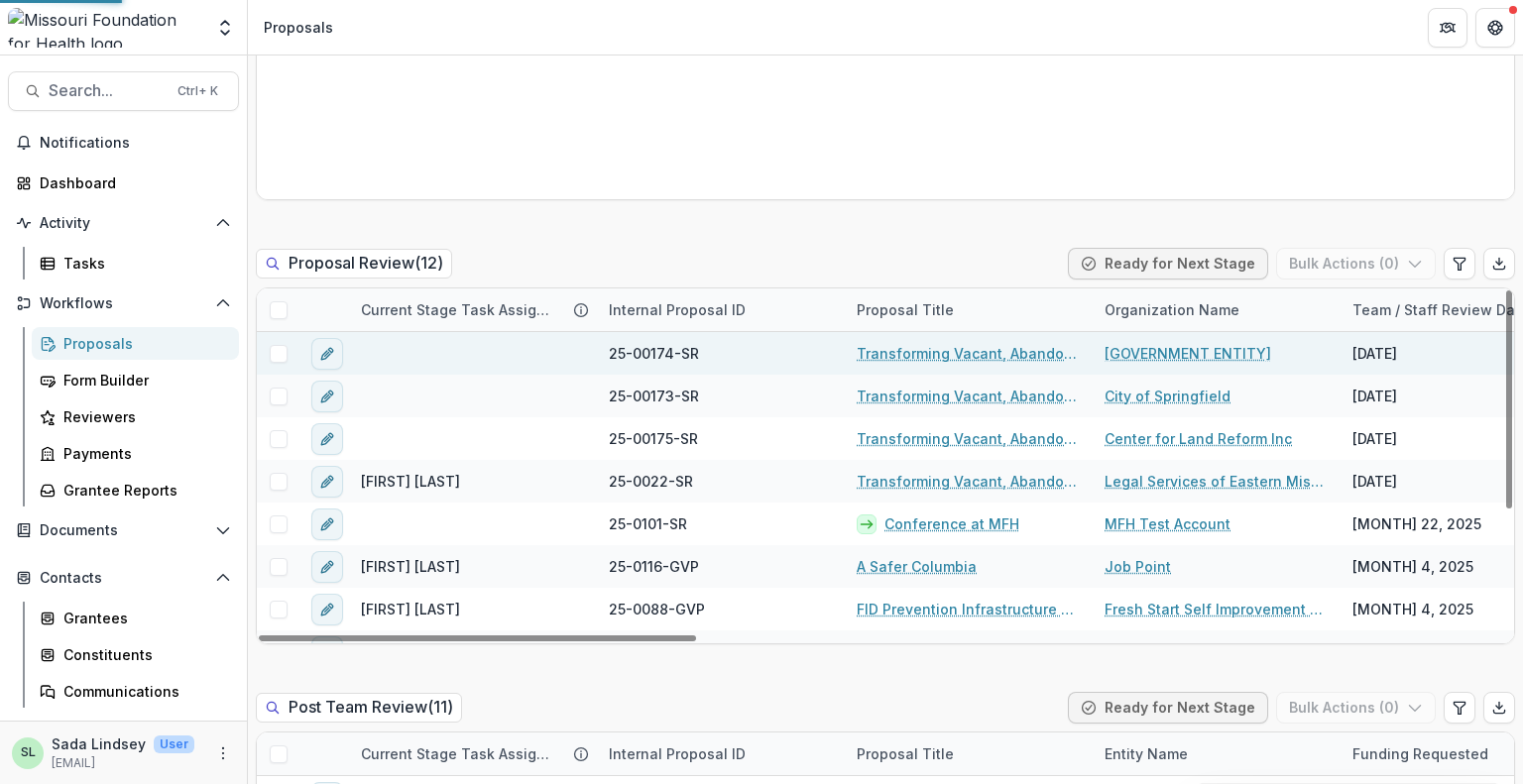 scroll, scrollTop: 0, scrollLeft: 0, axis: both 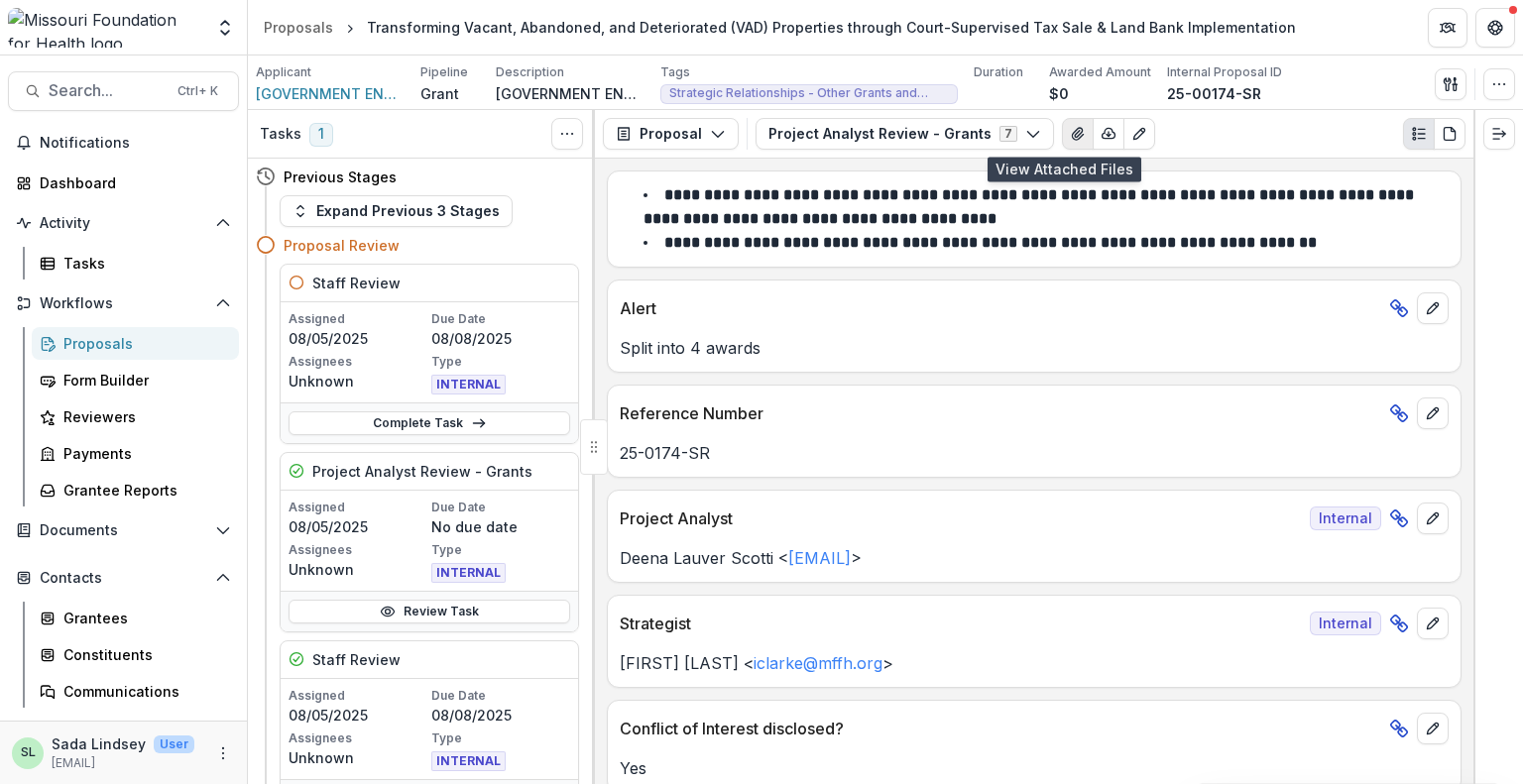 click 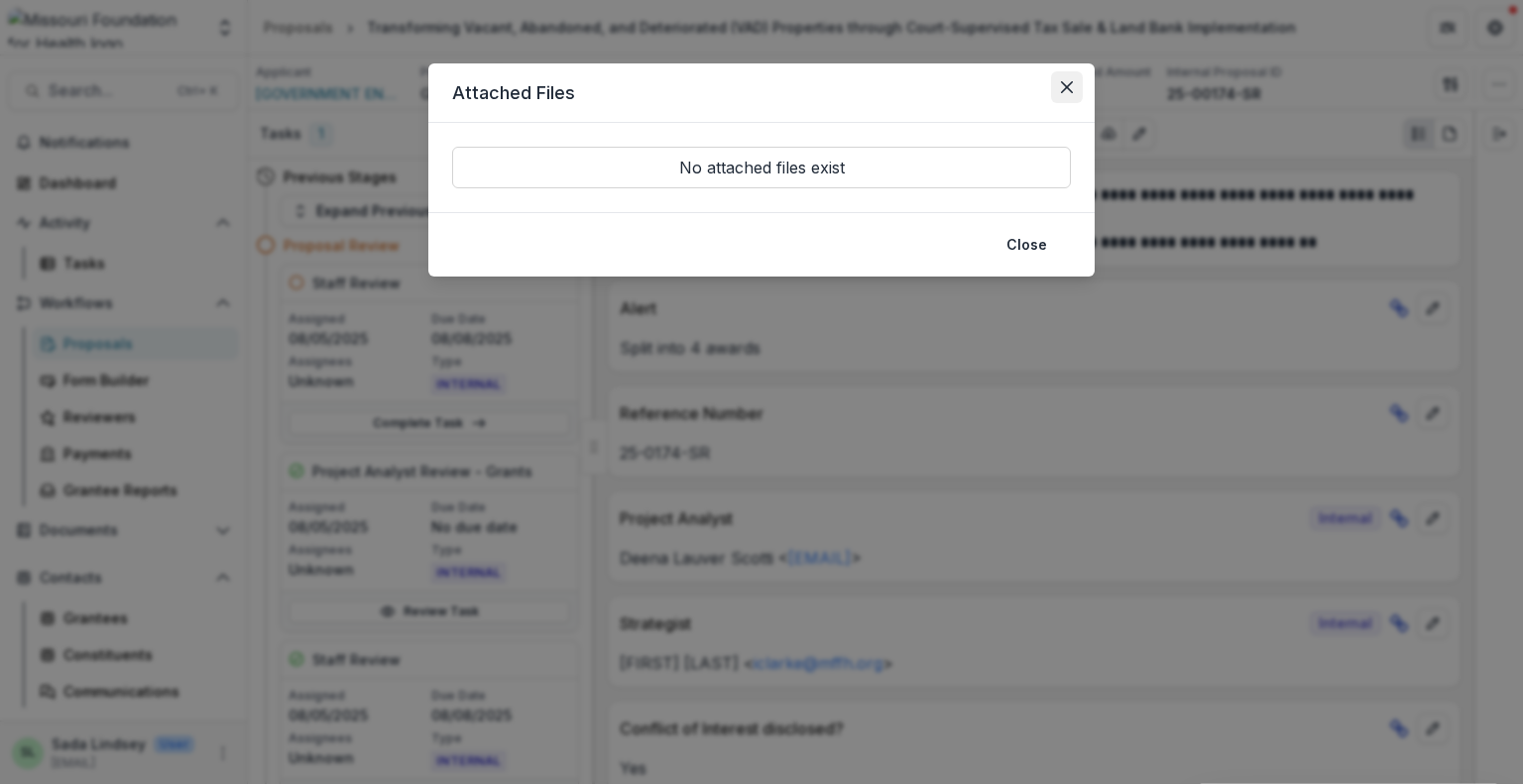 click 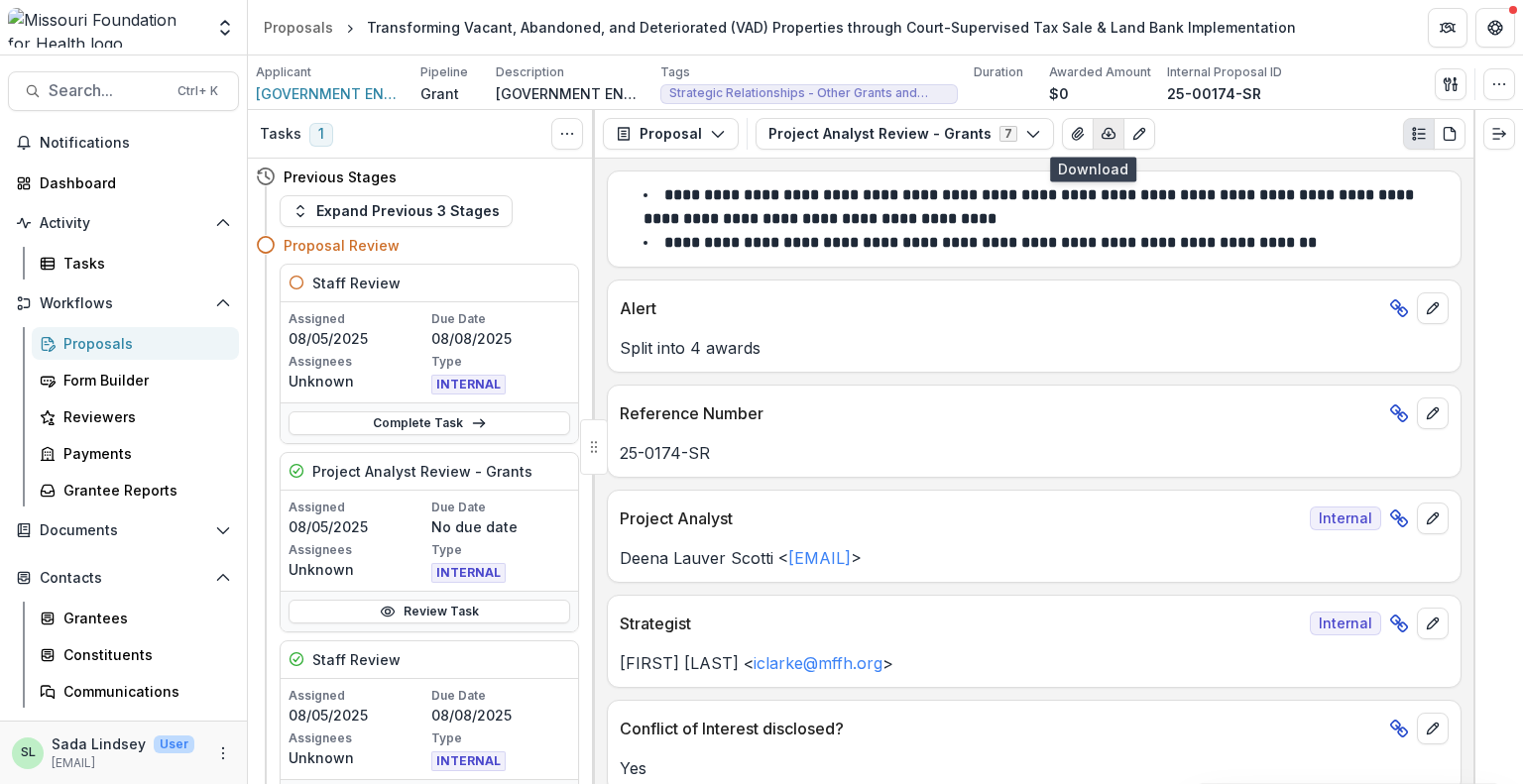 click 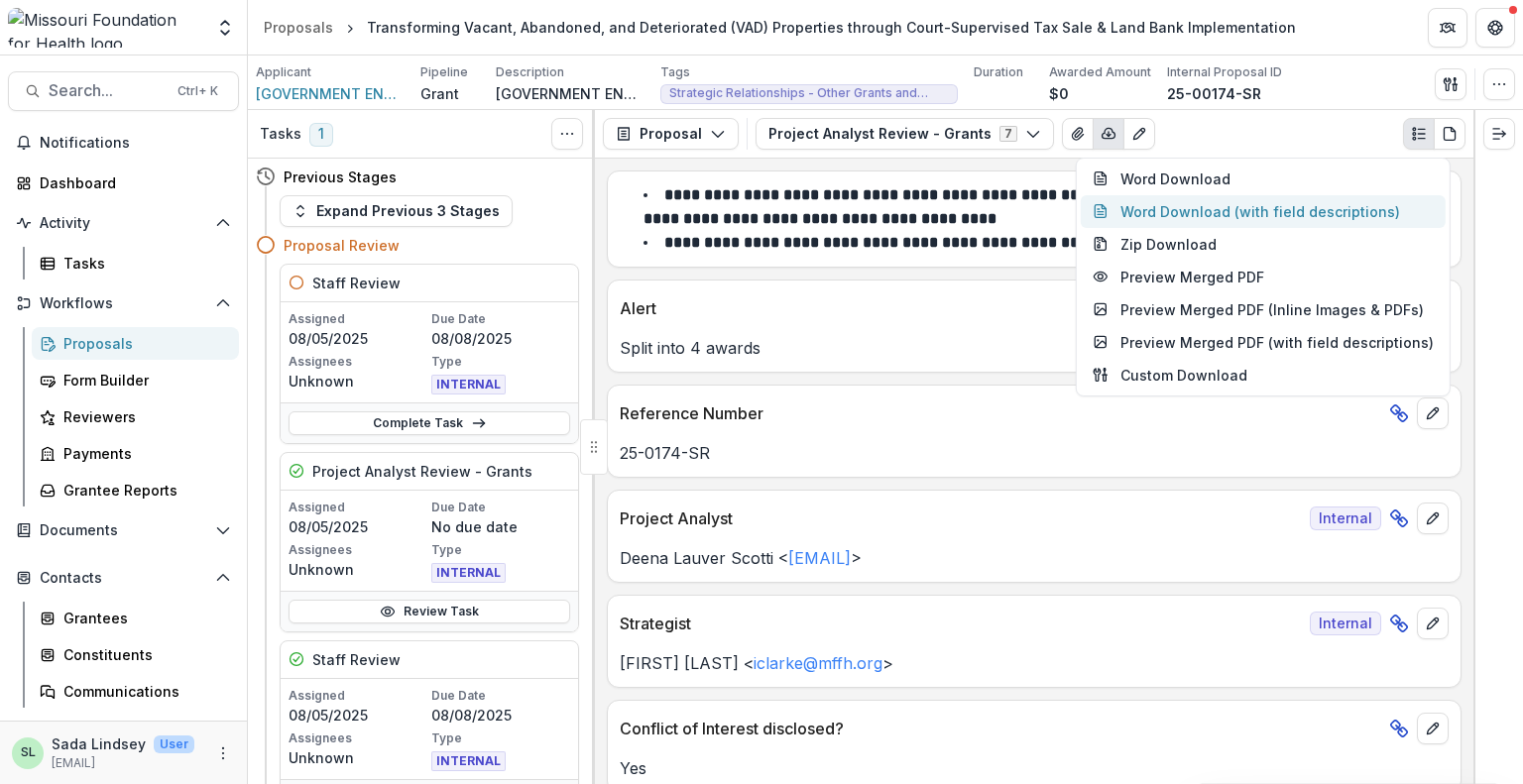 click on "Word Download (with field descriptions)" at bounding box center (1263, 211) 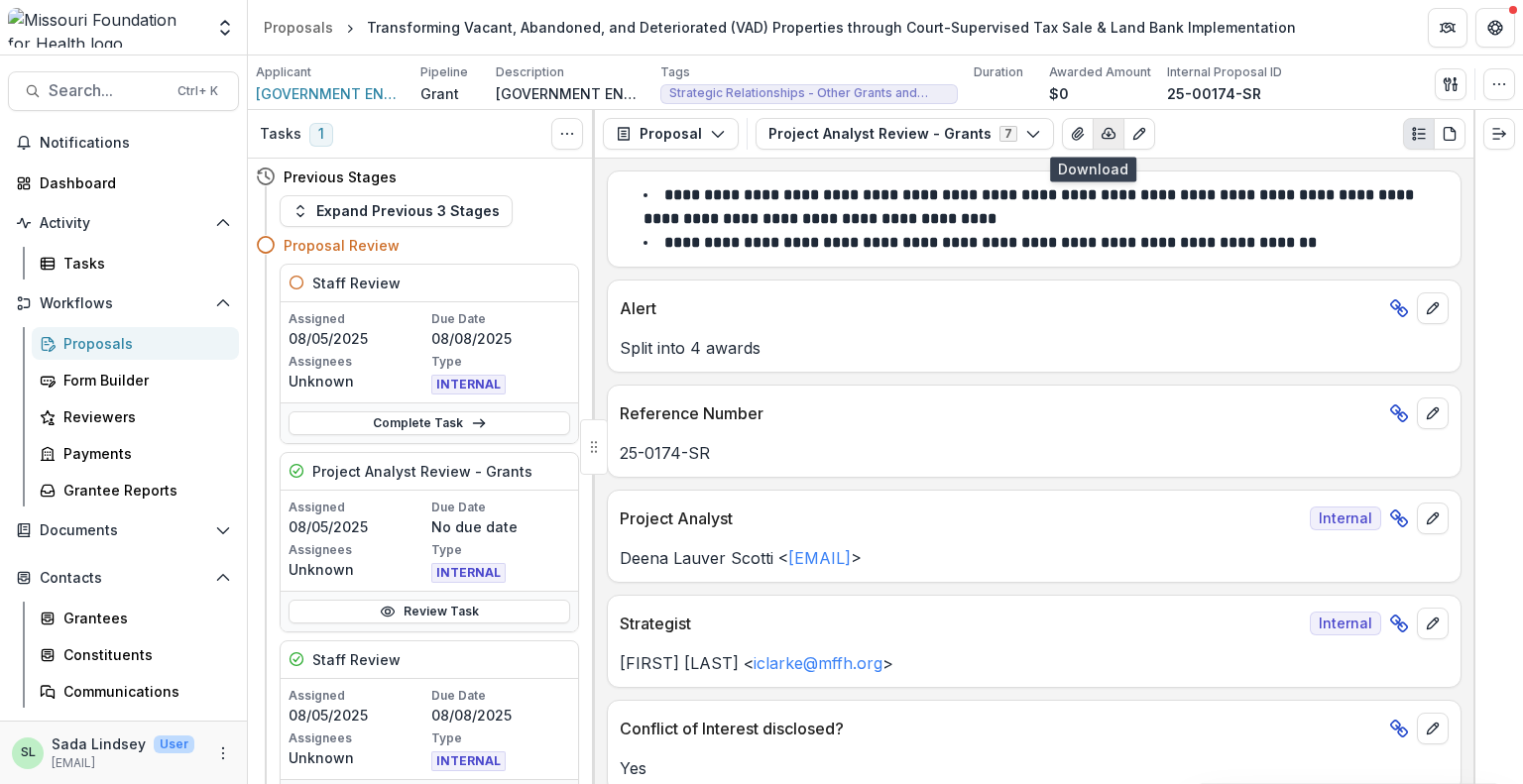 click 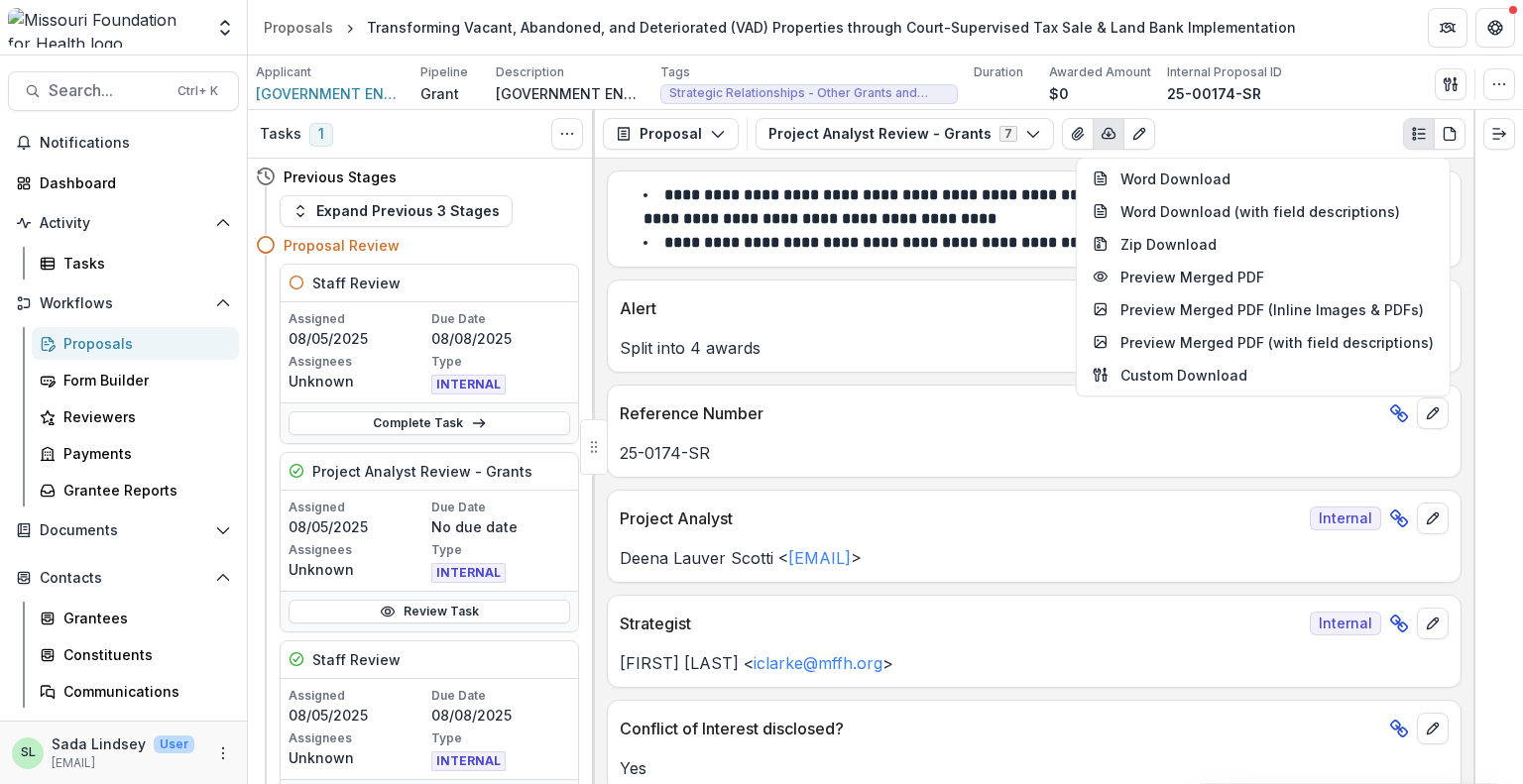 click on "Split into 4 awards" at bounding box center [1034, 348] 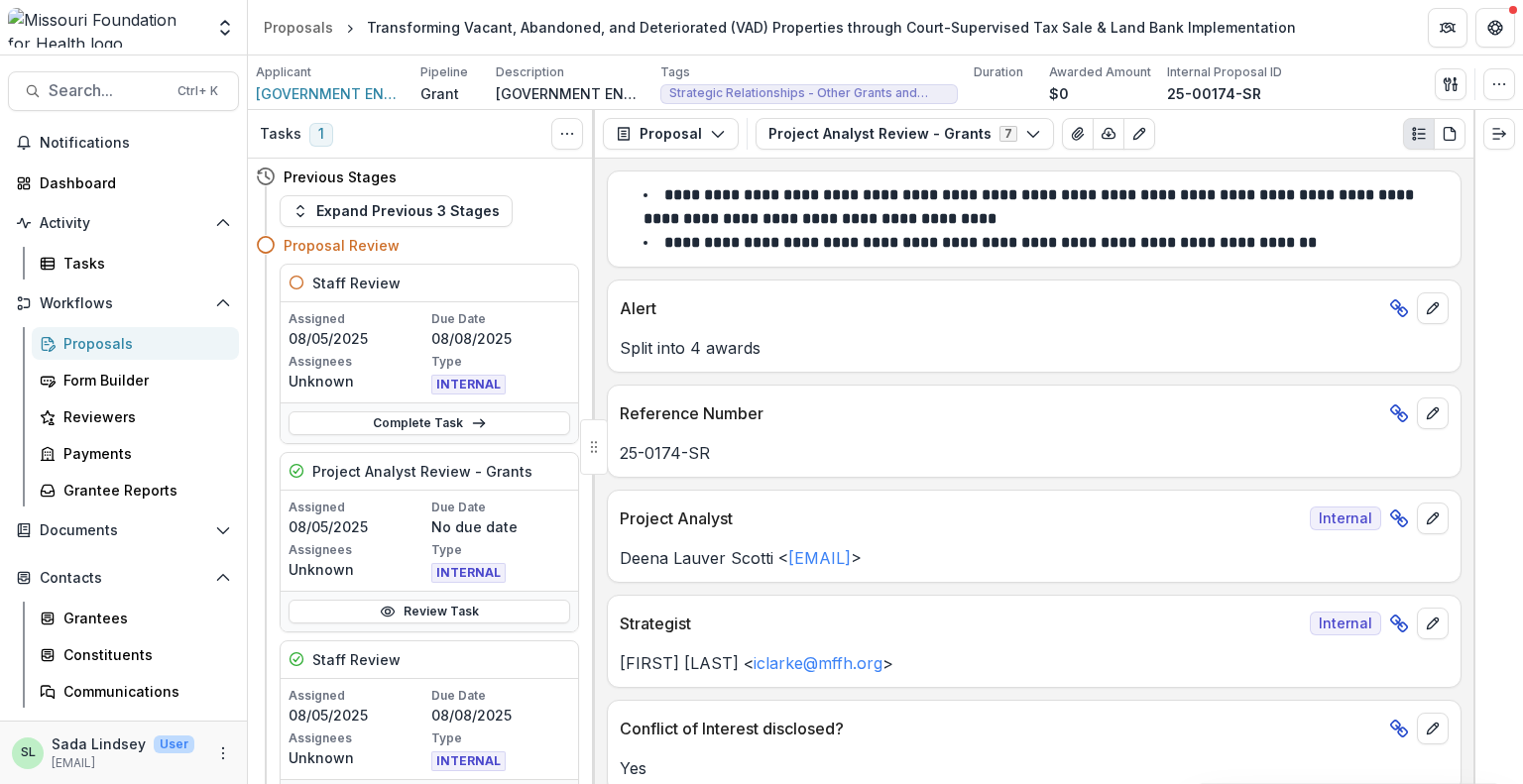 click on "Proposals Transforming Vacant, Abandoned, and Deteriorated (VAD) Properties through Court-Supervised Tax Sale & Land Bank Implementation" at bounding box center (885, 27) 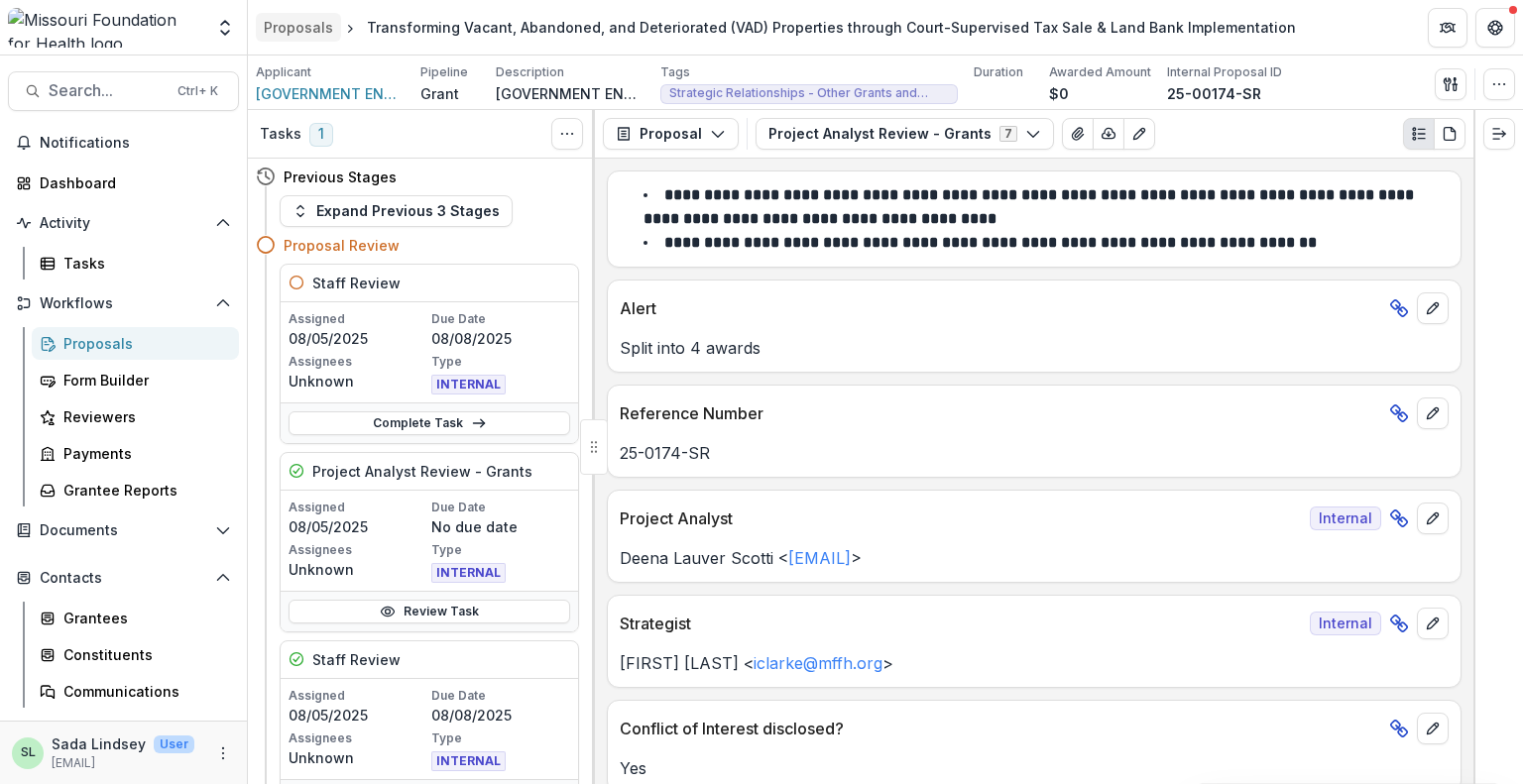 click on "Proposals" at bounding box center (298, 27) 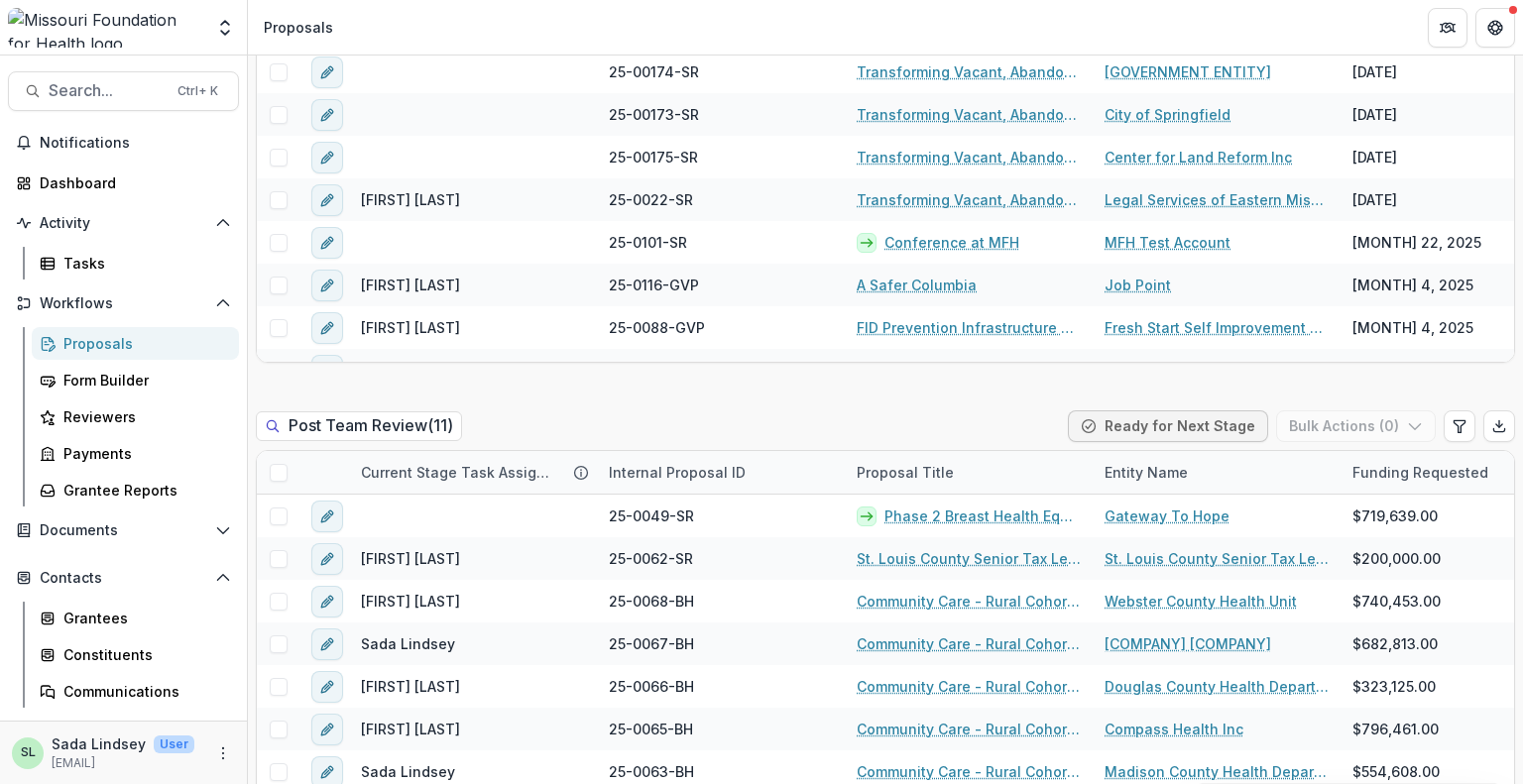 scroll, scrollTop: 1784, scrollLeft: 0, axis: vertical 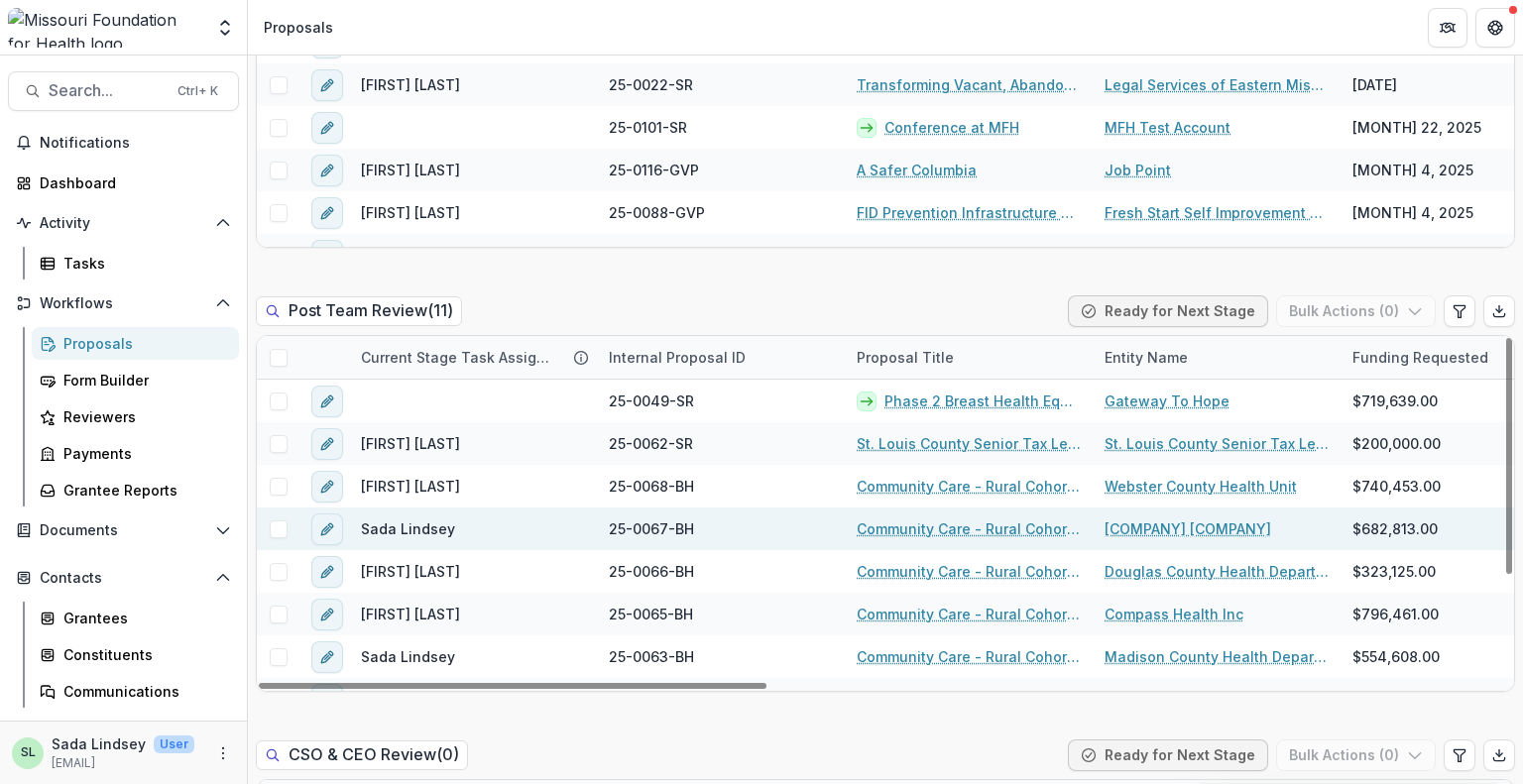 click on "Community Care - Rural Cohort Implementation Grant" at bounding box center [969, 528] 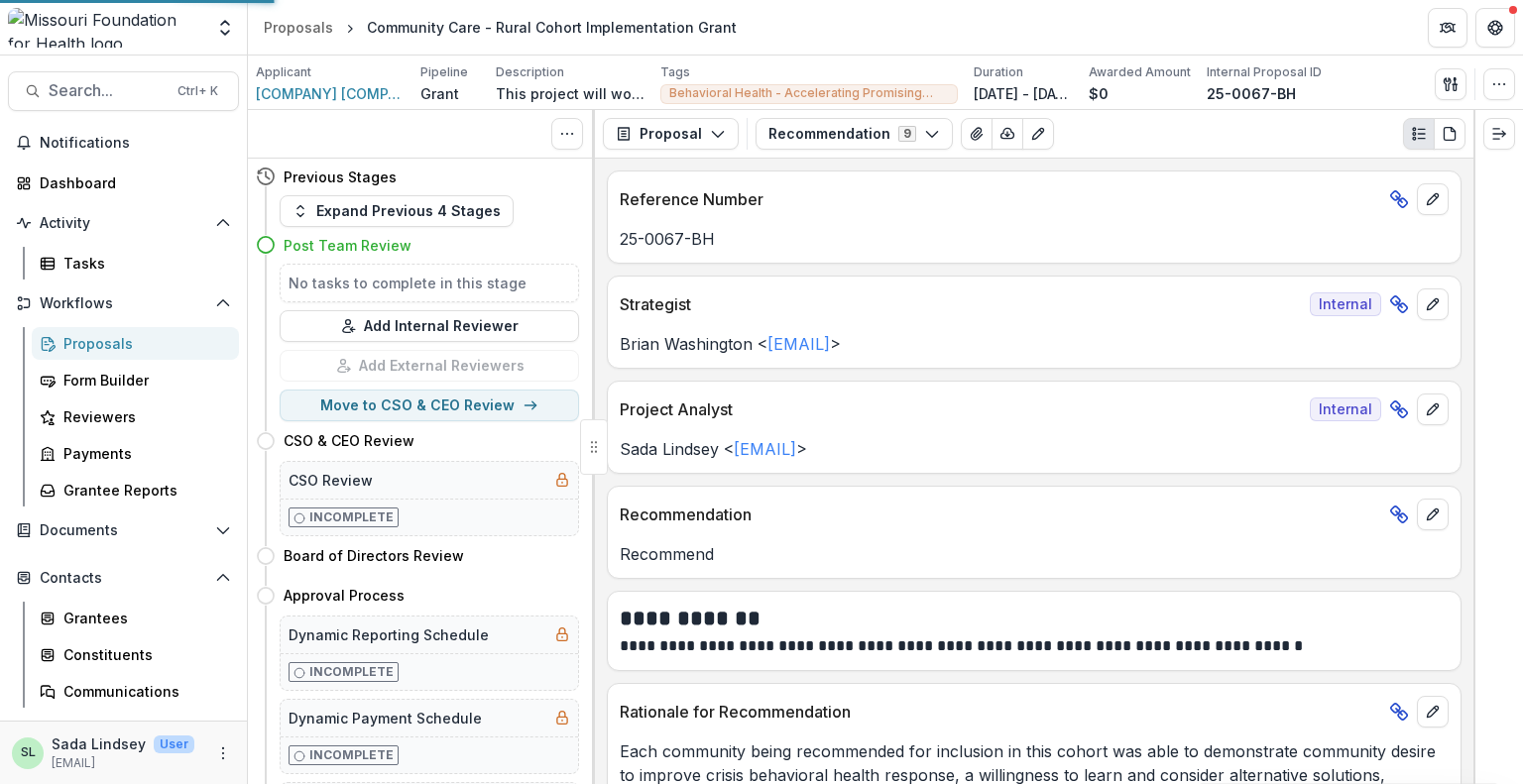 scroll, scrollTop: 0, scrollLeft: 0, axis: both 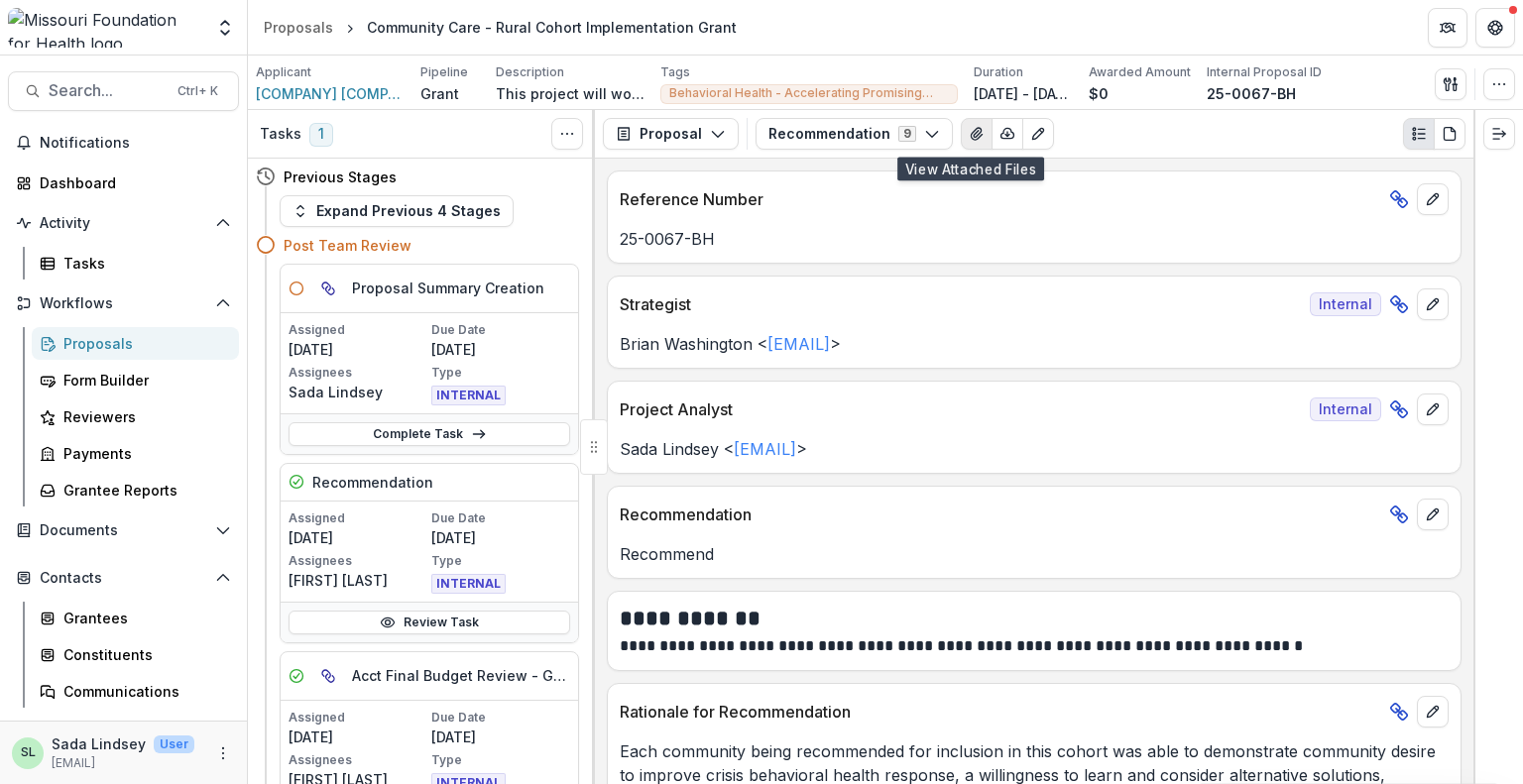 click 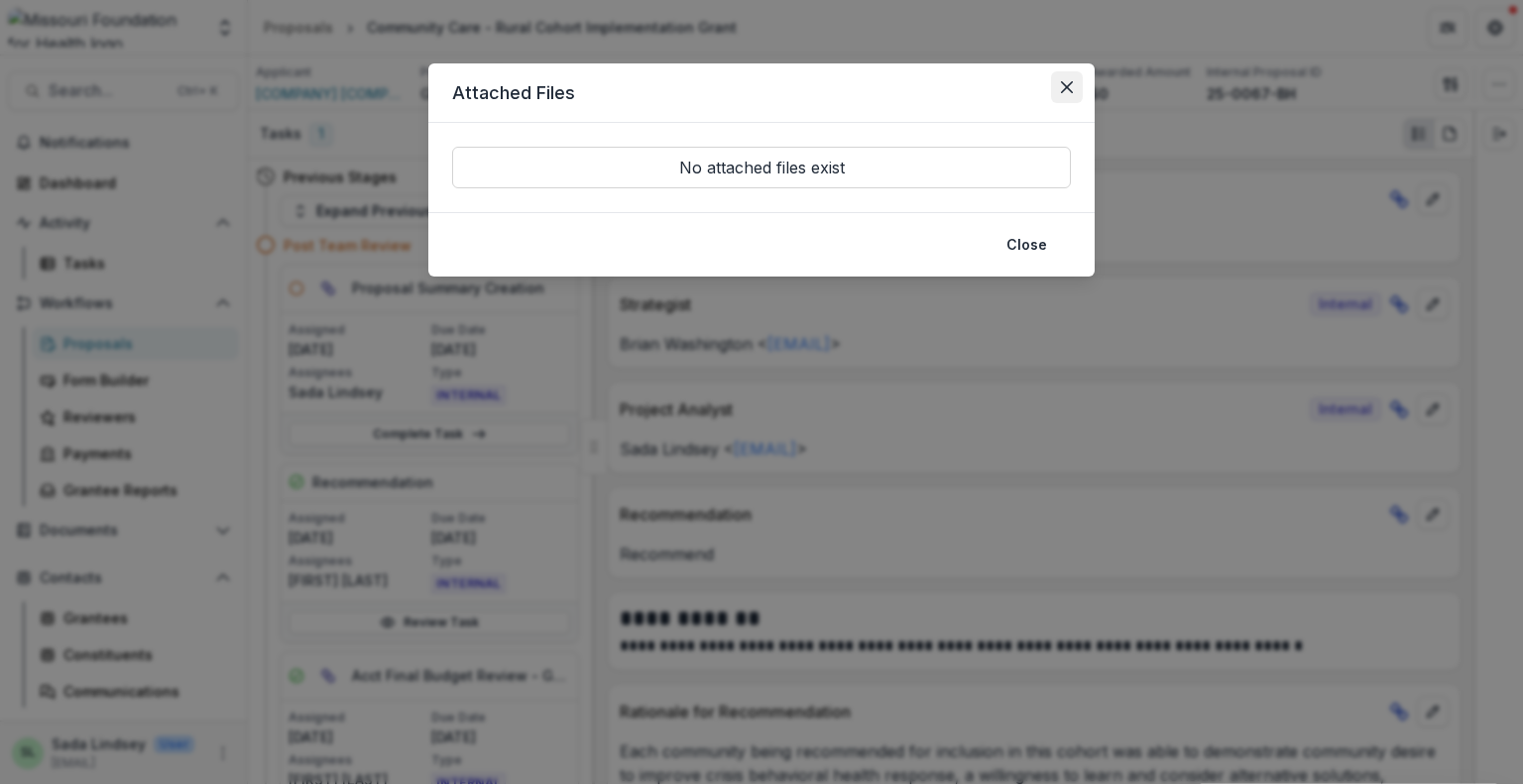 click at bounding box center (1067, 87) 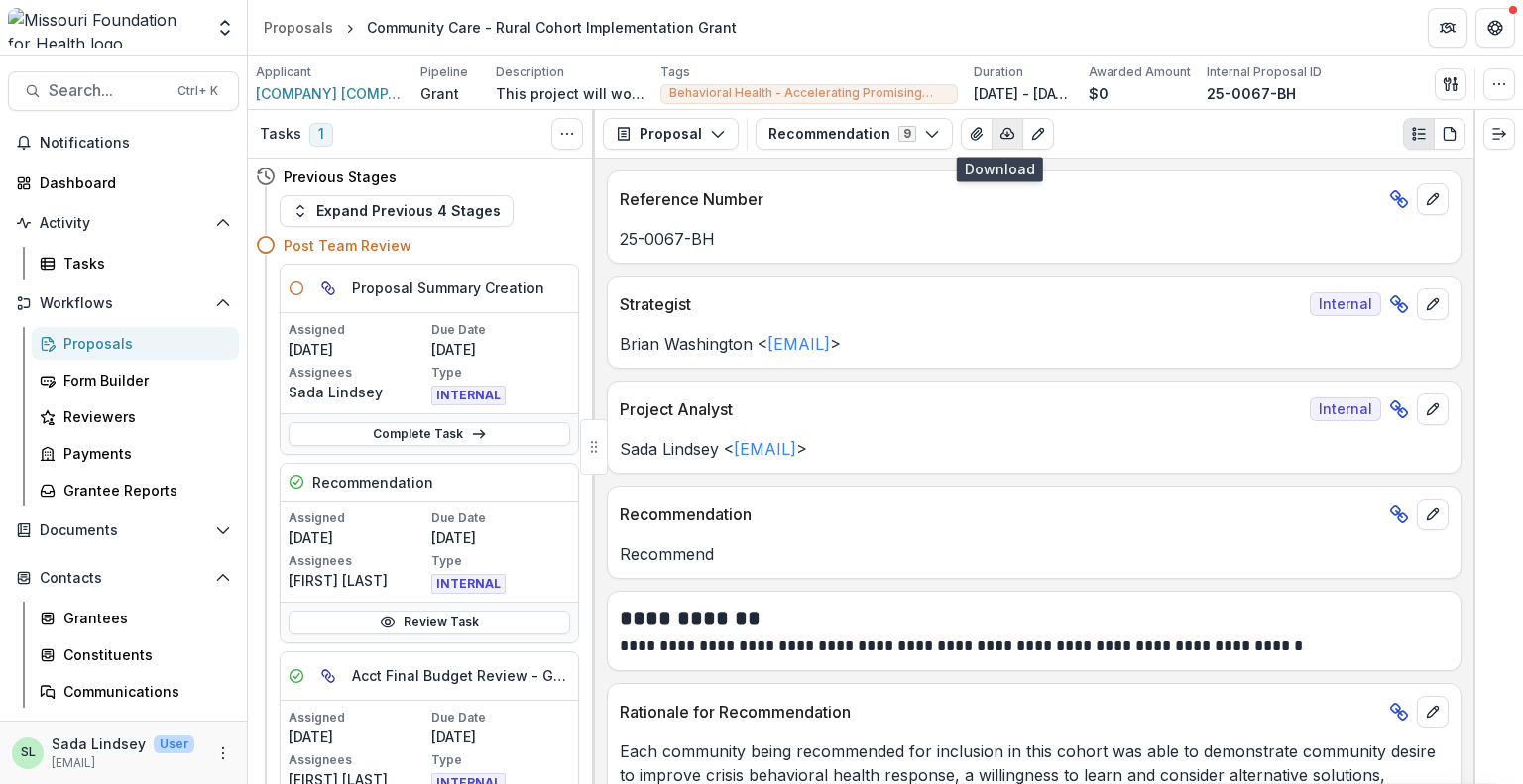 click at bounding box center [1007, 134] 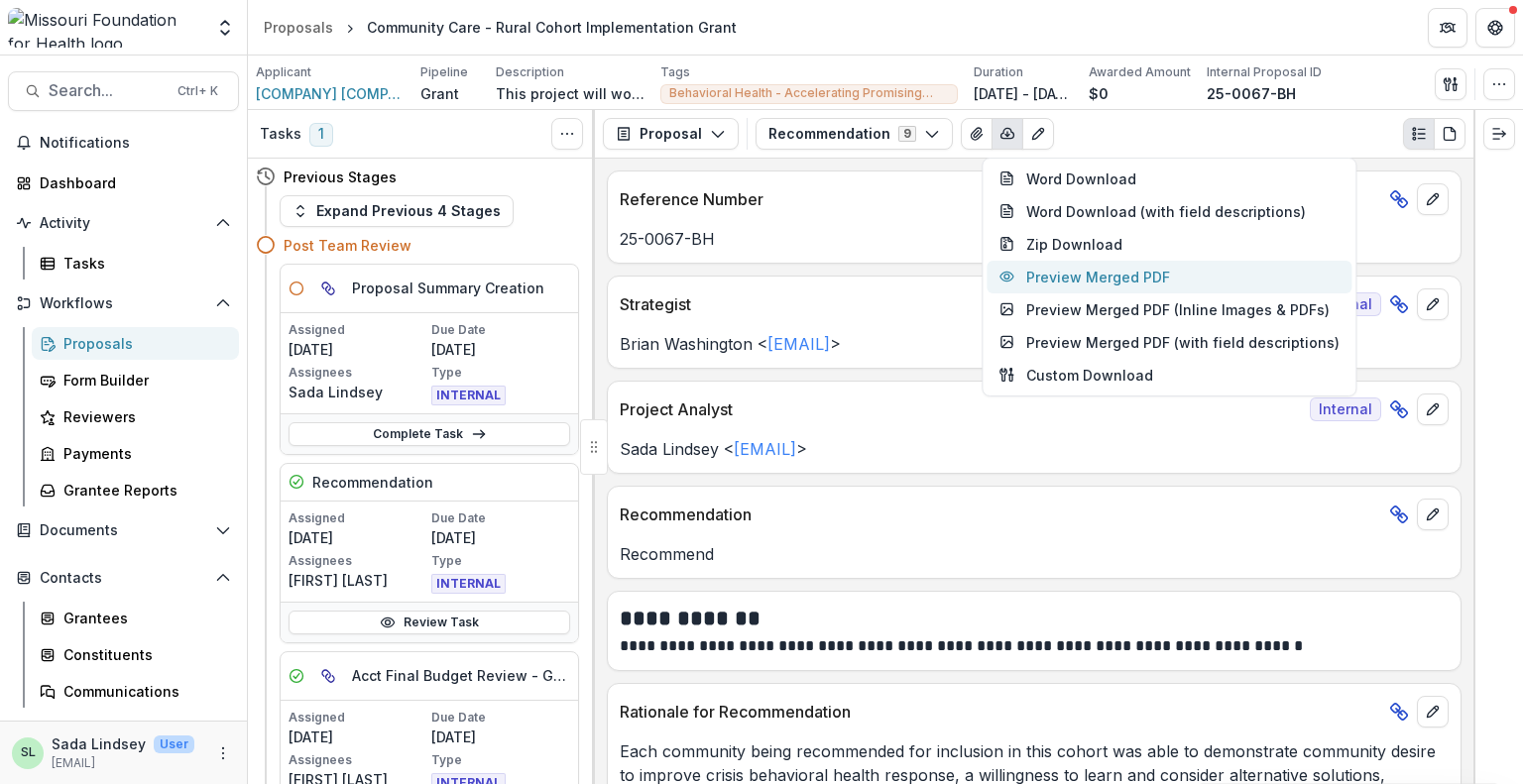 click on "Preview Merged PDF" at bounding box center [1169, 277] 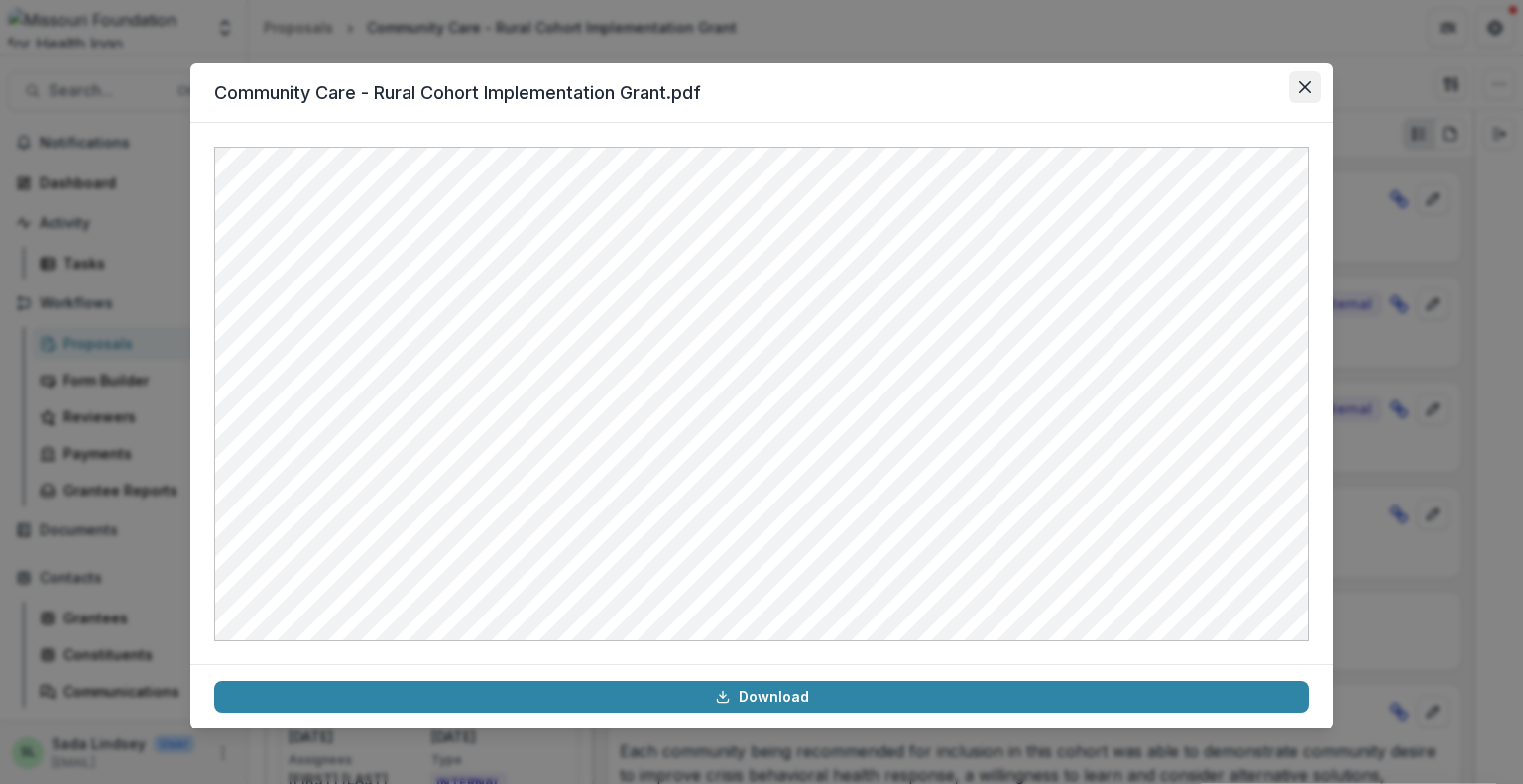 click at bounding box center [1305, 87] 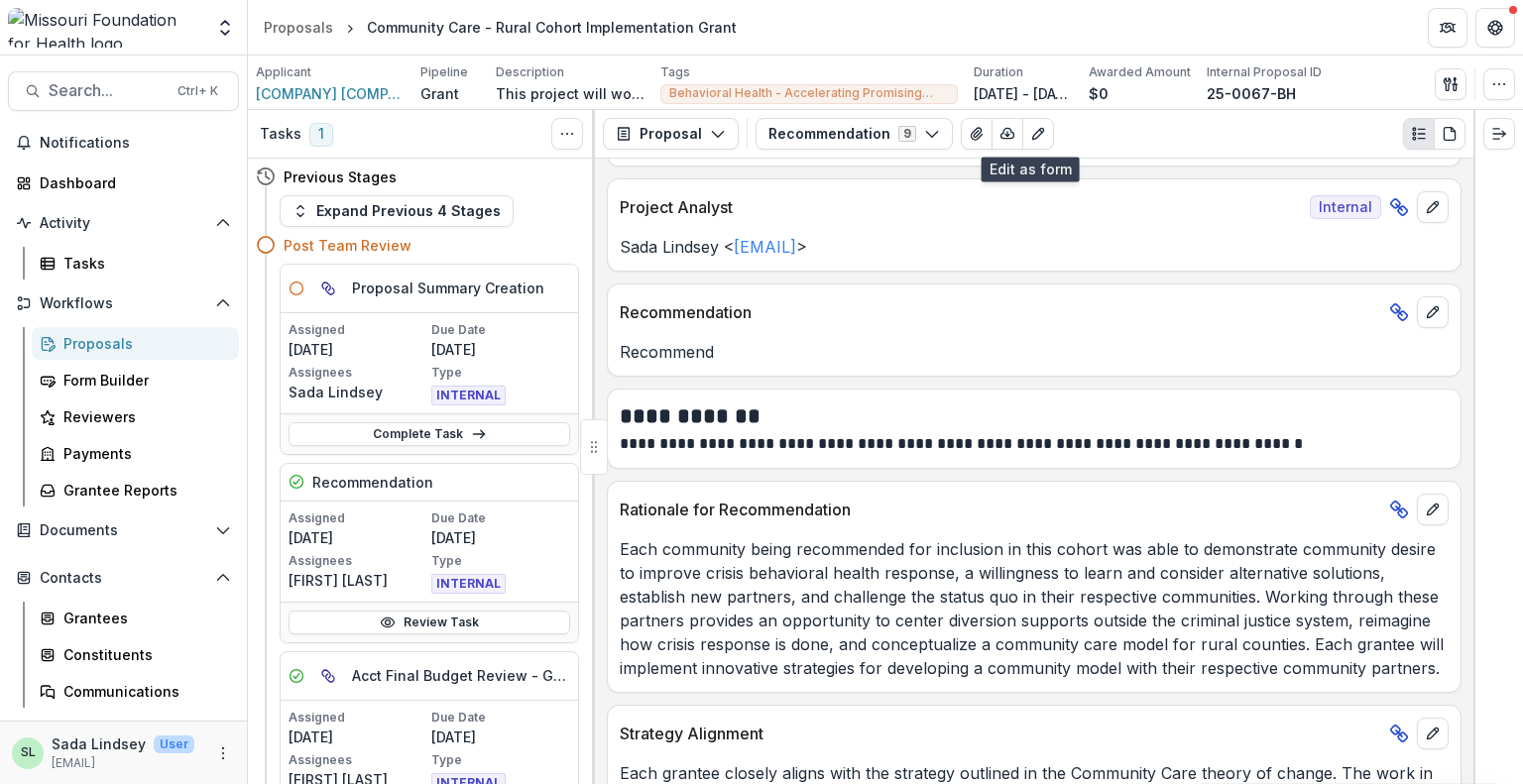 scroll, scrollTop: 295, scrollLeft: 0, axis: vertical 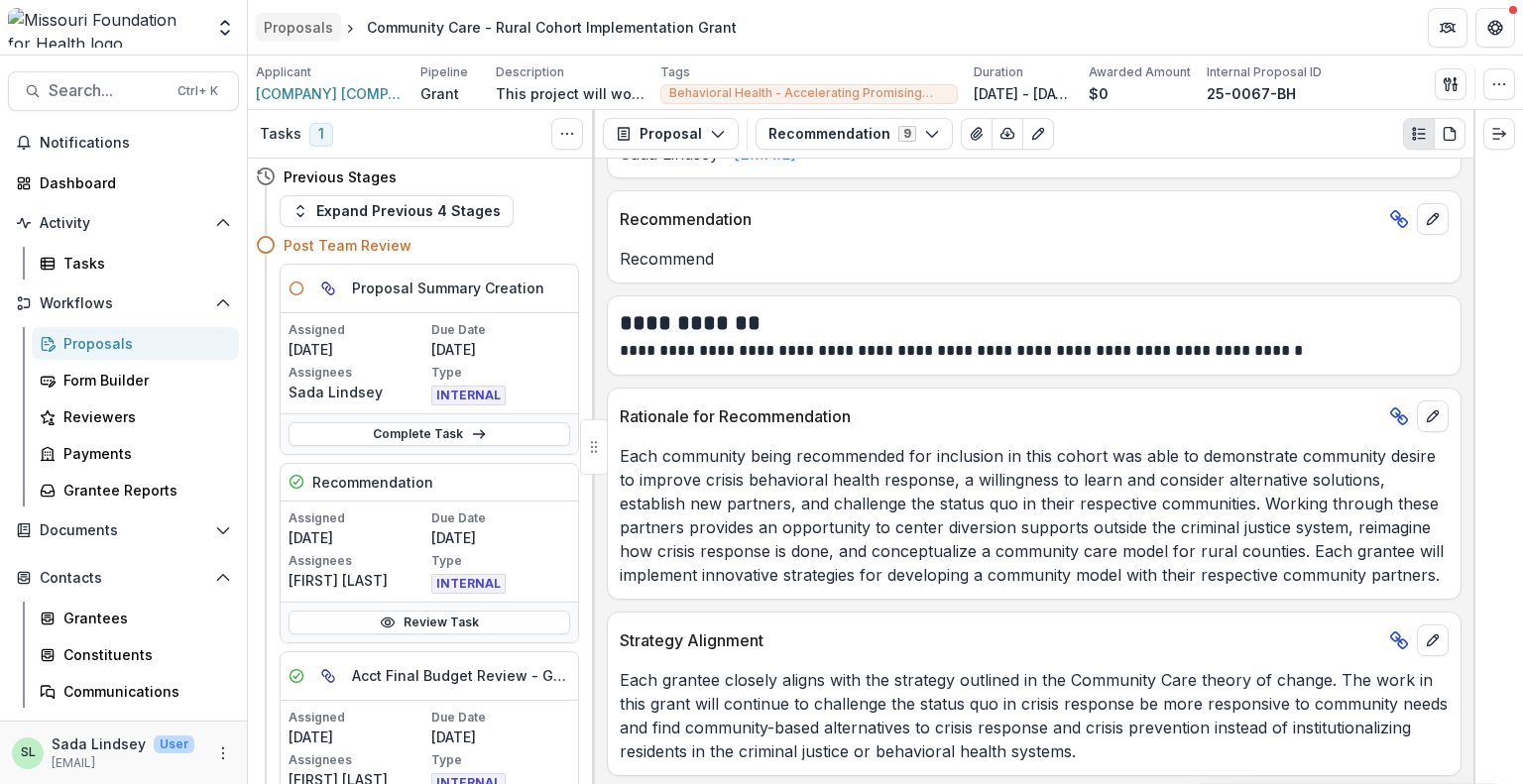 click on "Proposals" at bounding box center (298, 27) 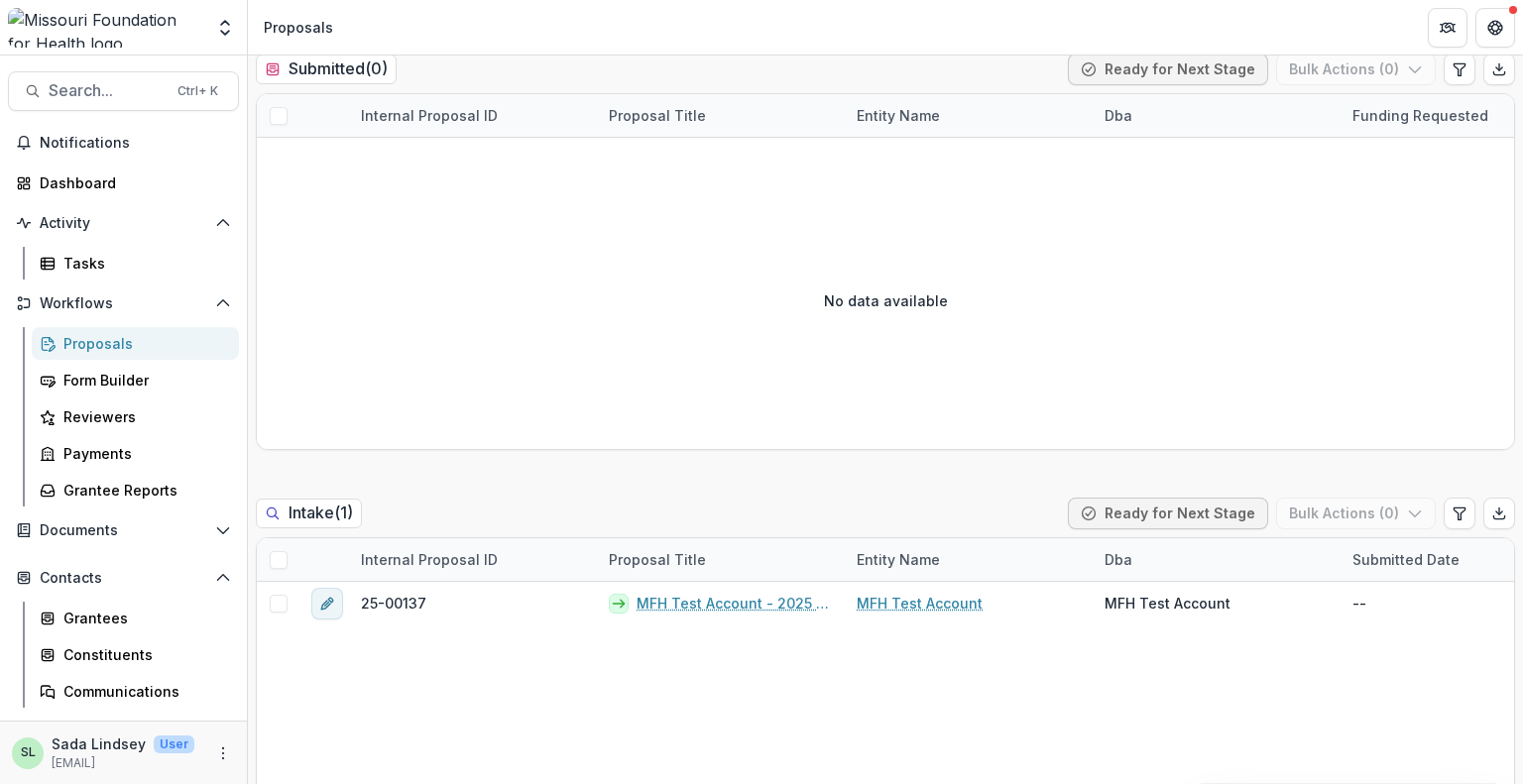scroll, scrollTop: 1388, scrollLeft: 0, axis: vertical 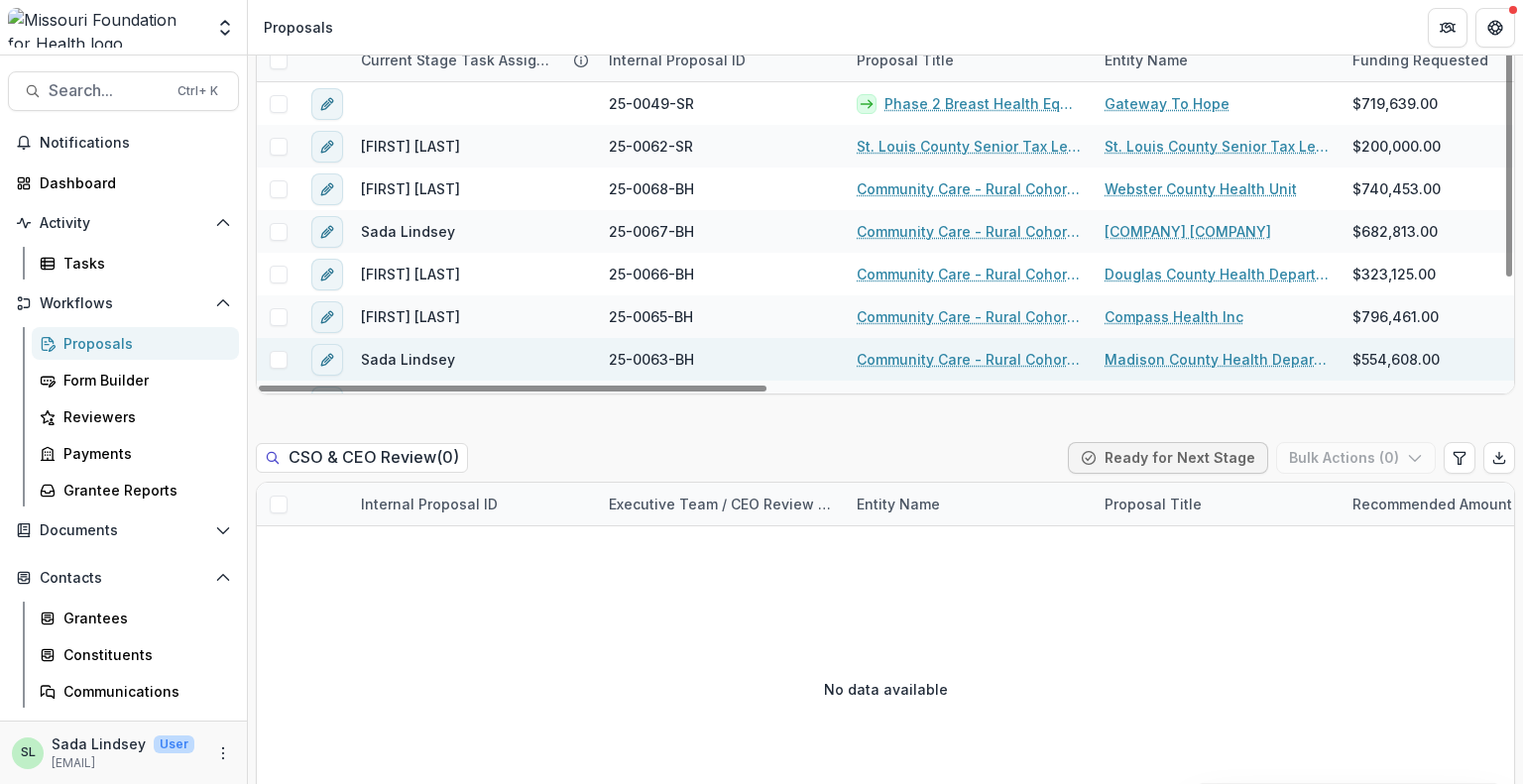 click on "Community Care - Rural Cohort Implementation Grant" at bounding box center (969, 359) 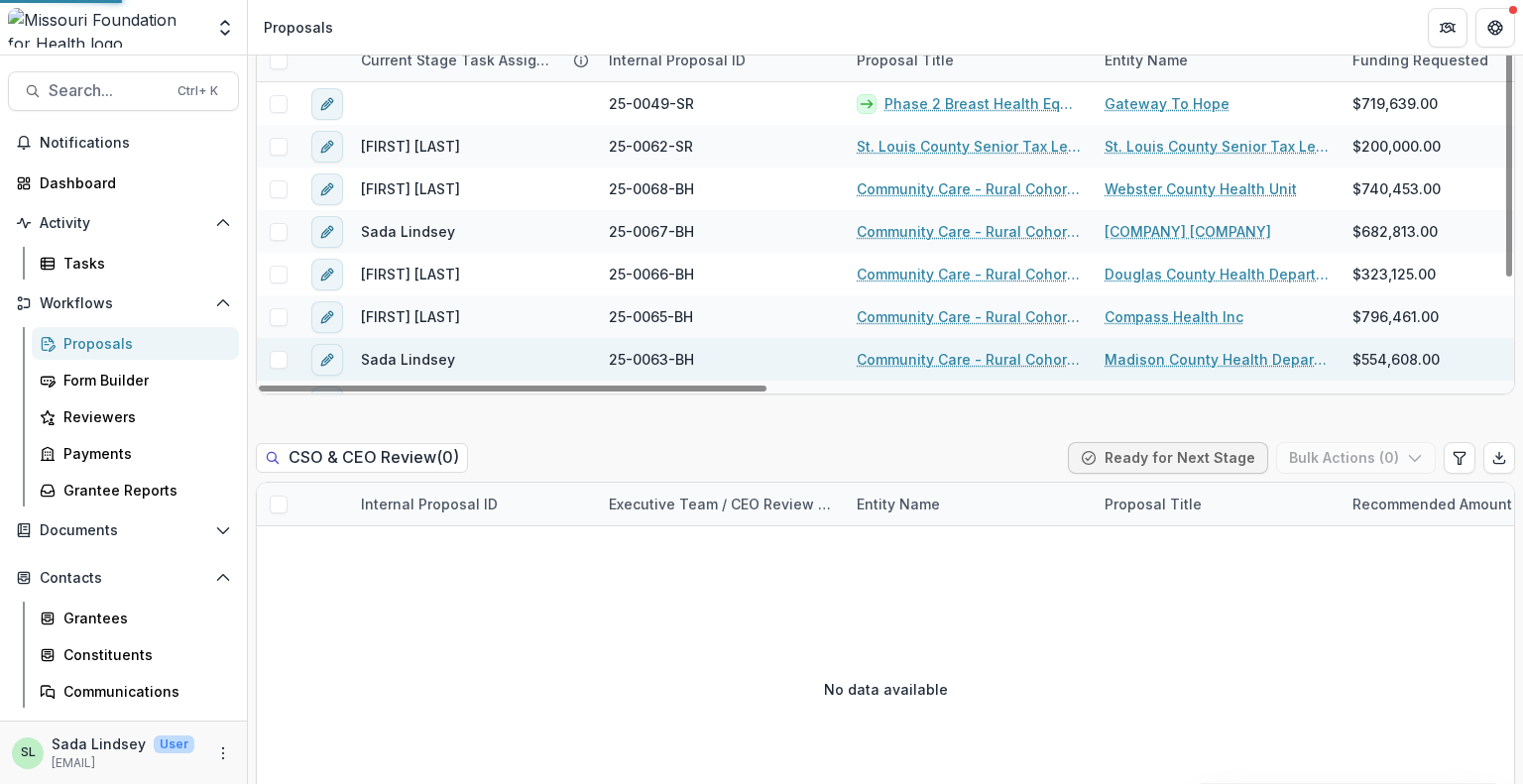 scroll, scrollTop: 0, scrollLeft: 0, axis: both 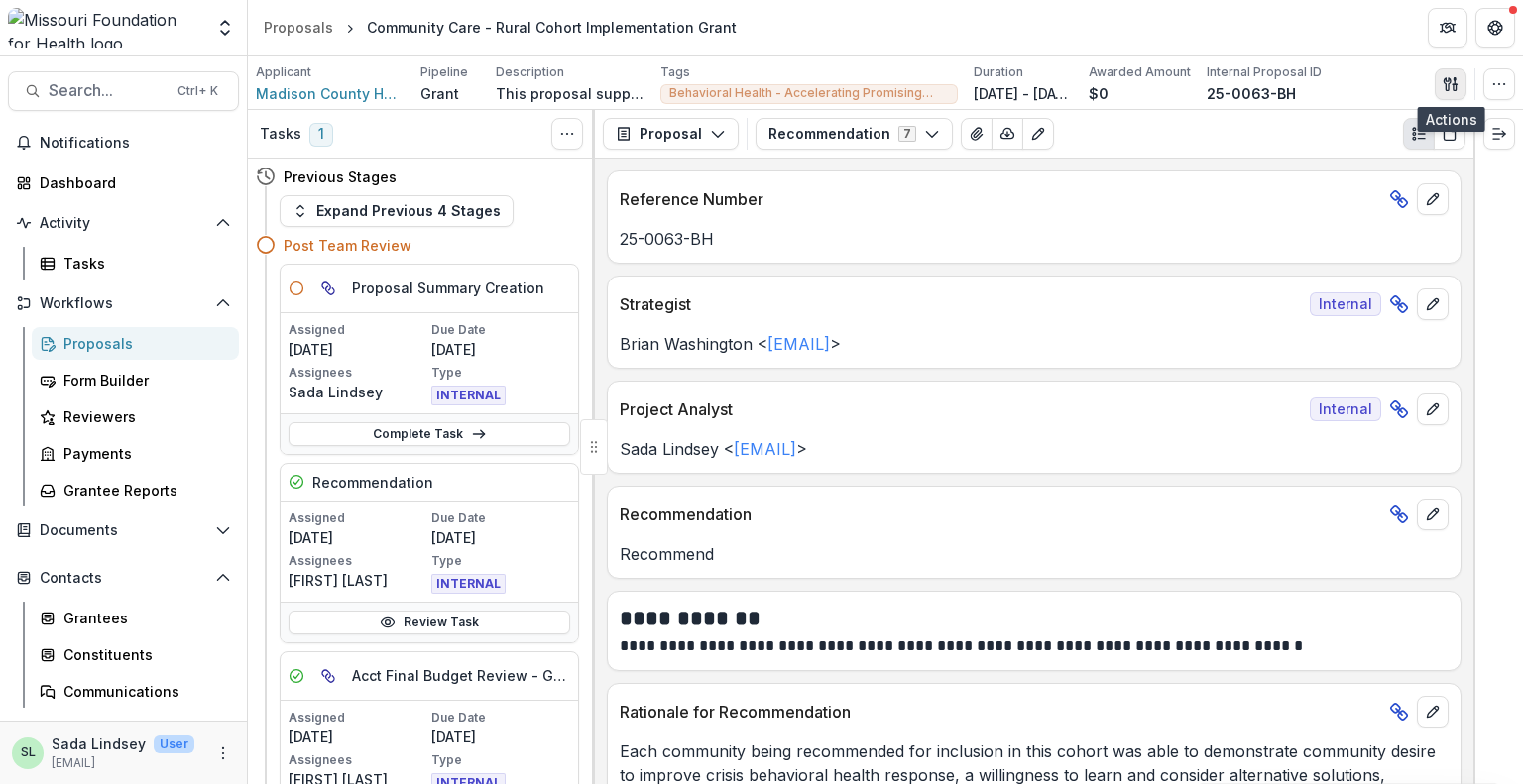 click 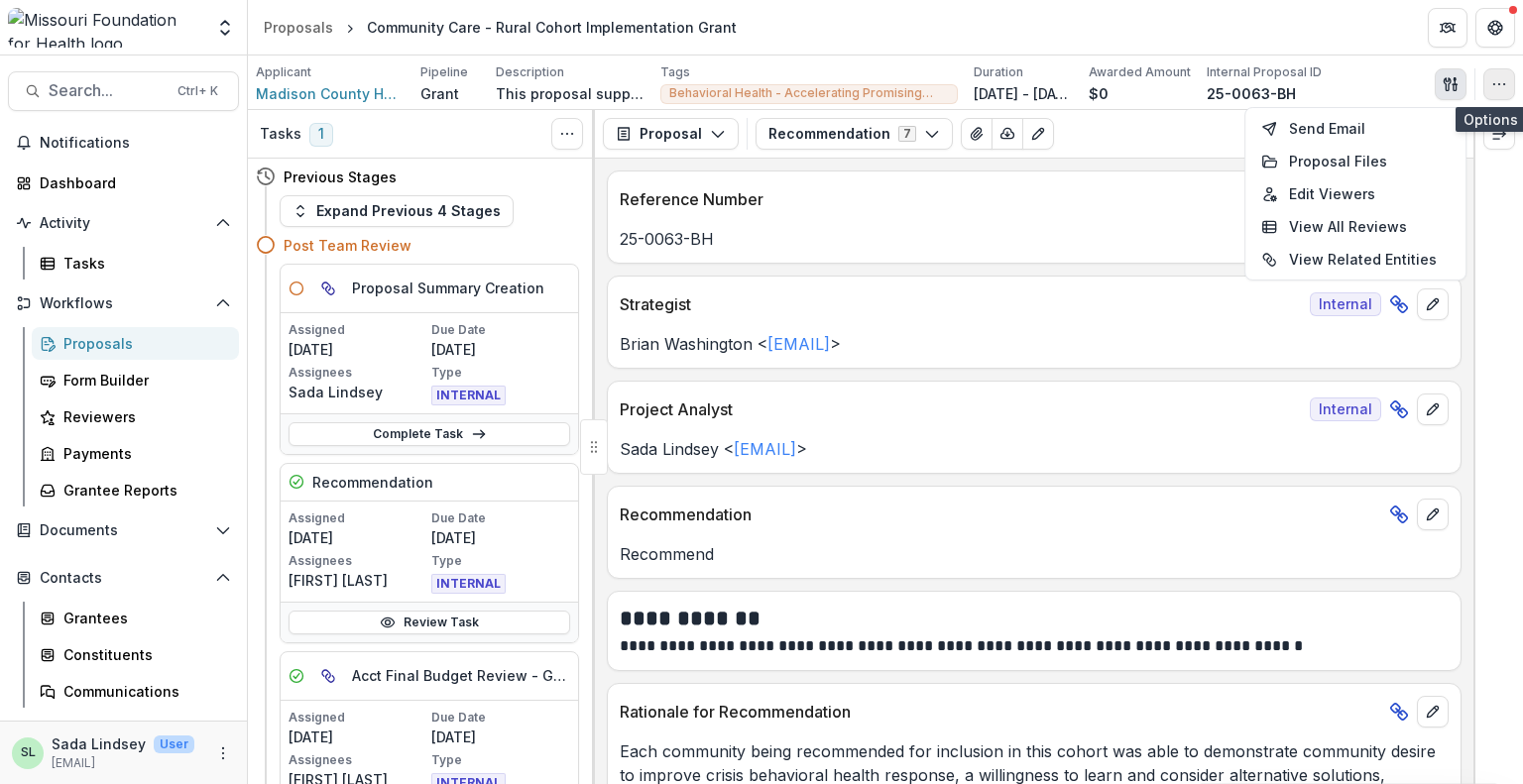 click 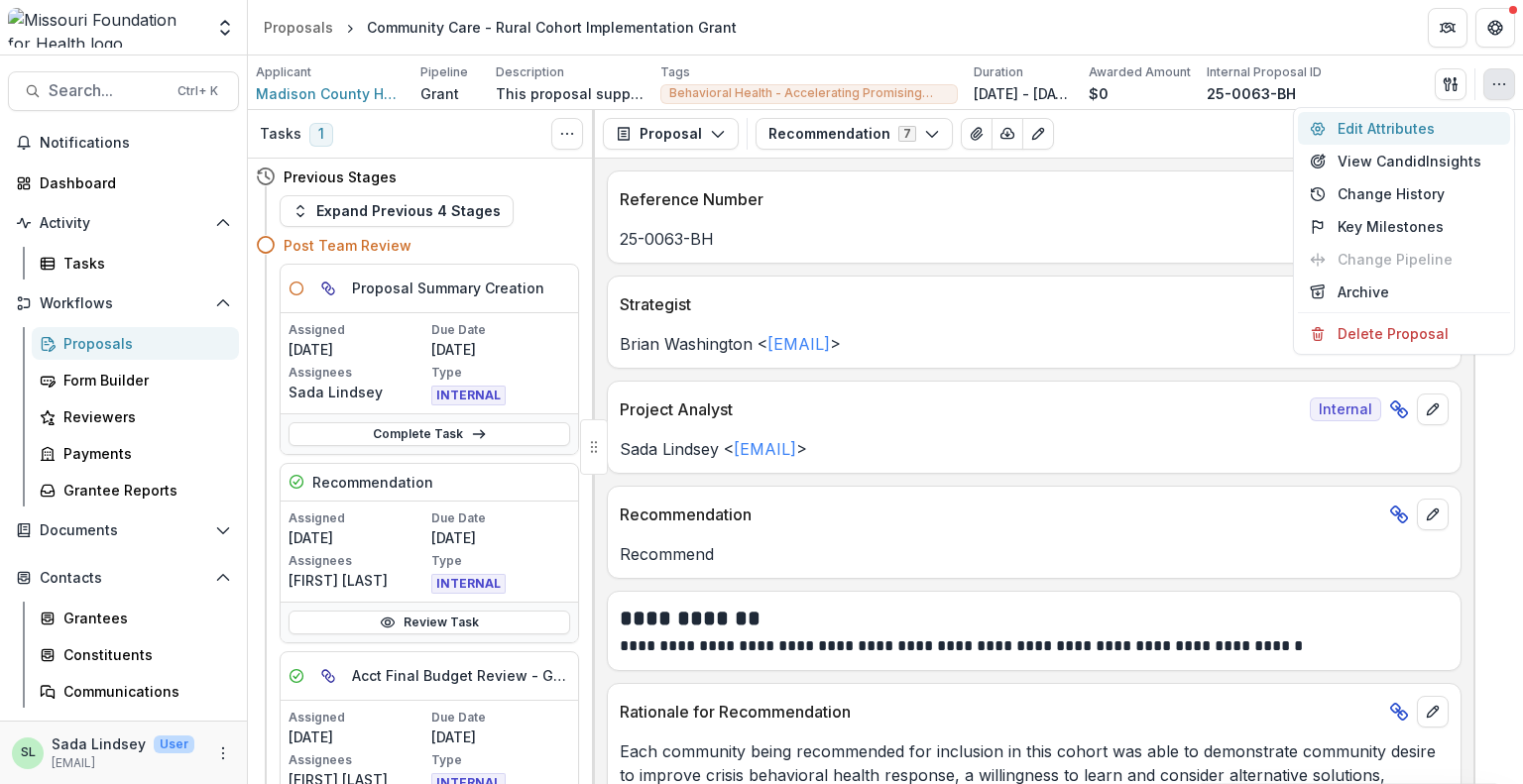 click on "Edit Attributes" at bounding box center (1404, 128) 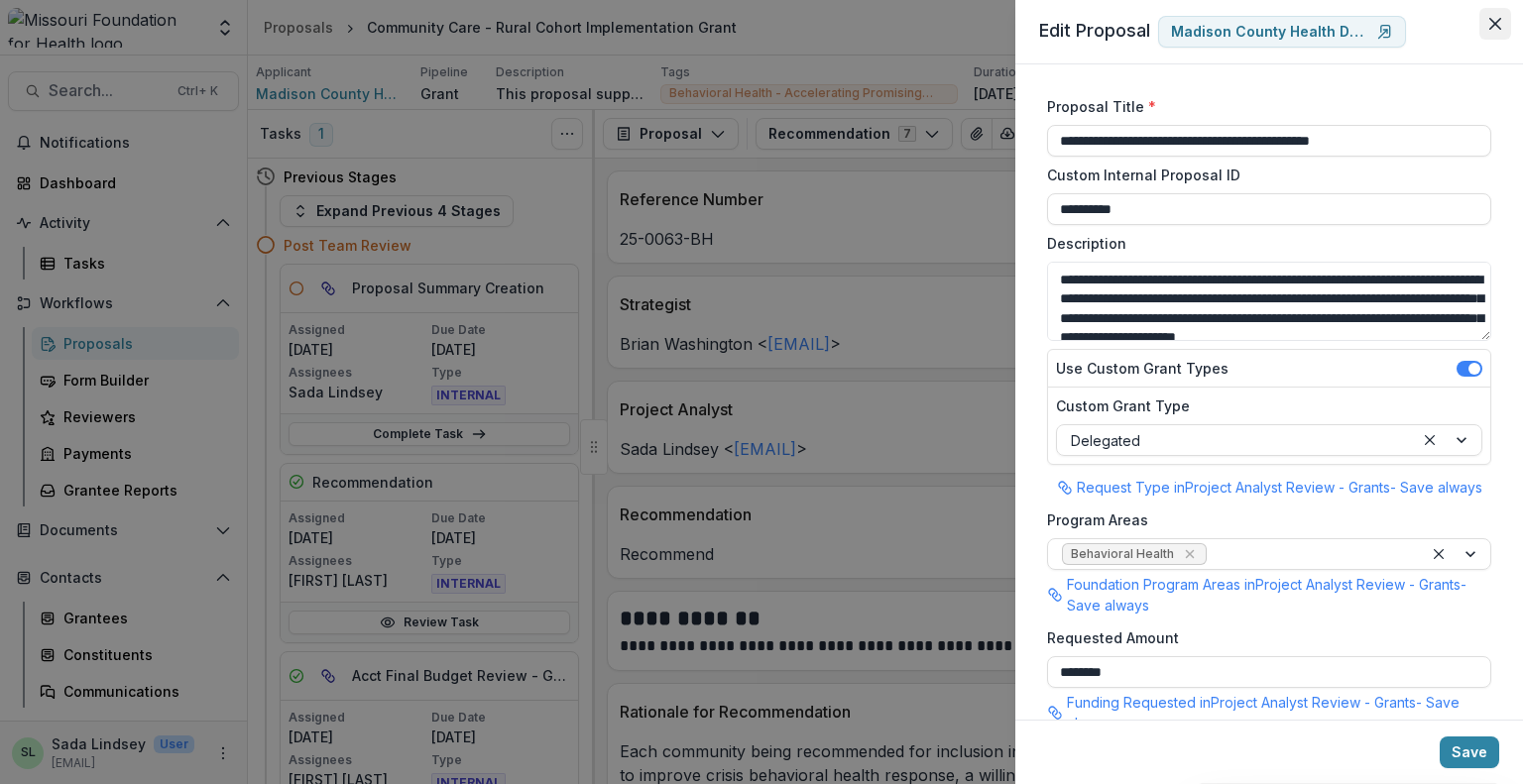click 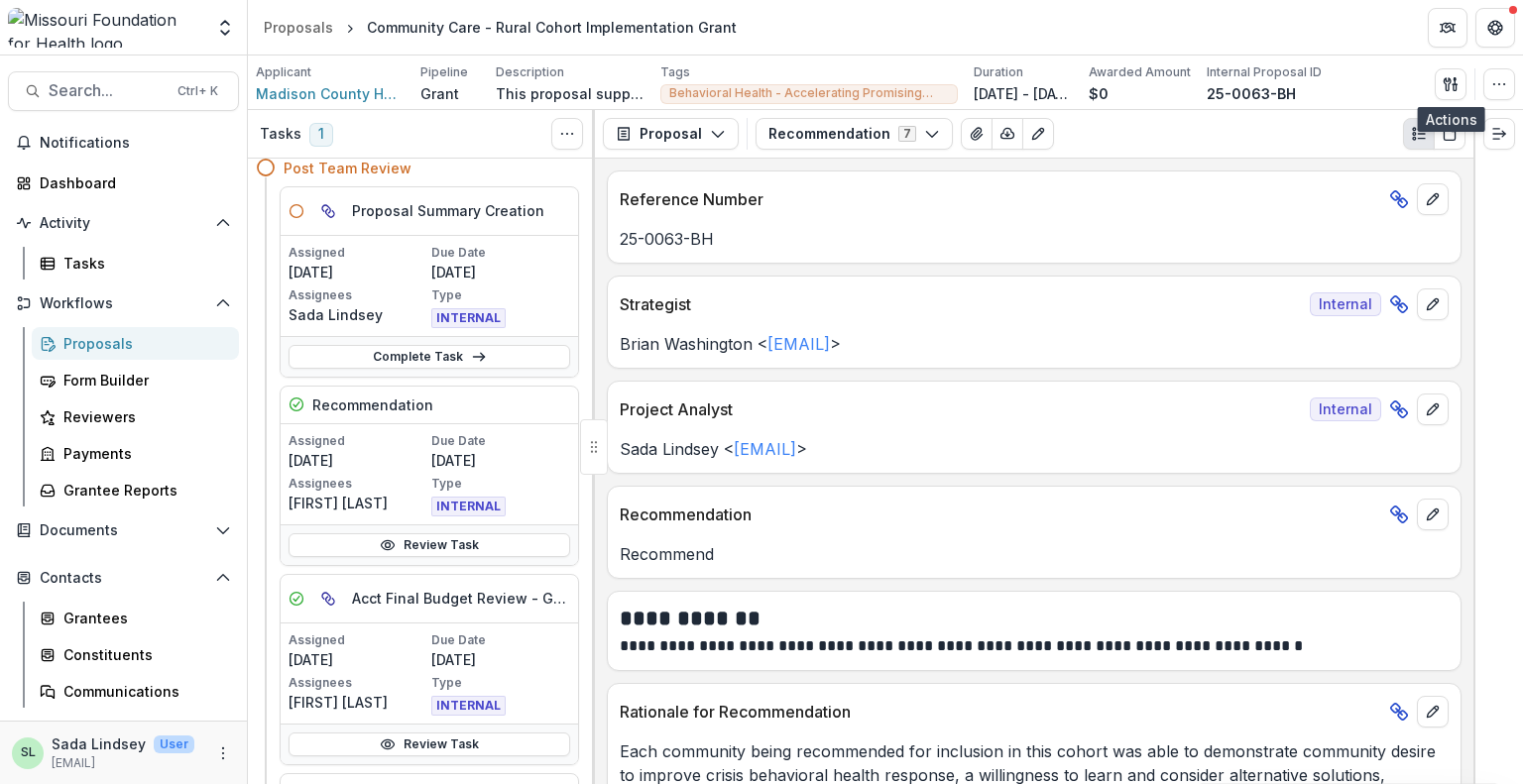 scroll, scrollTop: 297, scrollLeft: 0, axis: vertical 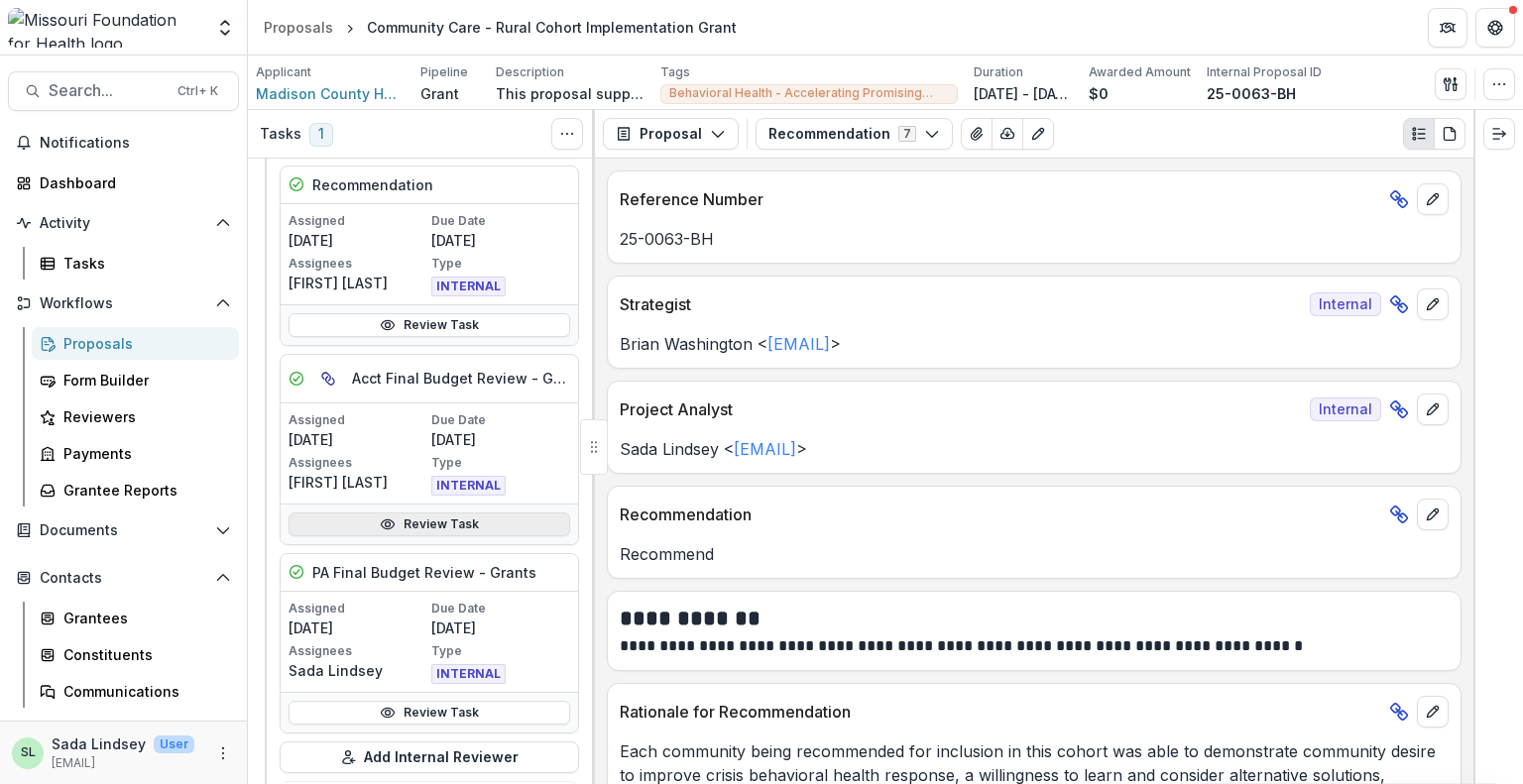 click on "Review Task" at bounding box center [429, 524] 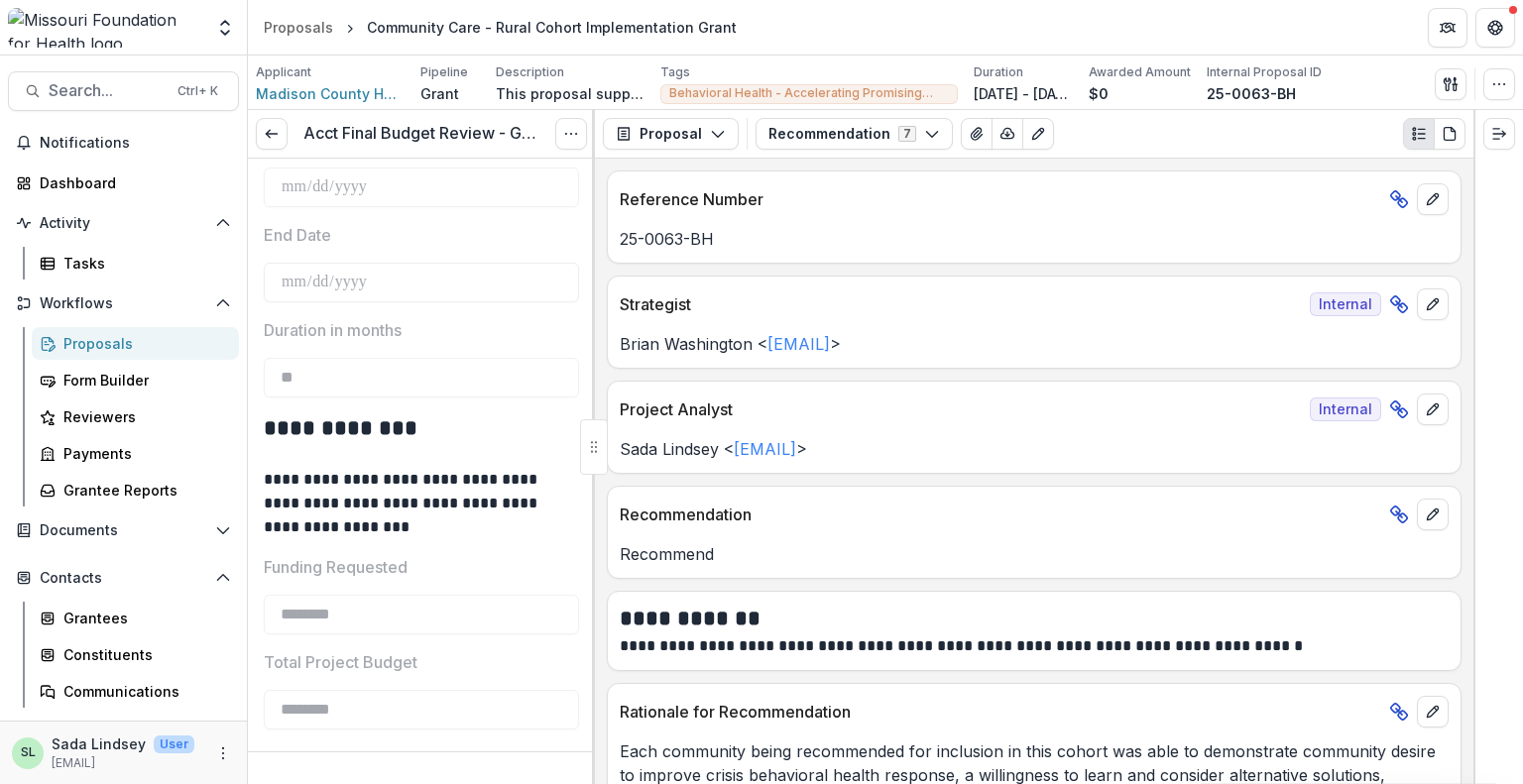 scroll, scrollTop: 595, scrollLeft: 0, axis: vertical 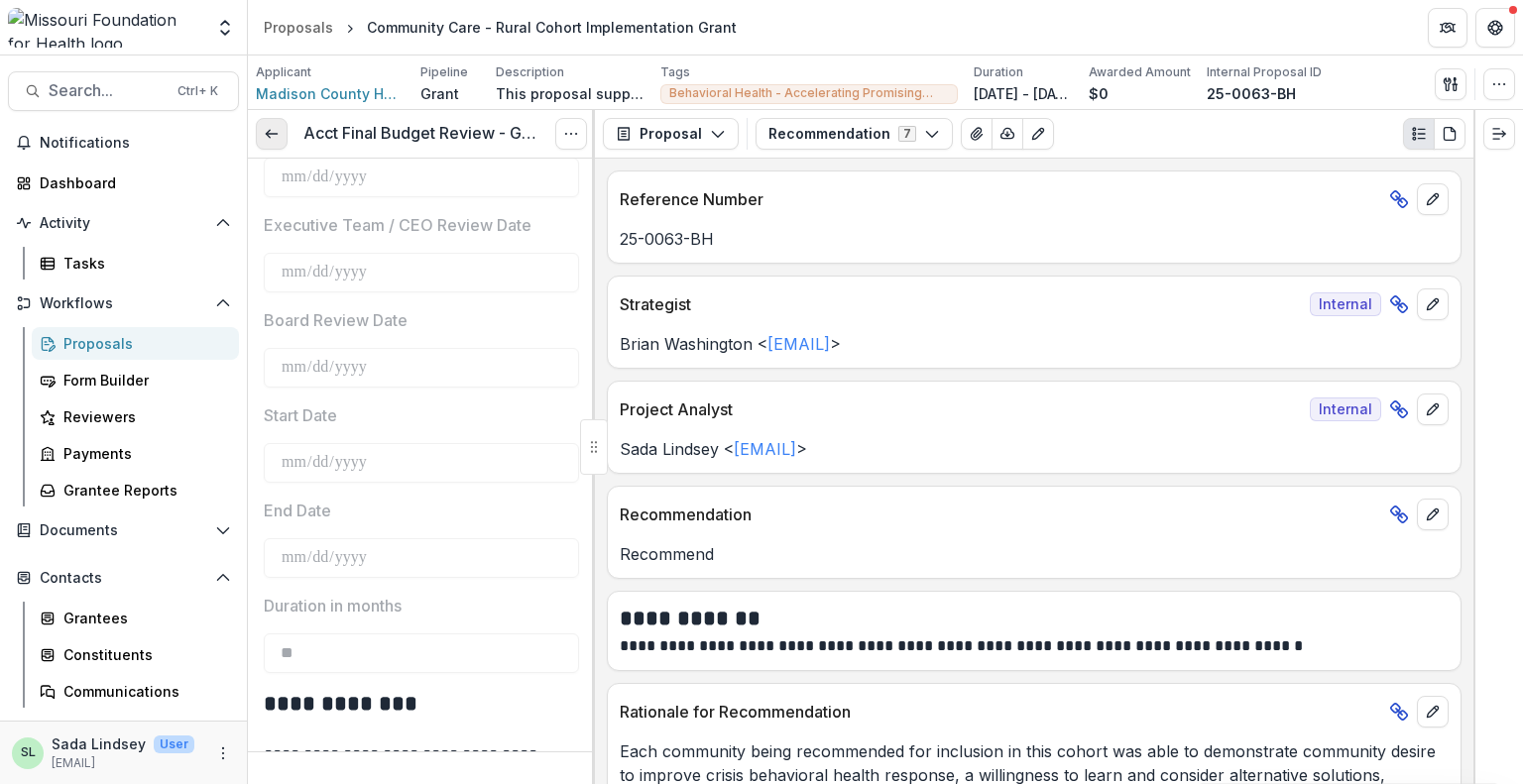click at bounding box center [272, 134] 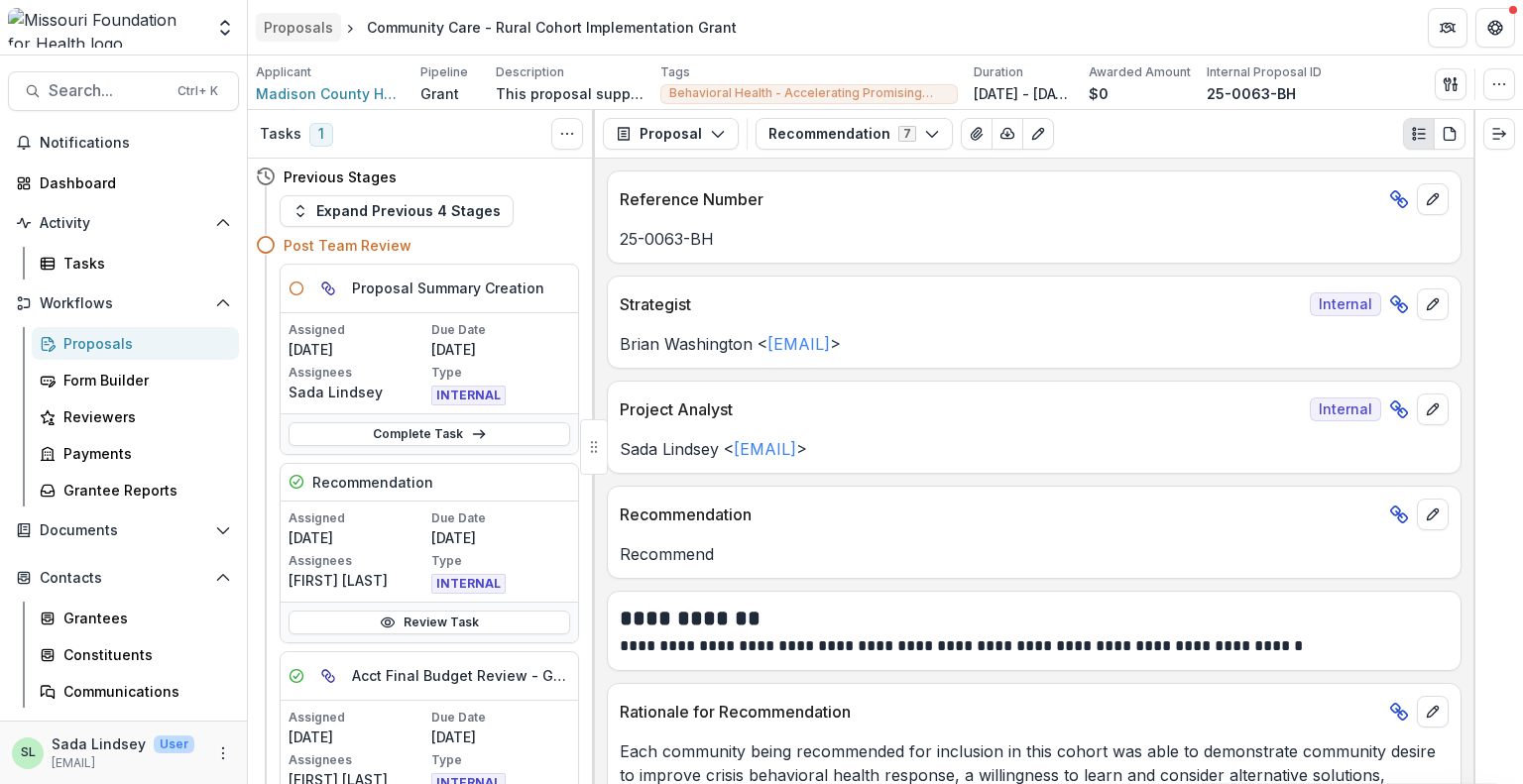 click on "Proposals" at bounding box center [298, 27] 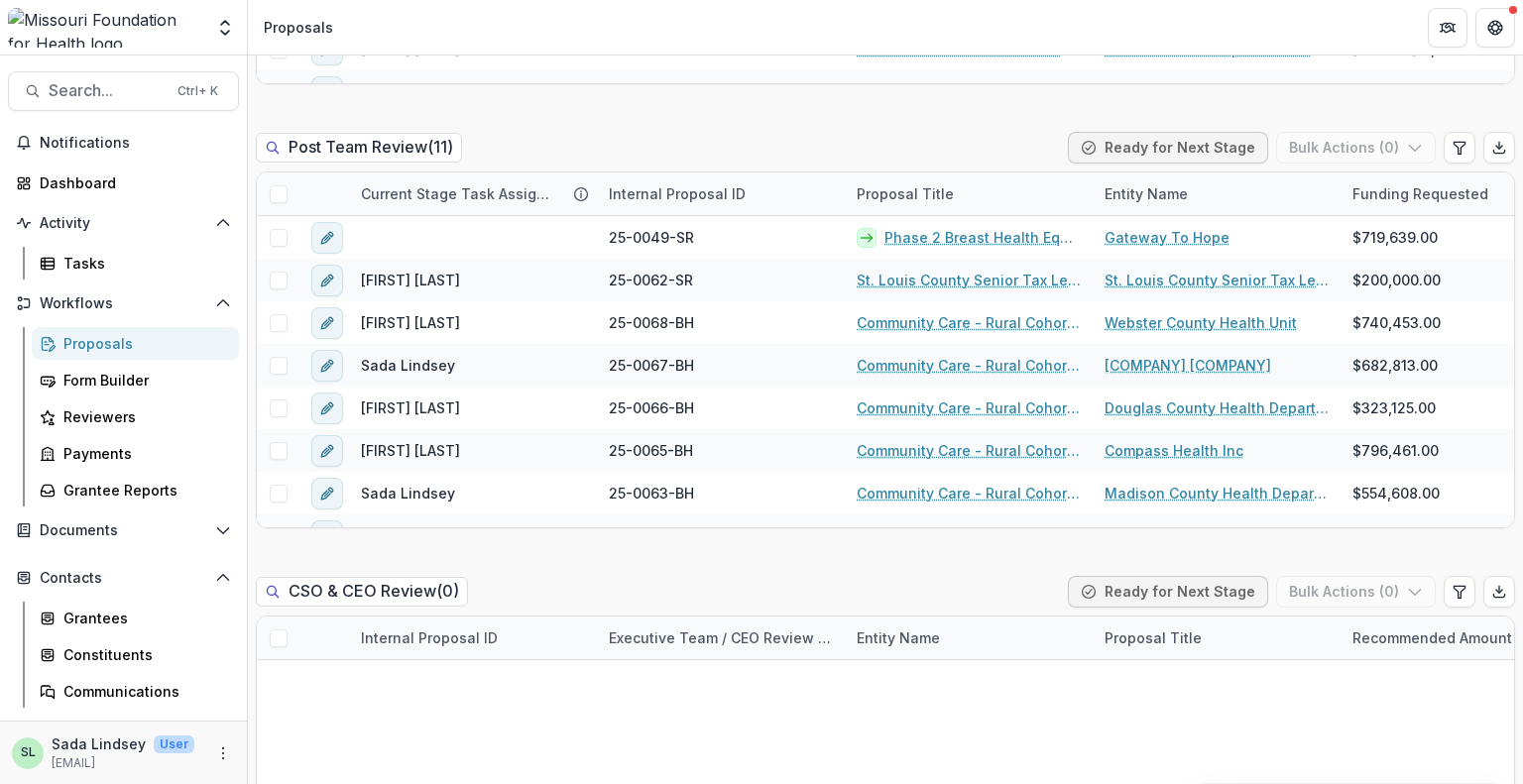 scroll, scrollTop: 1883, scrollLeft: 0, axis: vertical 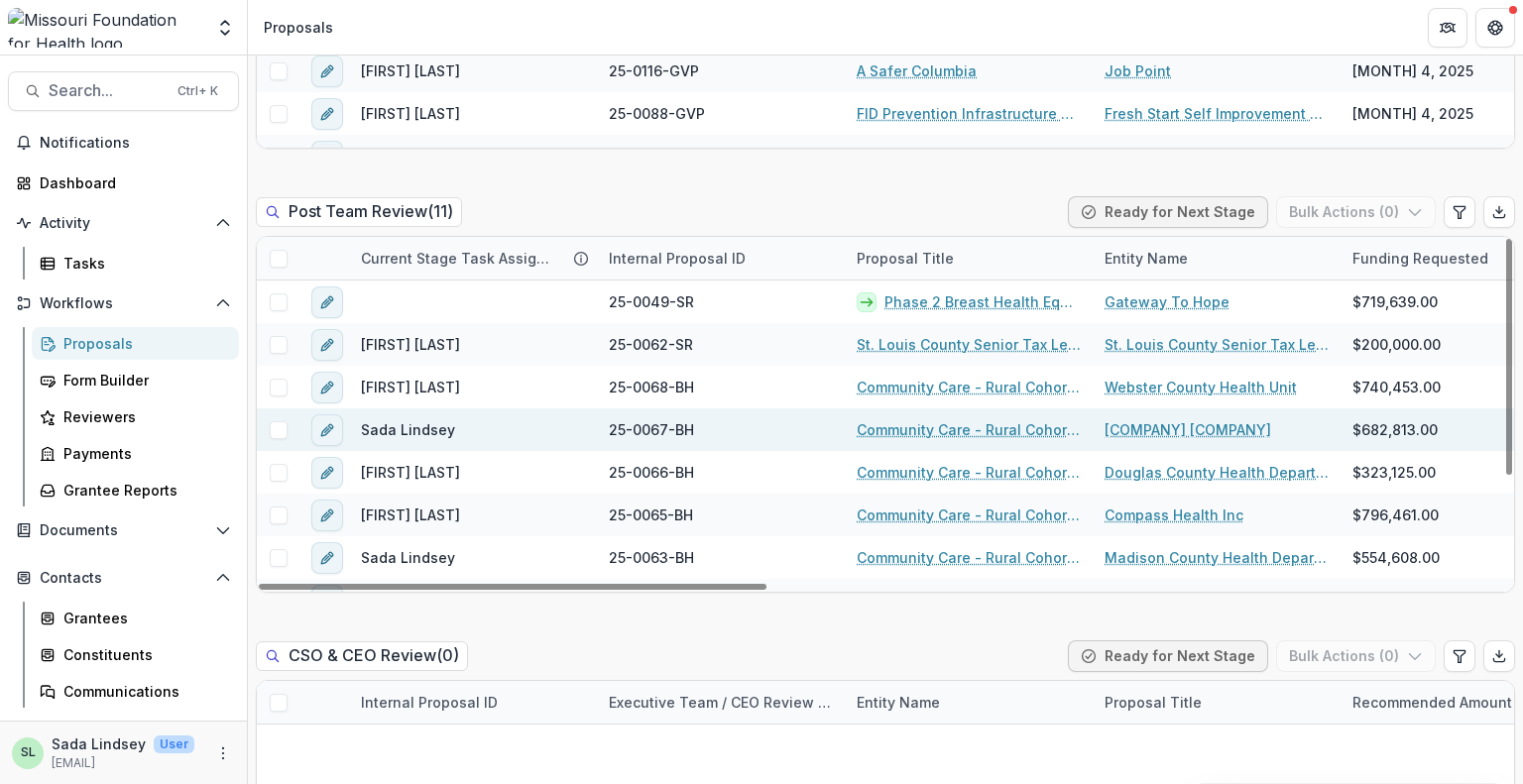 click on "Community Care - Rural Cohort Implementation Grant" at bounding box center [969, 429] 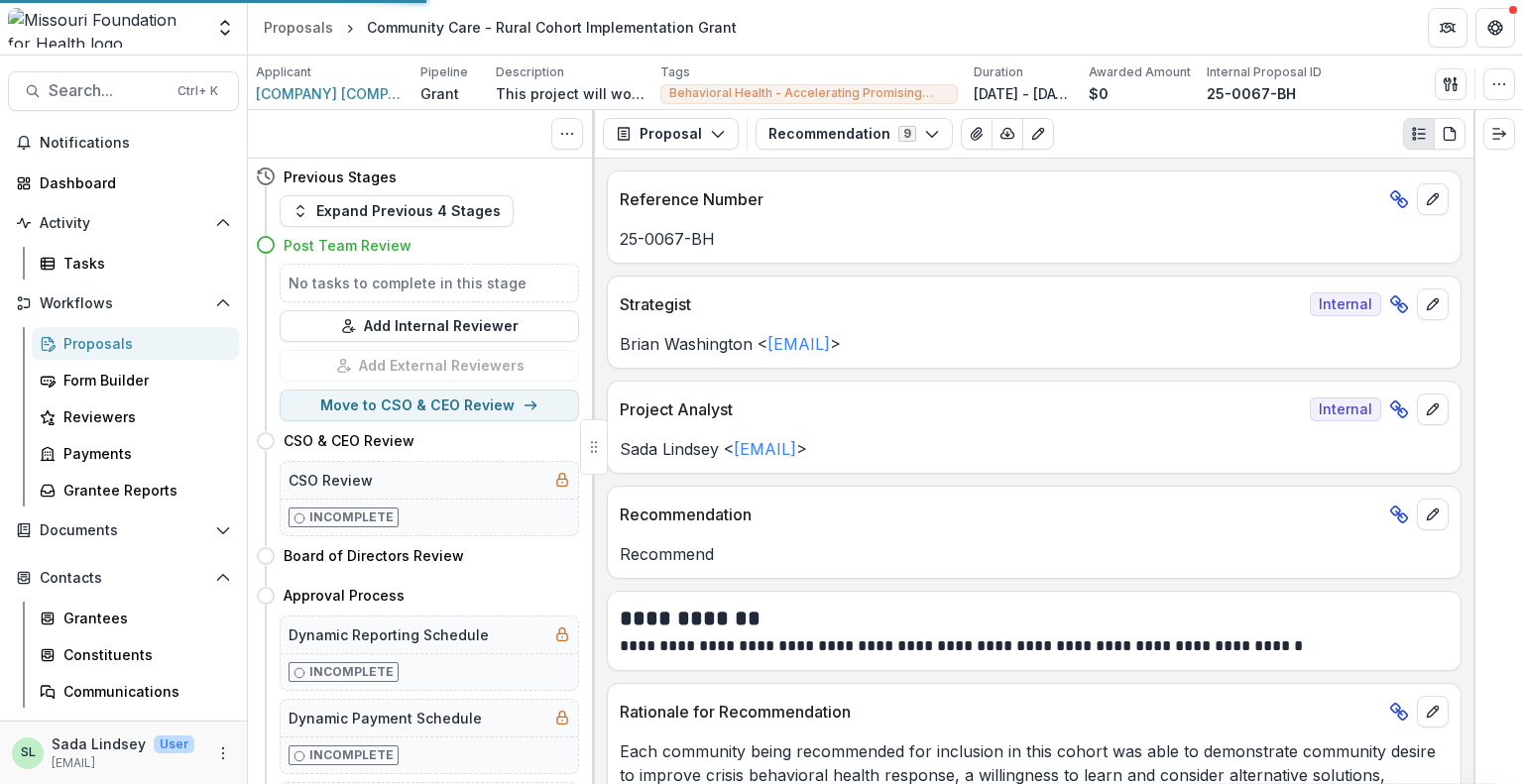 scroll, scrollTop: 0, scrollLeft: 0, axis: both 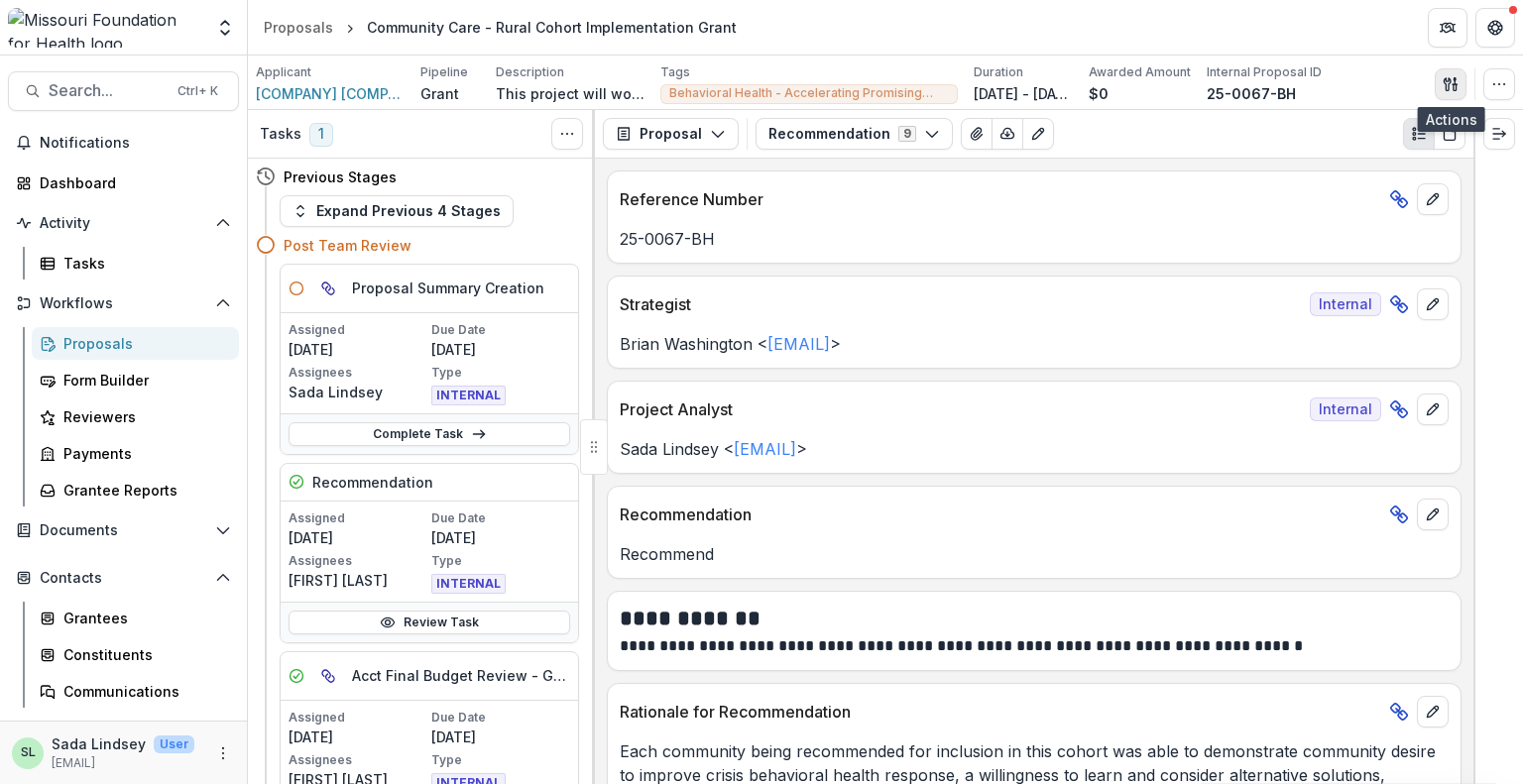 click at bounding box center (1451, 84) 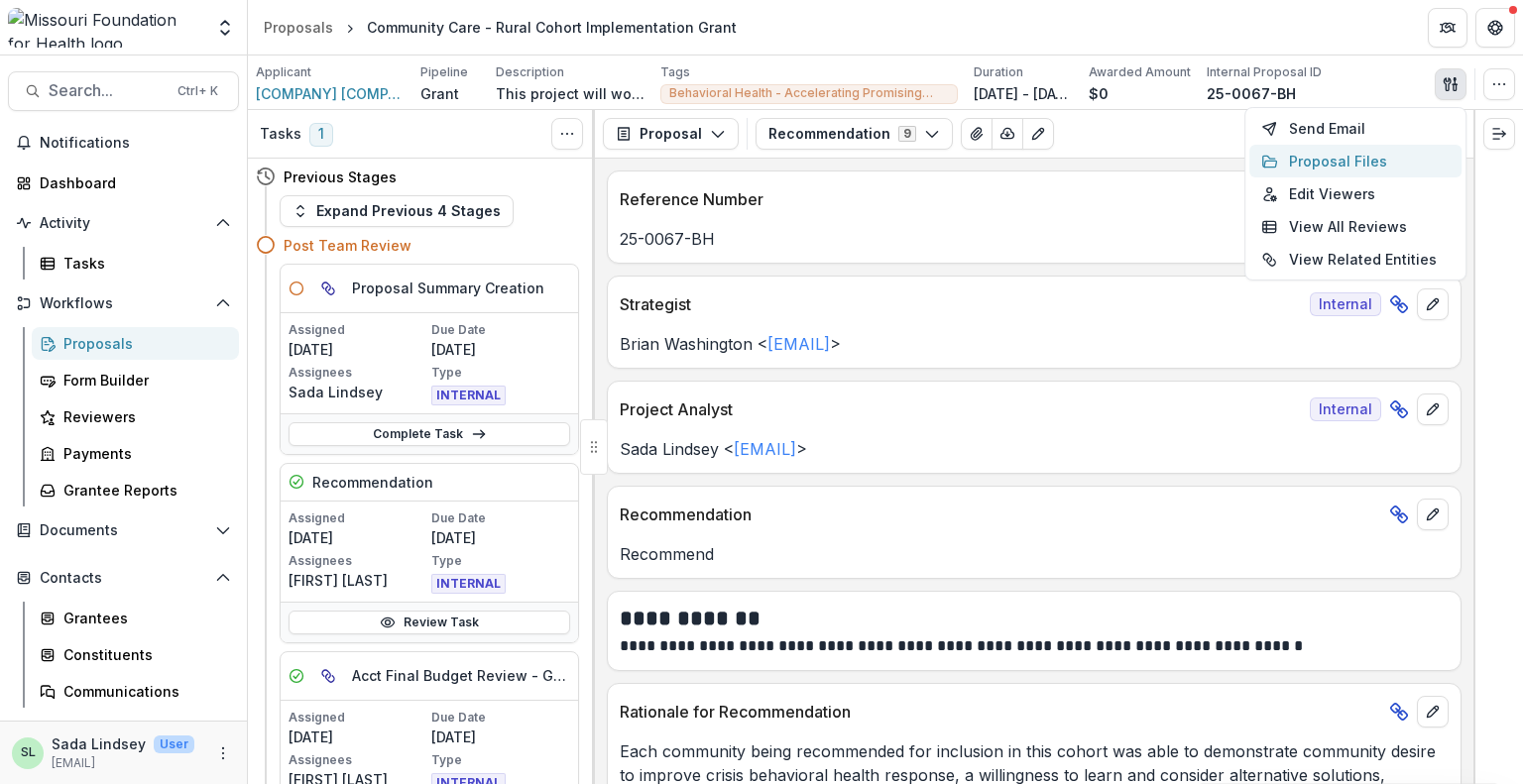click on "Proposal Files" at bounding box center (1355, 161) 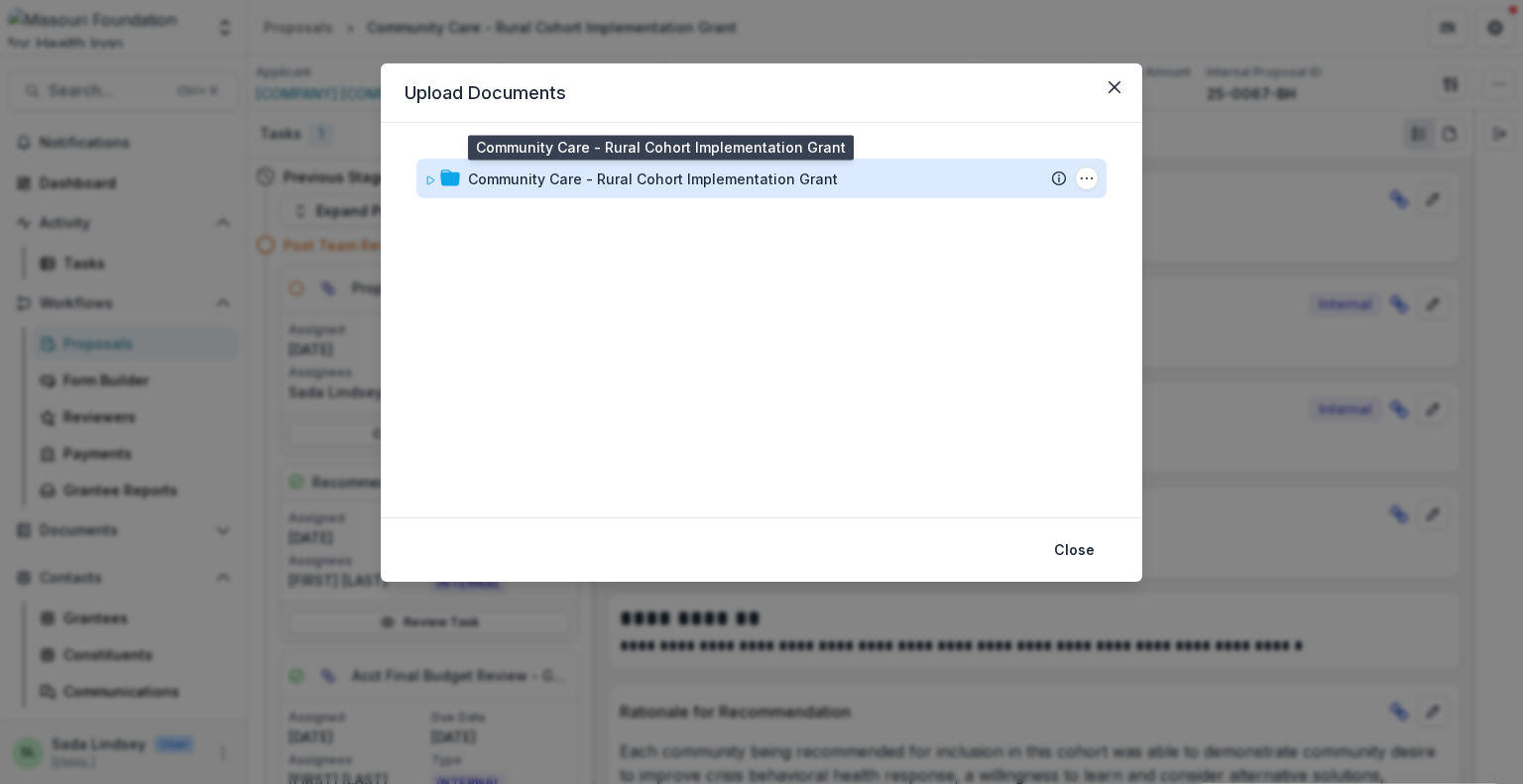 click on "Community Care - Rural Cohort Implementation Grant" at bounding box center (652, 178) 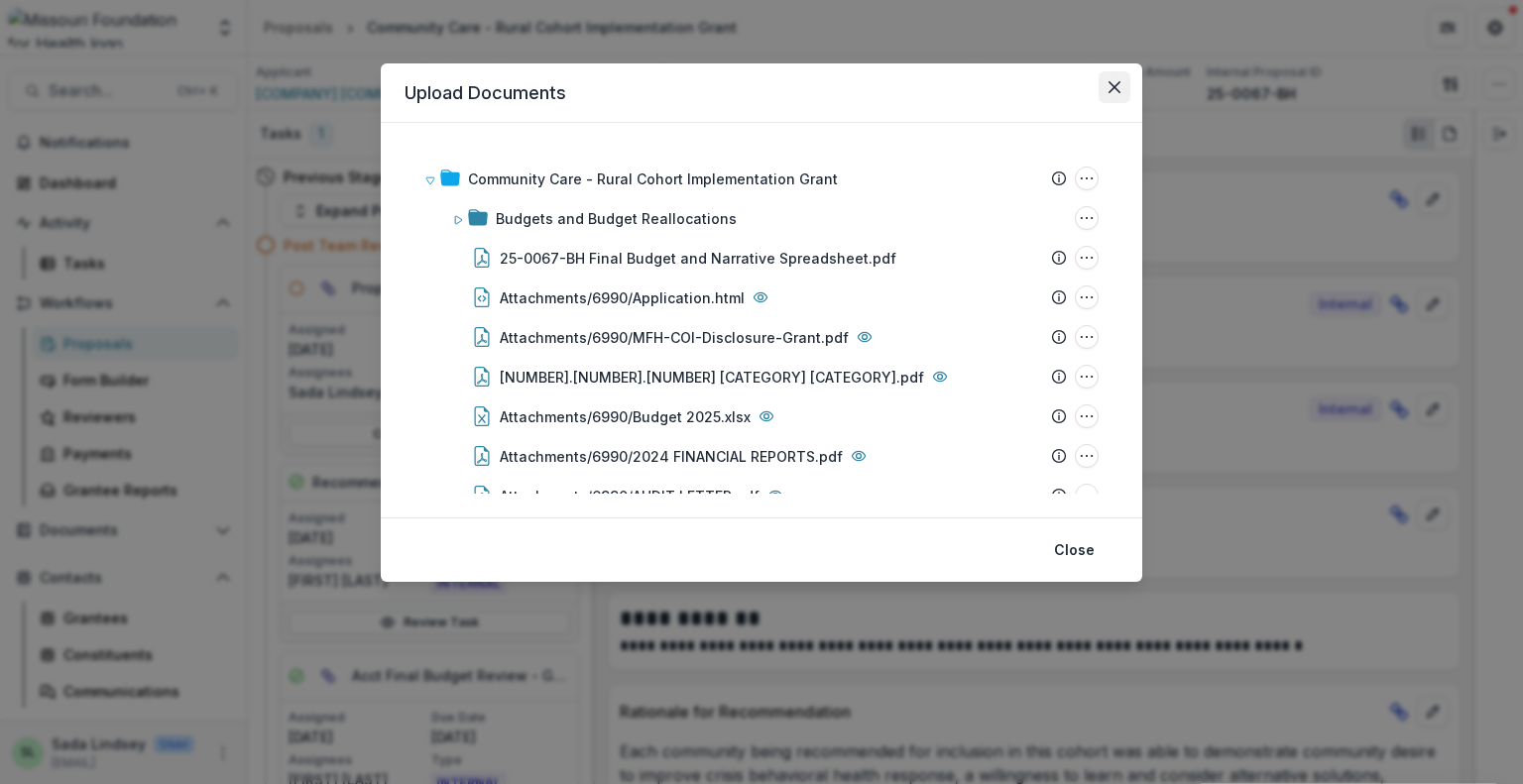 click at bounding box center [1114, 87] 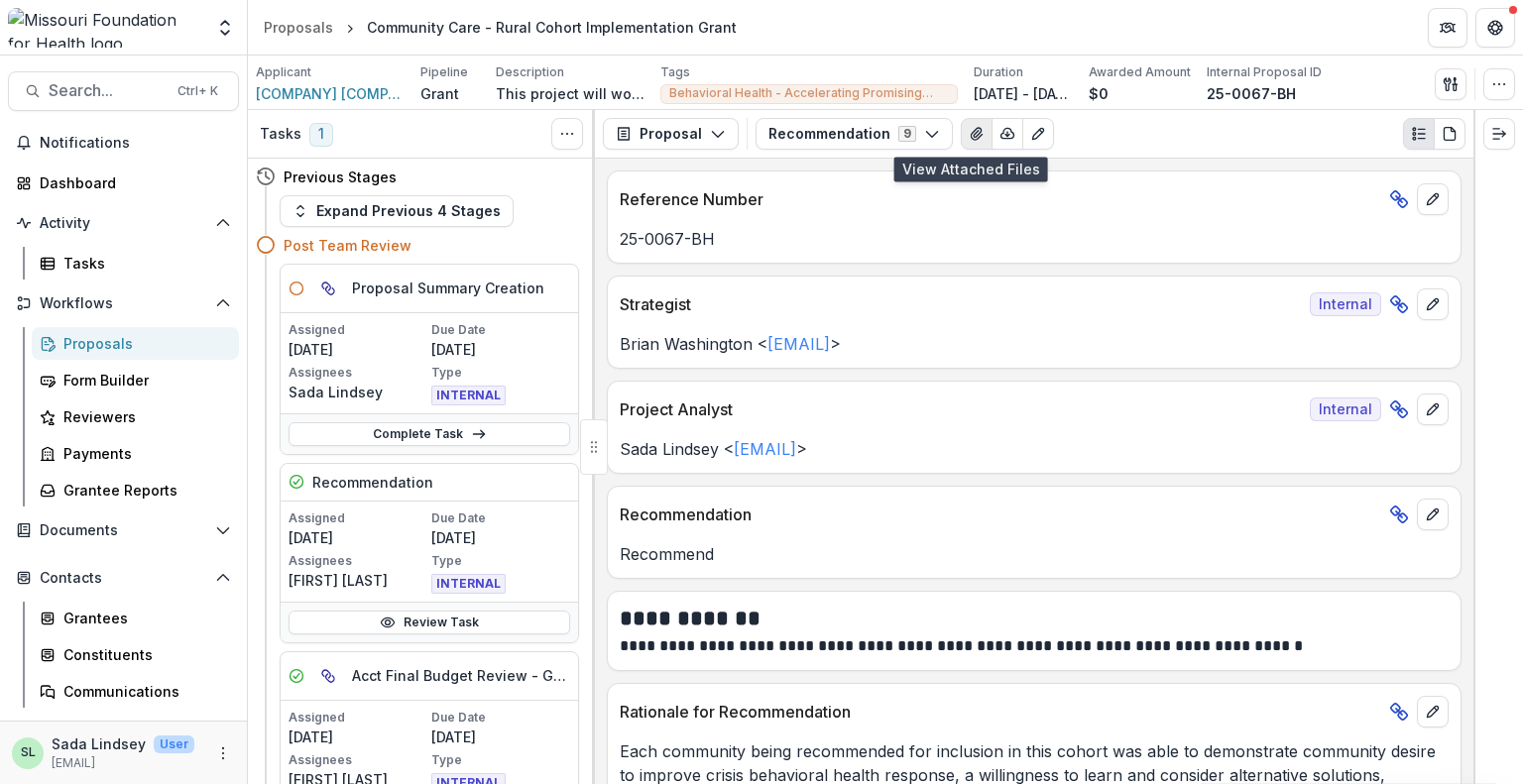 click 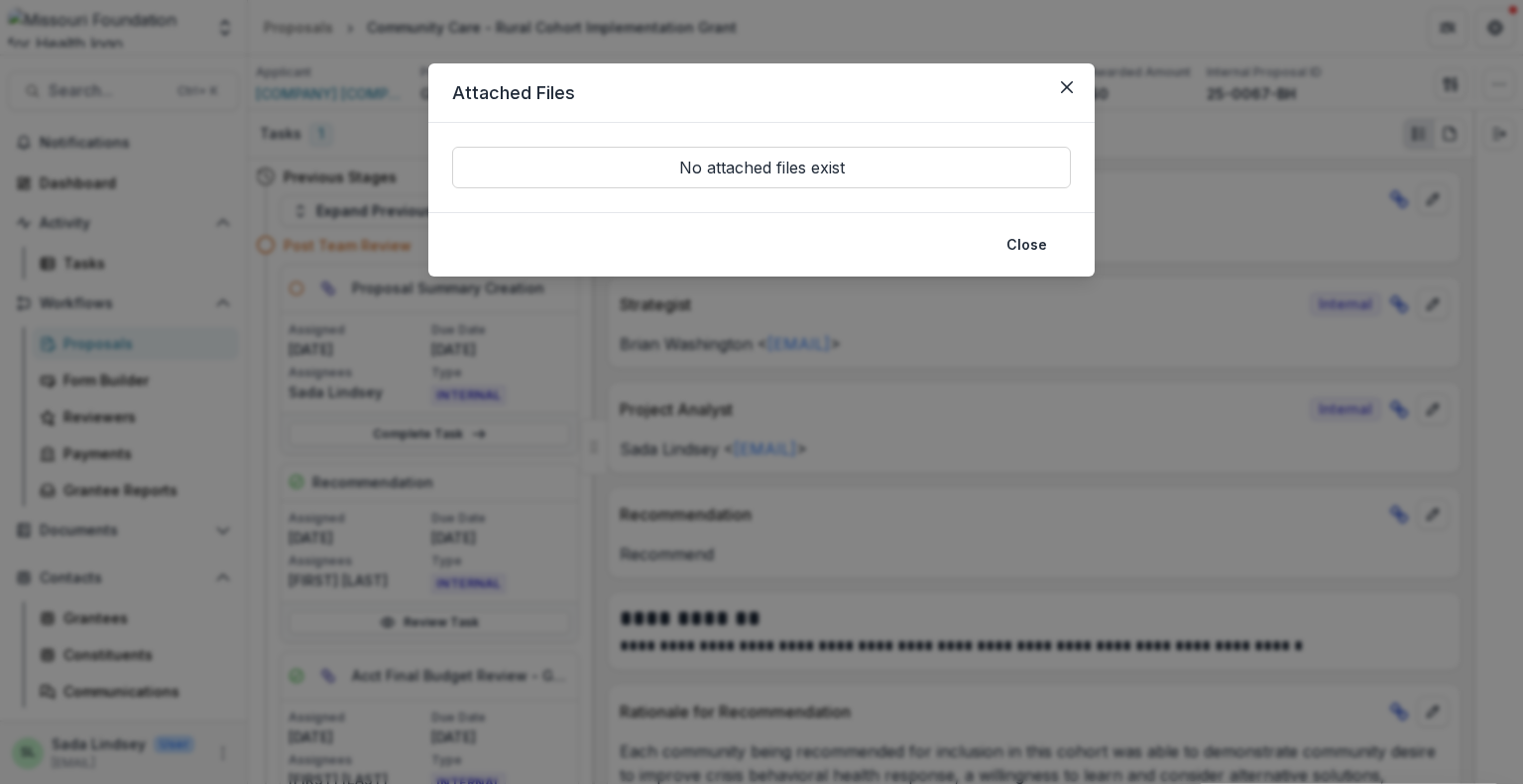 click on "No attached files exist" at bounding box center [762, 168] 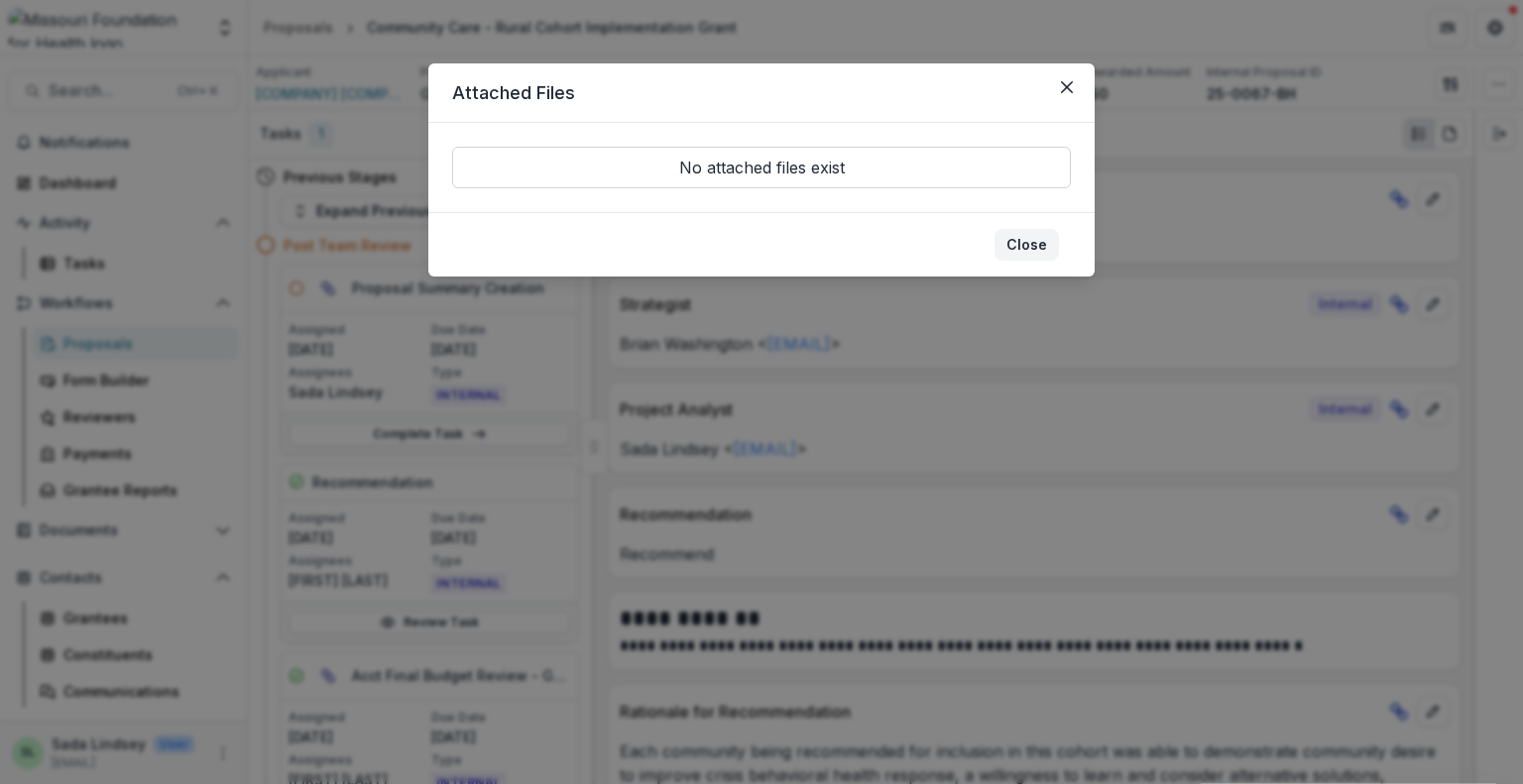 click on "Close" at bounding box center [1026, 245] 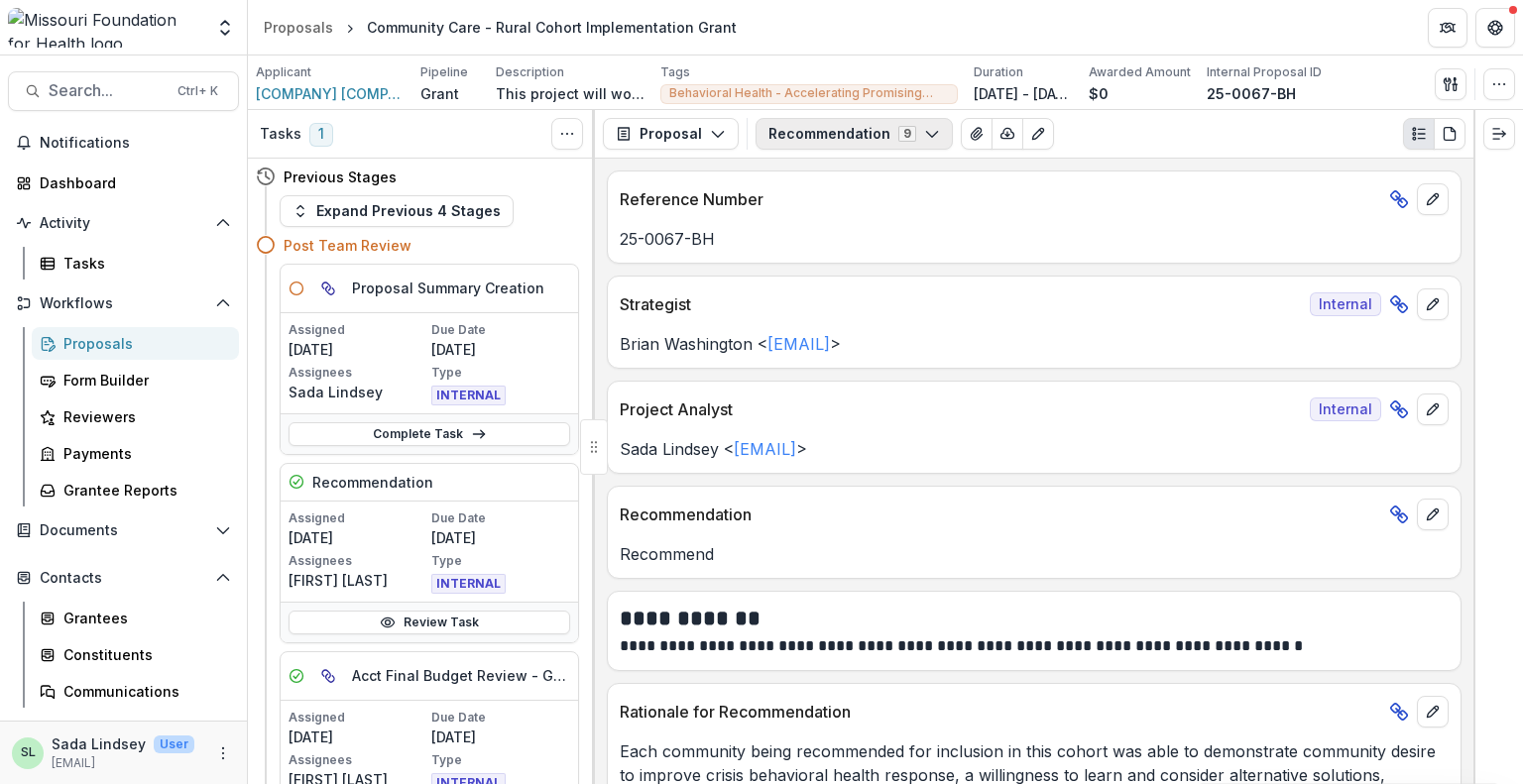 click on "Recommendation 9" at bounding box center [854, 134] 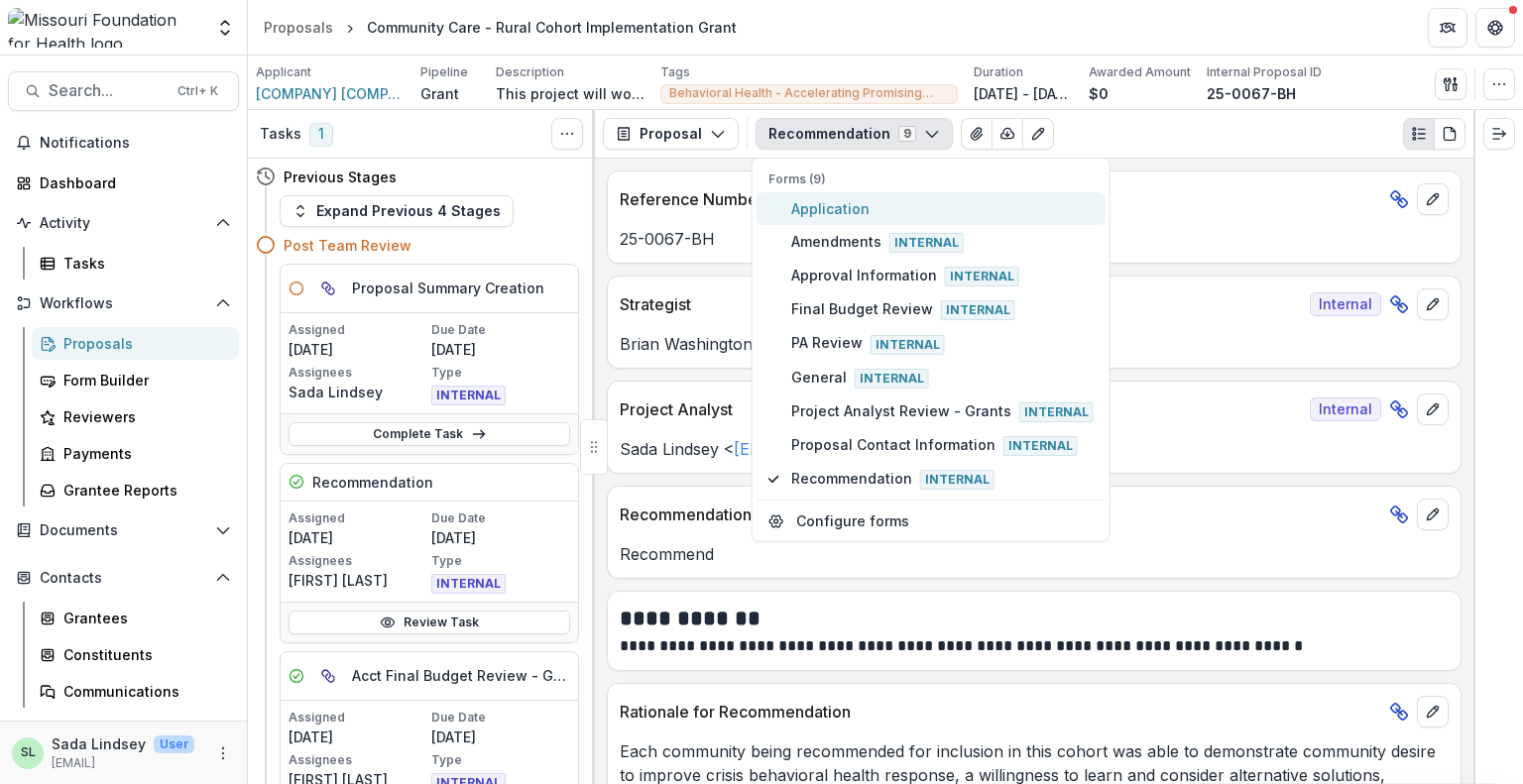 click on "Application" at bounding box center (942, 208) 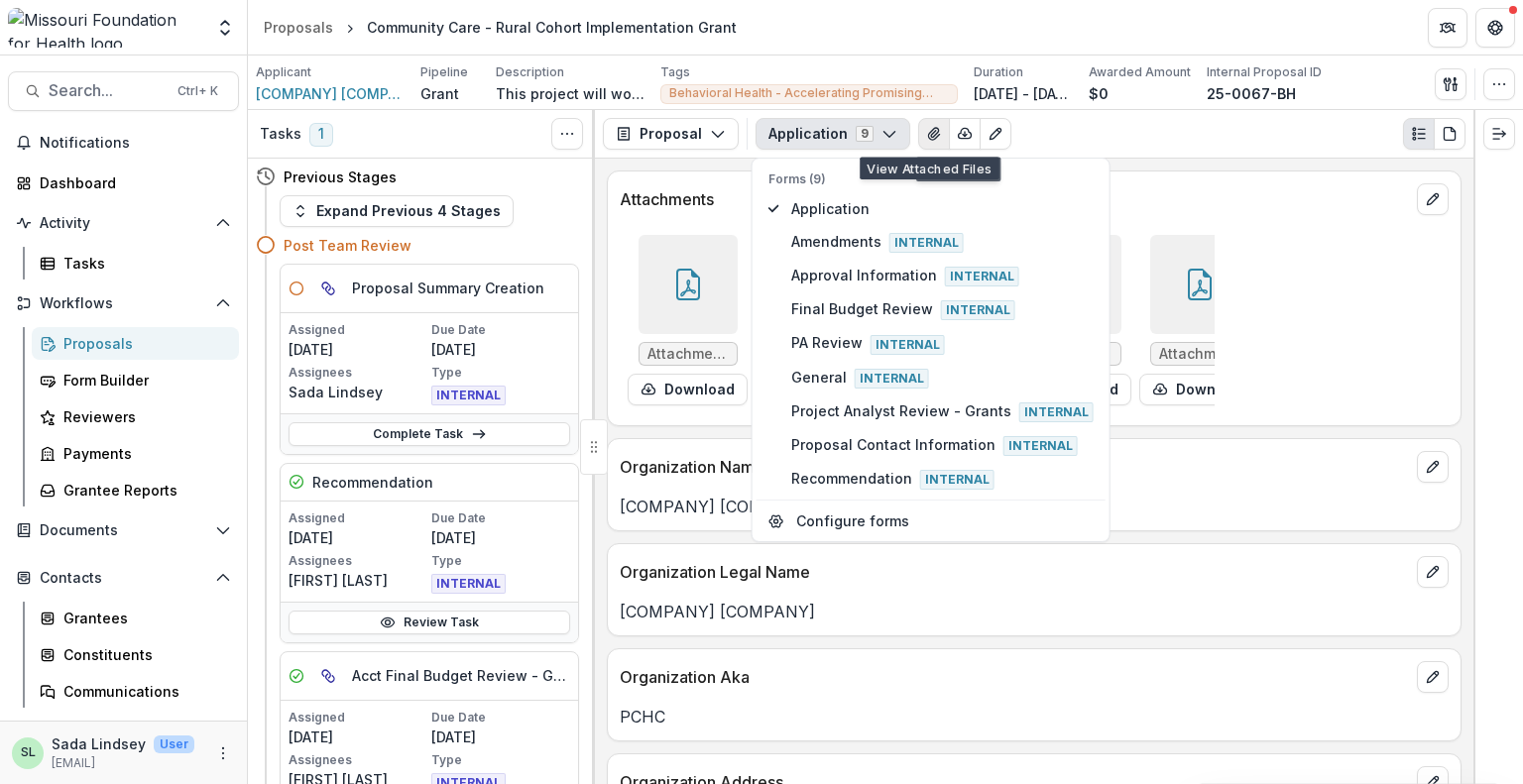 click 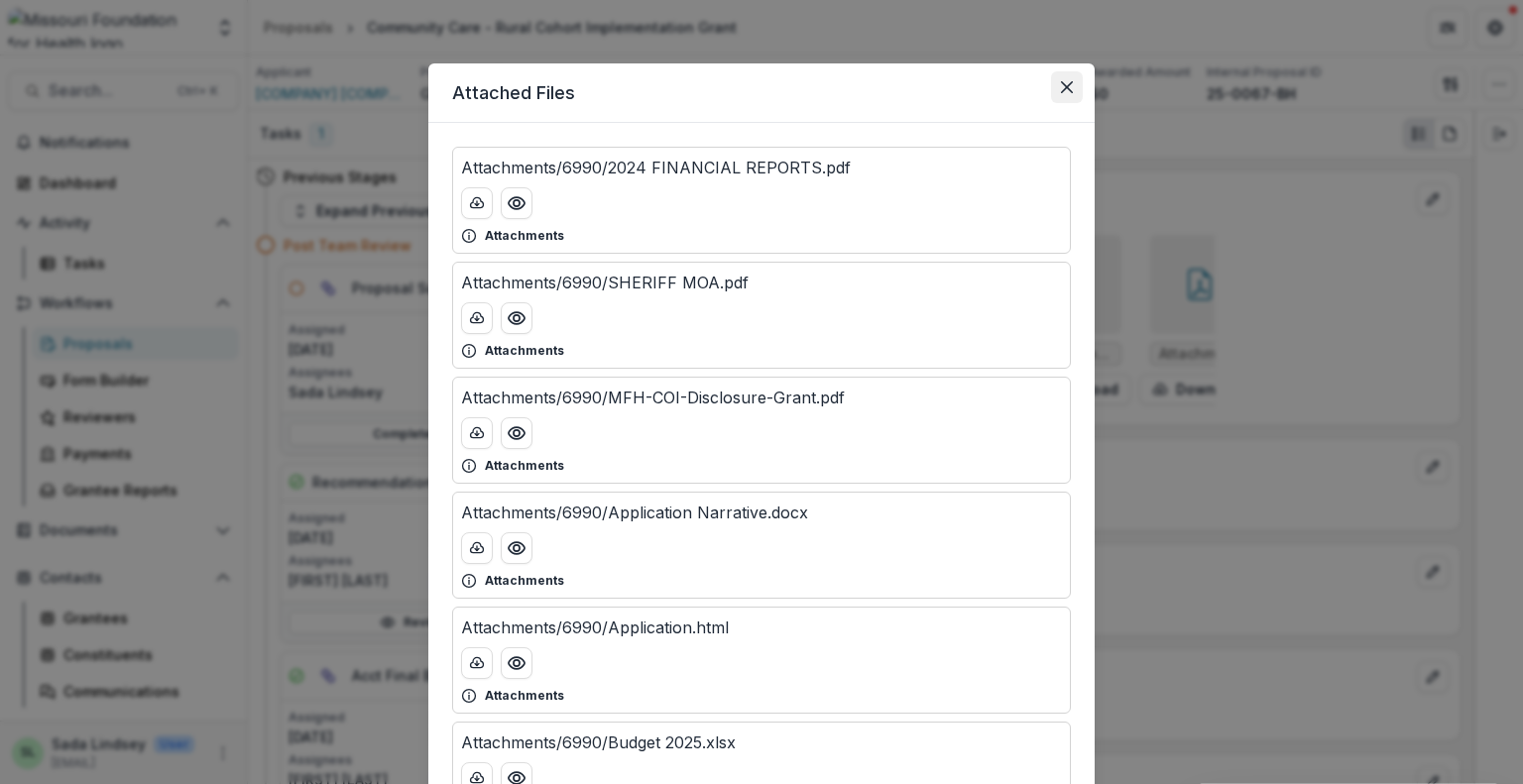 click 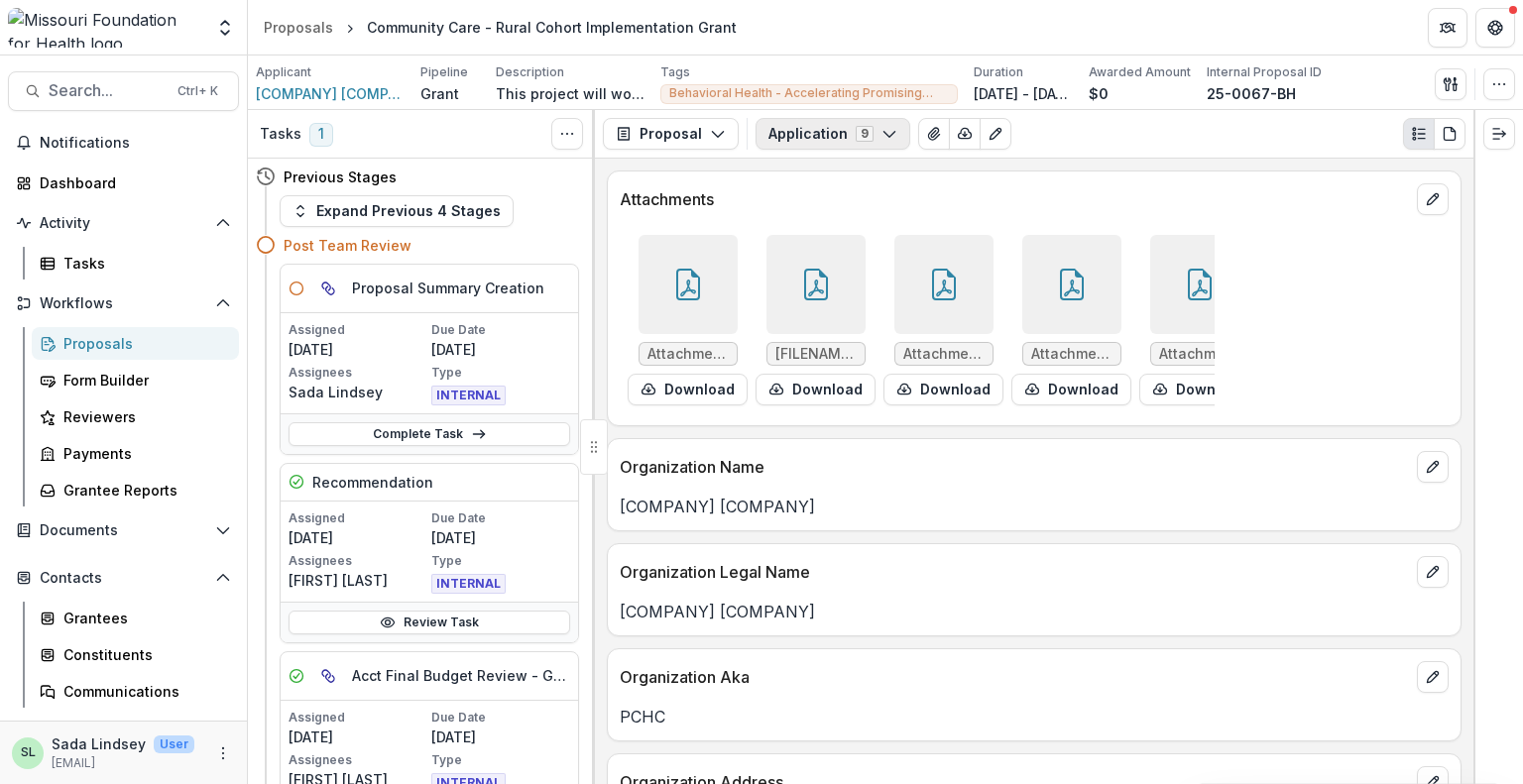 click 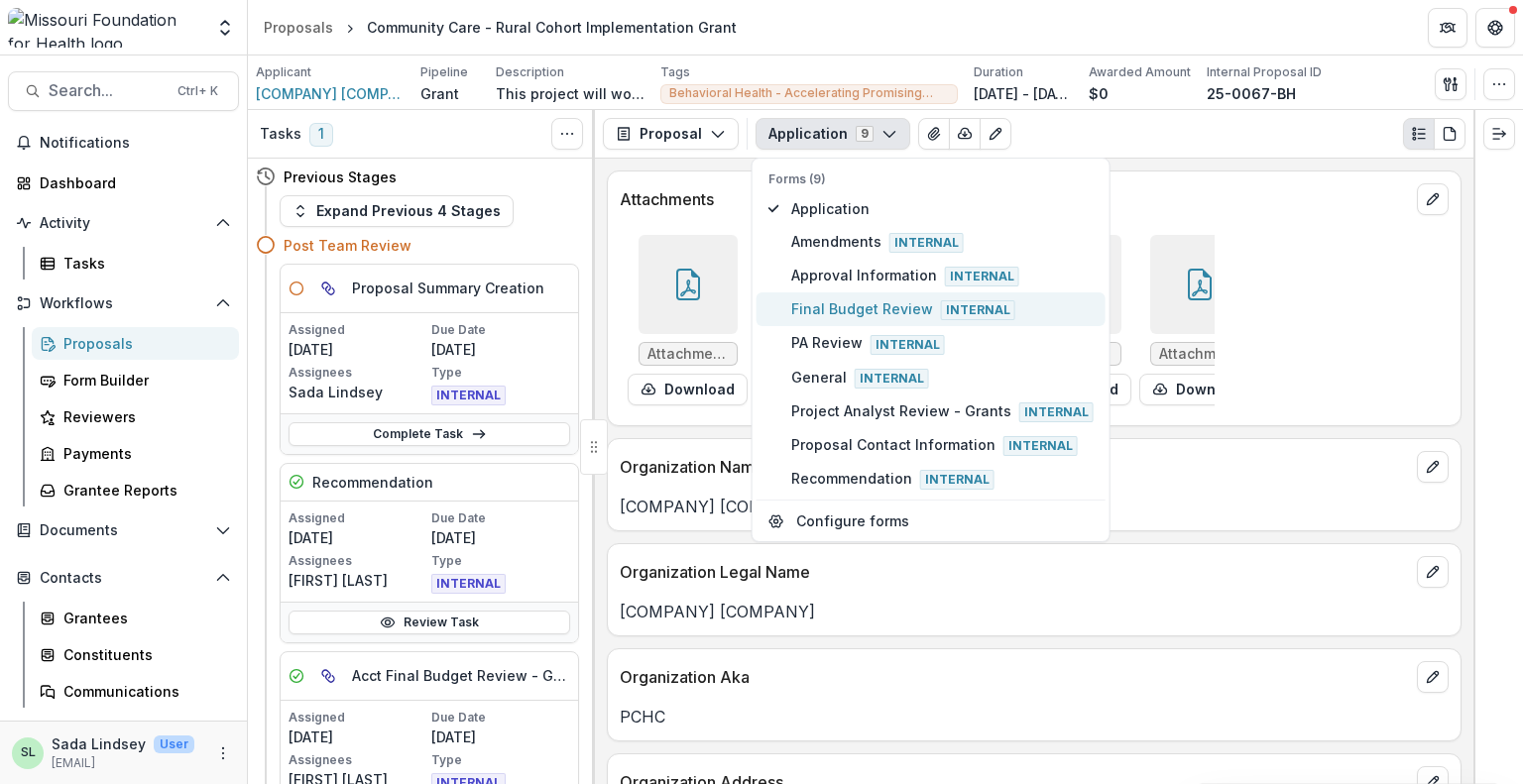 click on "Final Budget Review Internal" at bounding box center (942, 309) 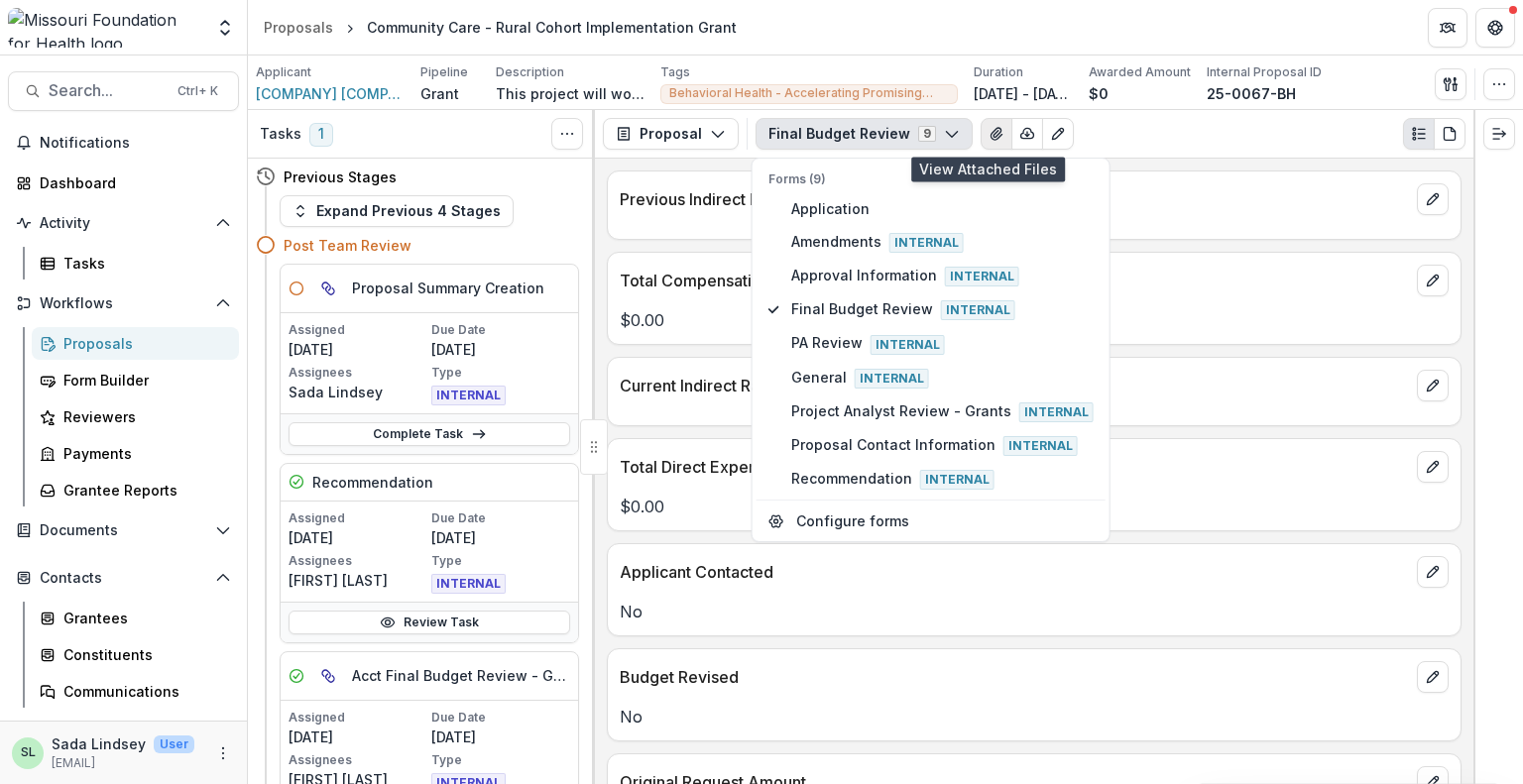 click at bounding box center [996, 134] 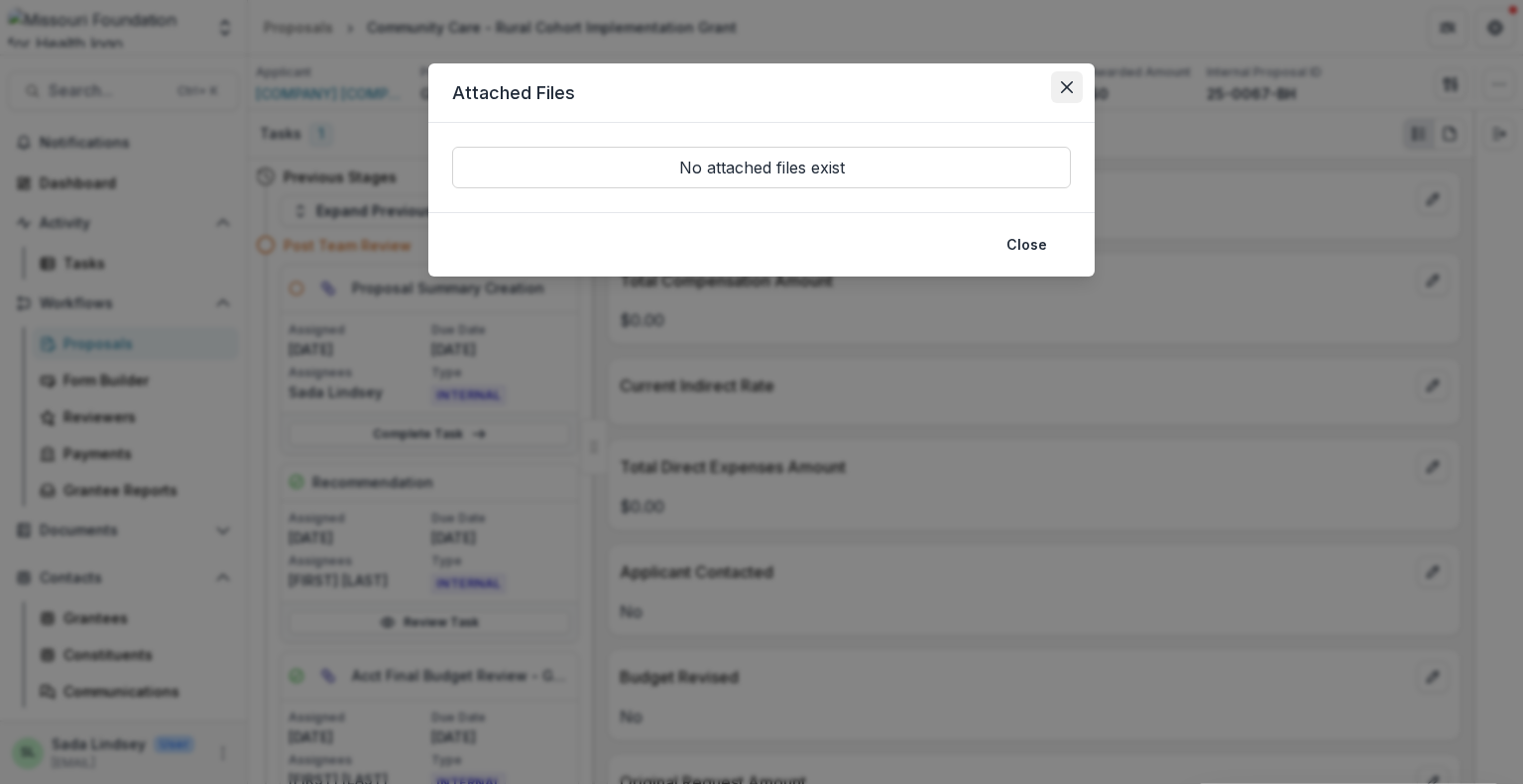 click at bounding box center [1067, 87] 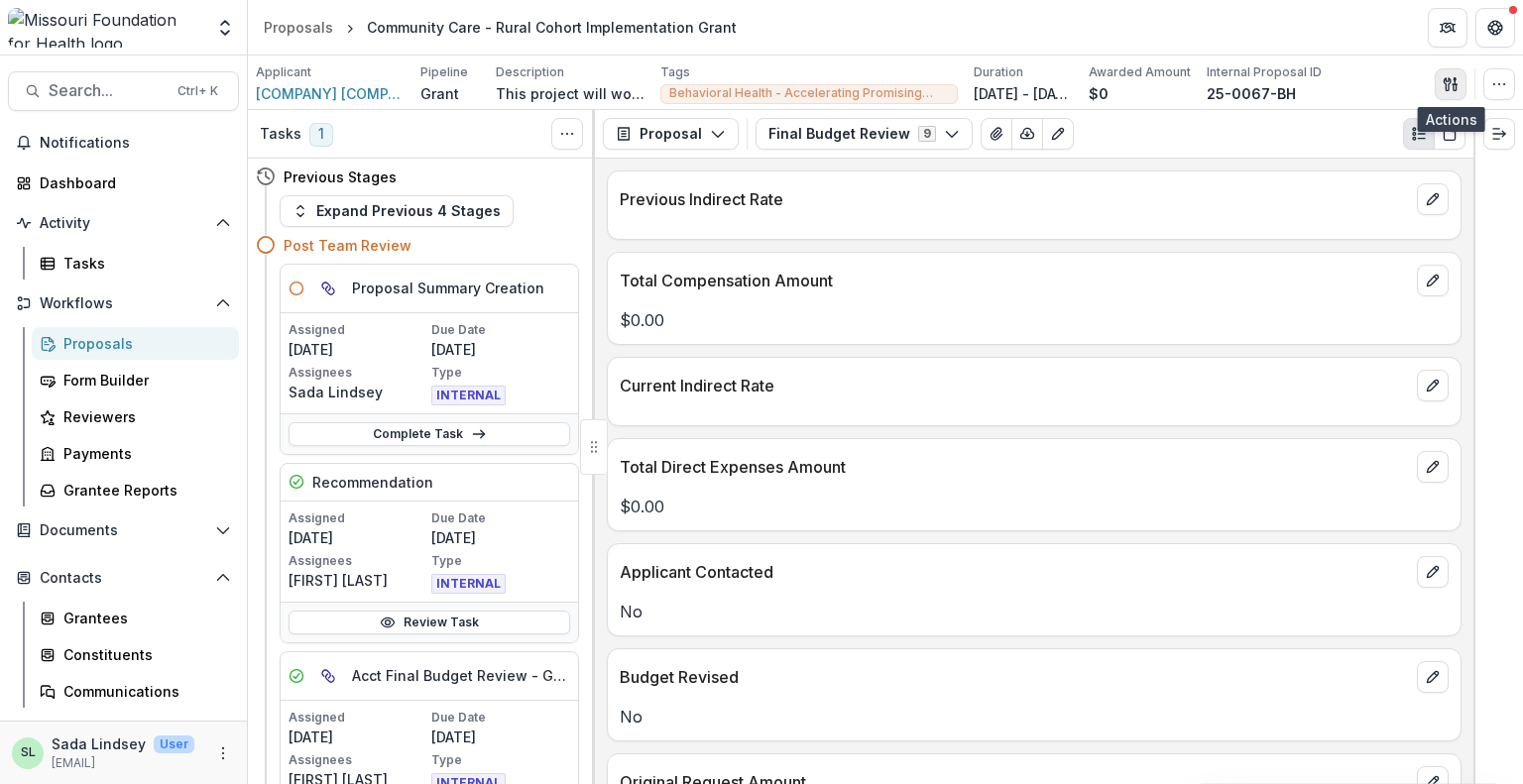 click 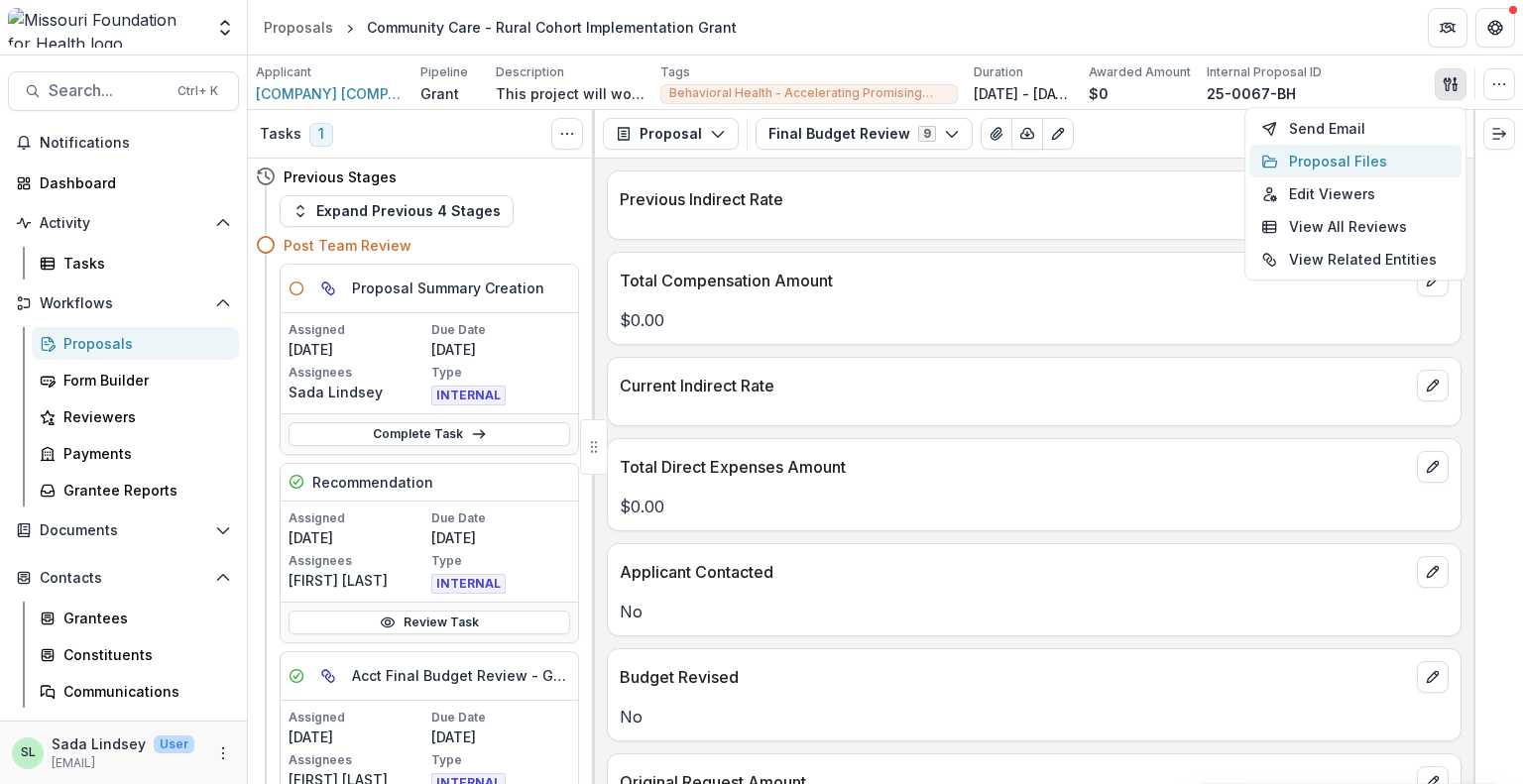 click on "Proposal Files" at bounding box center (1355, 161) 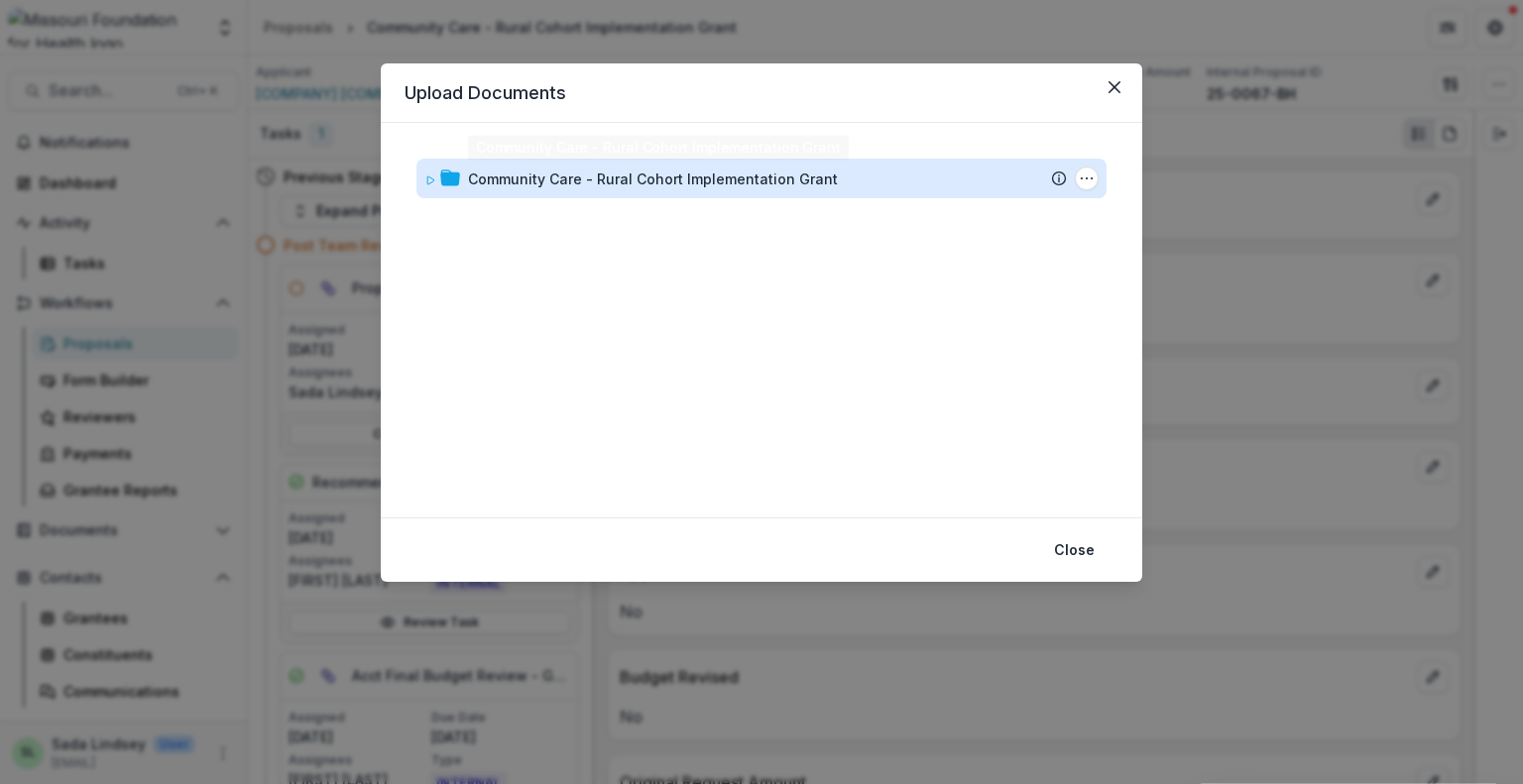 click on "Community Care - Rural Cohort Implementation Grant" at bounding box center [652, 178] 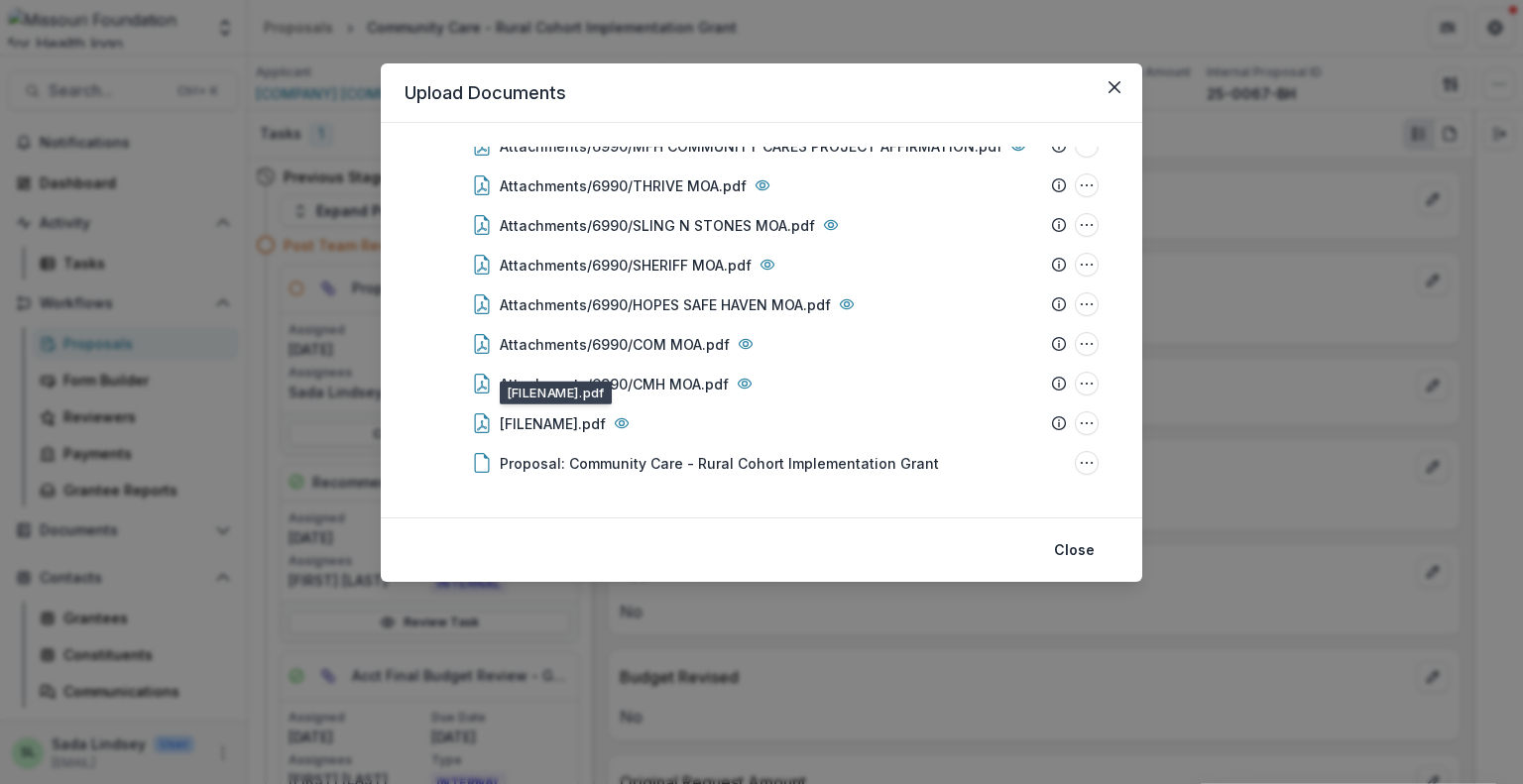 scroll, scrollTop: 0, scrollLeft: 0, axis: both 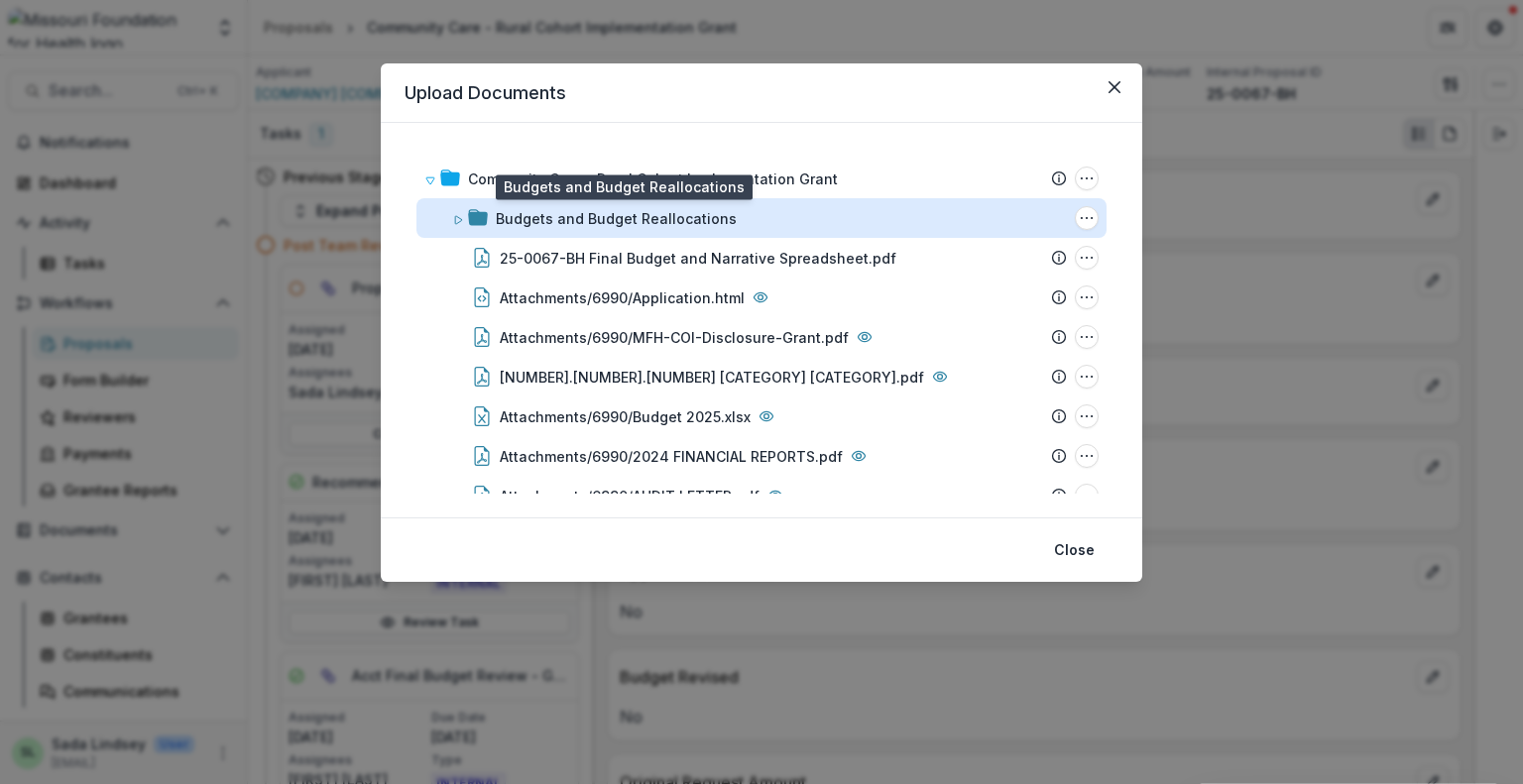 click on "Budgets and Budget Reallocations" at bounding box center [616, 218] 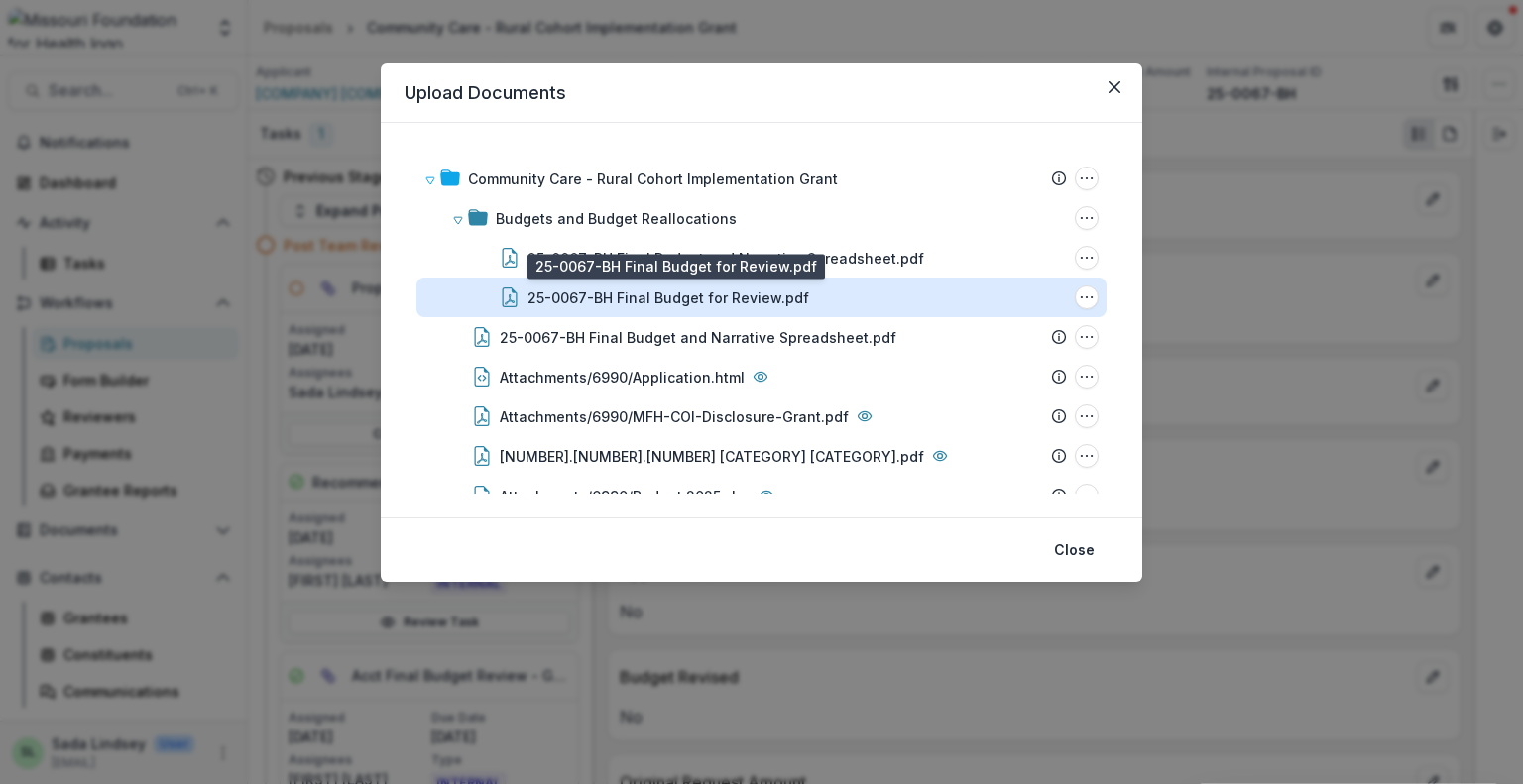 click on "25-0067-BH Final Budget for Review.pdf" at bounding box center [668, 297] 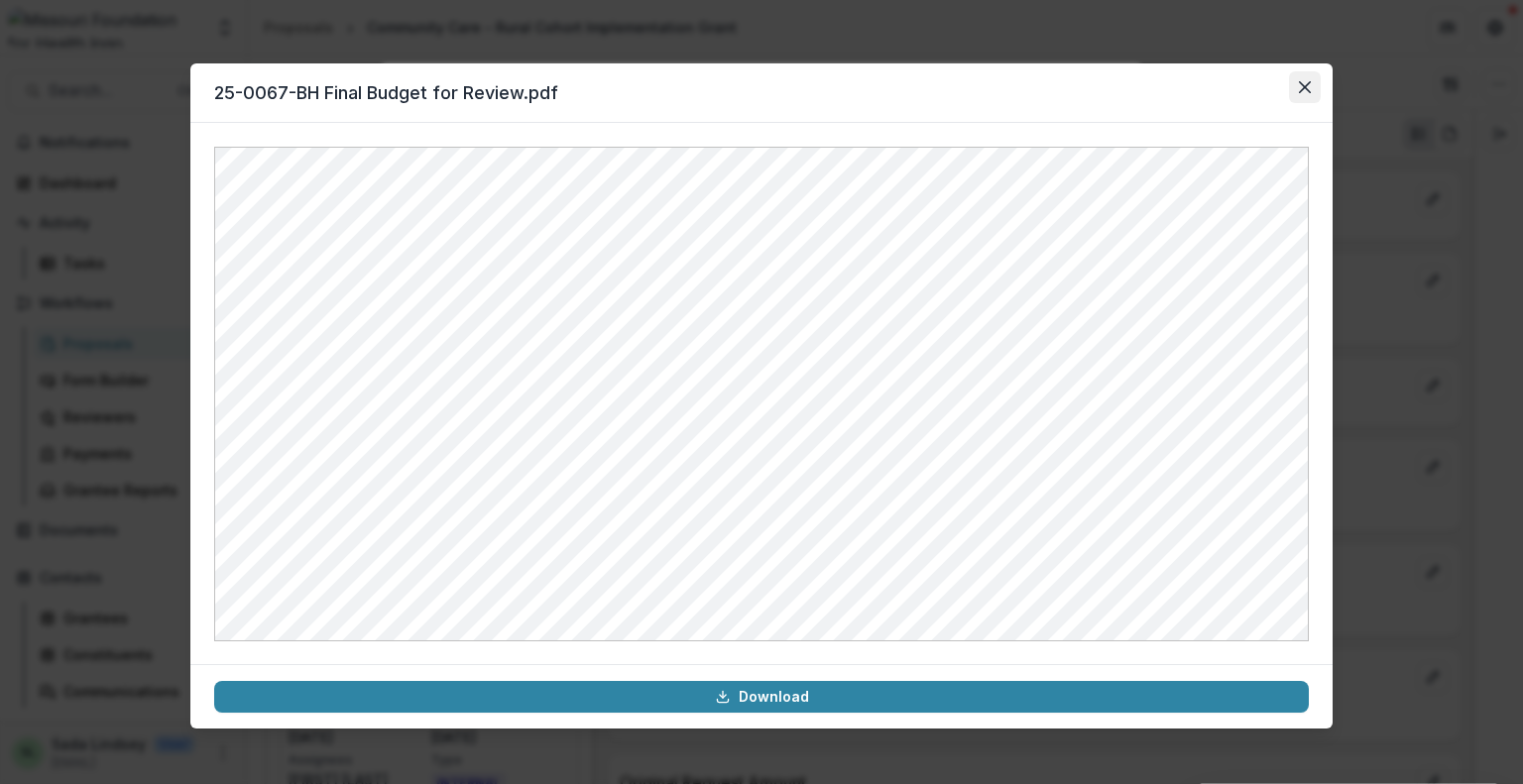 click at bounding box center [1305, 87] 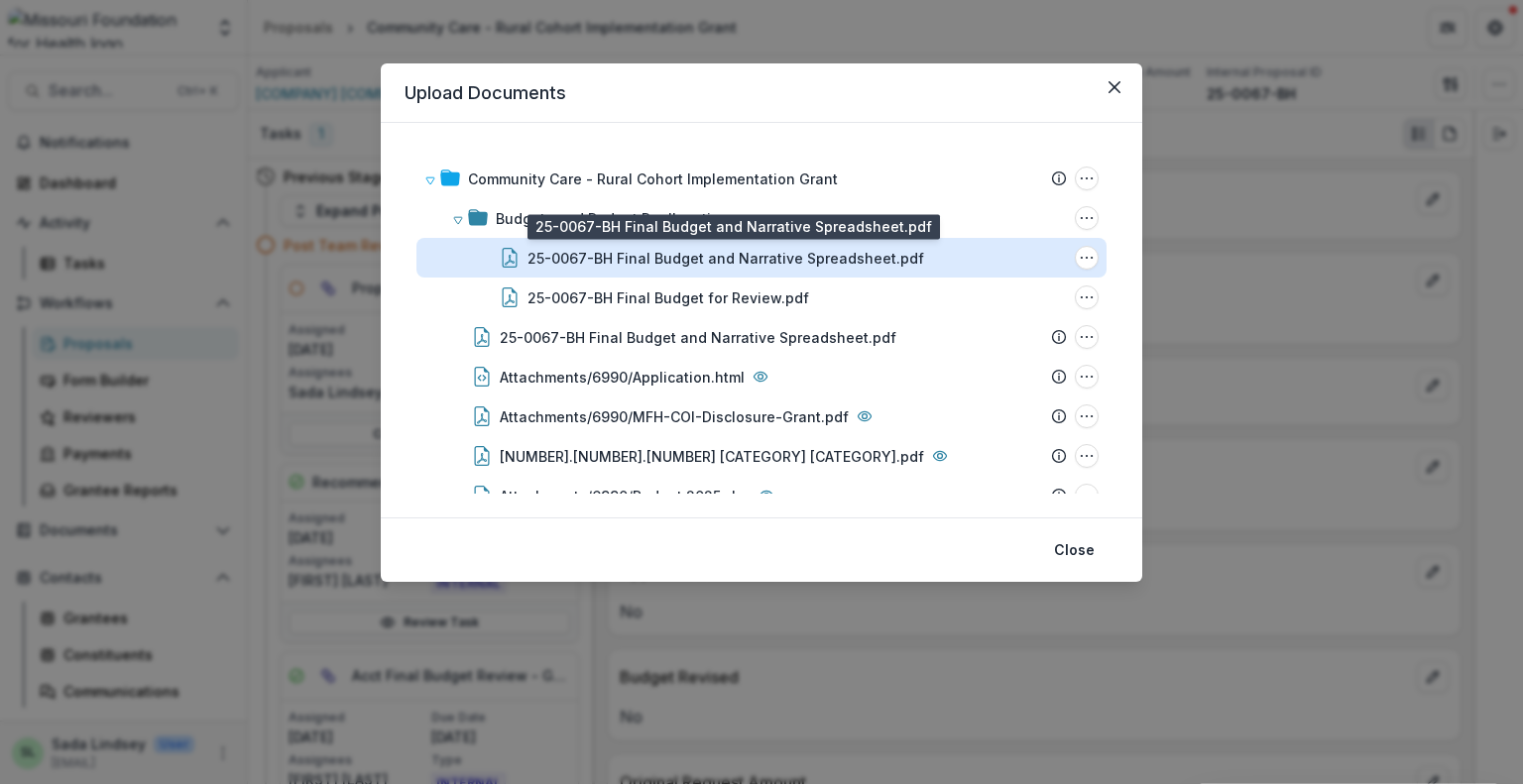 click on "25-0067-BH Final Budget and Narrative Spreadsheet.pdf" at bounding box center (726, 258) 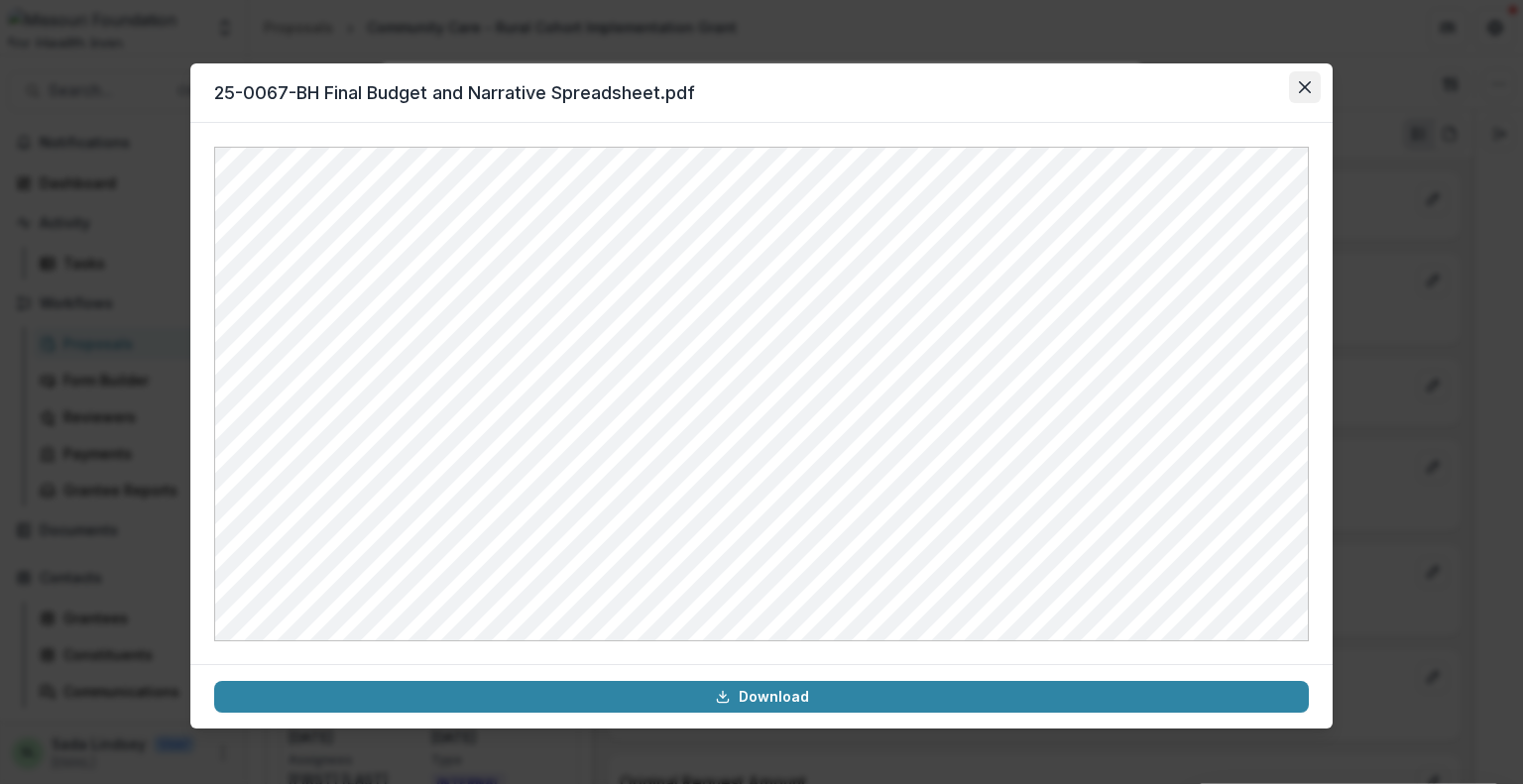 click at bounding box center (1305, 87) 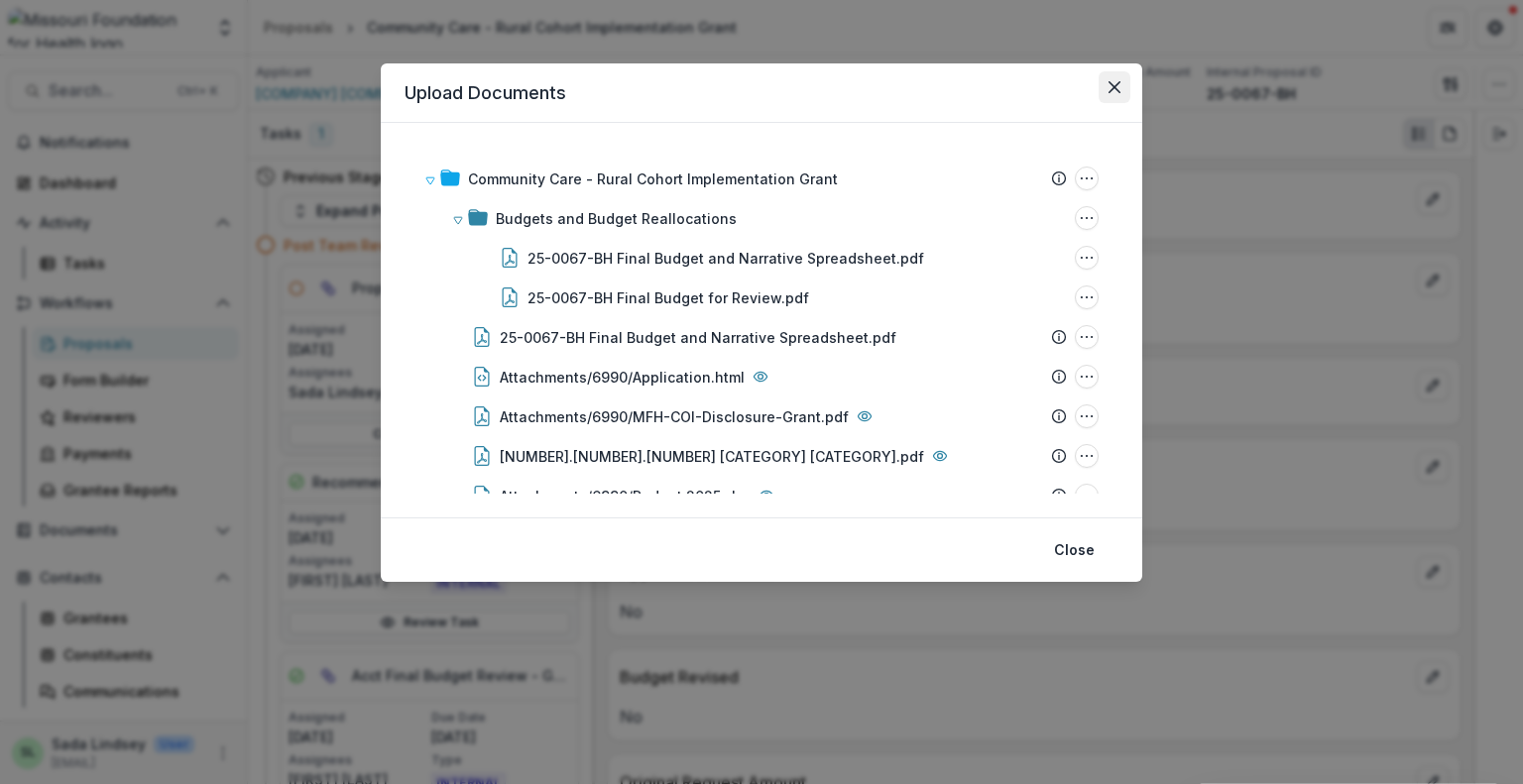 click at bounding box center (1114, 87) 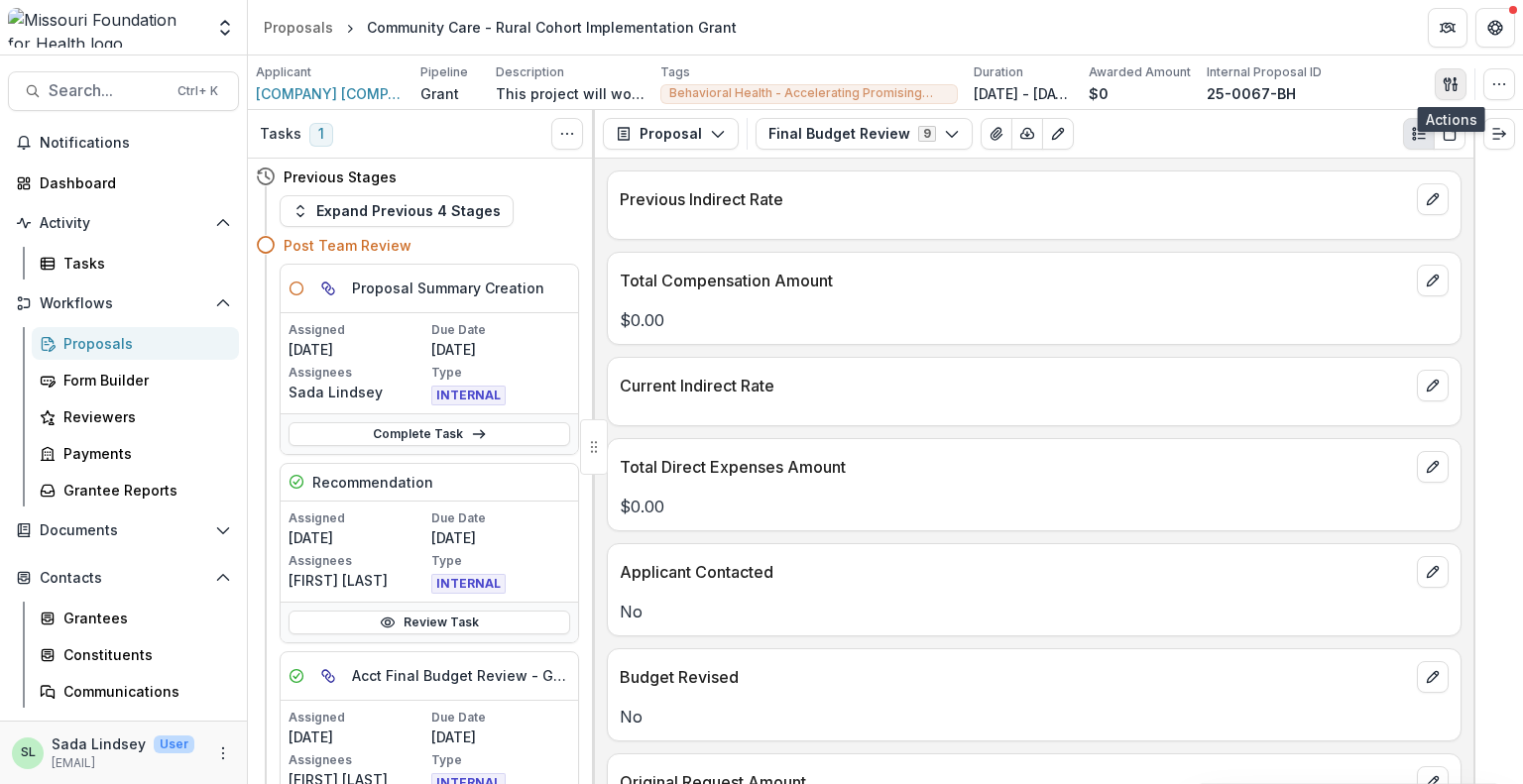 click at bounding box center [1451, 84] 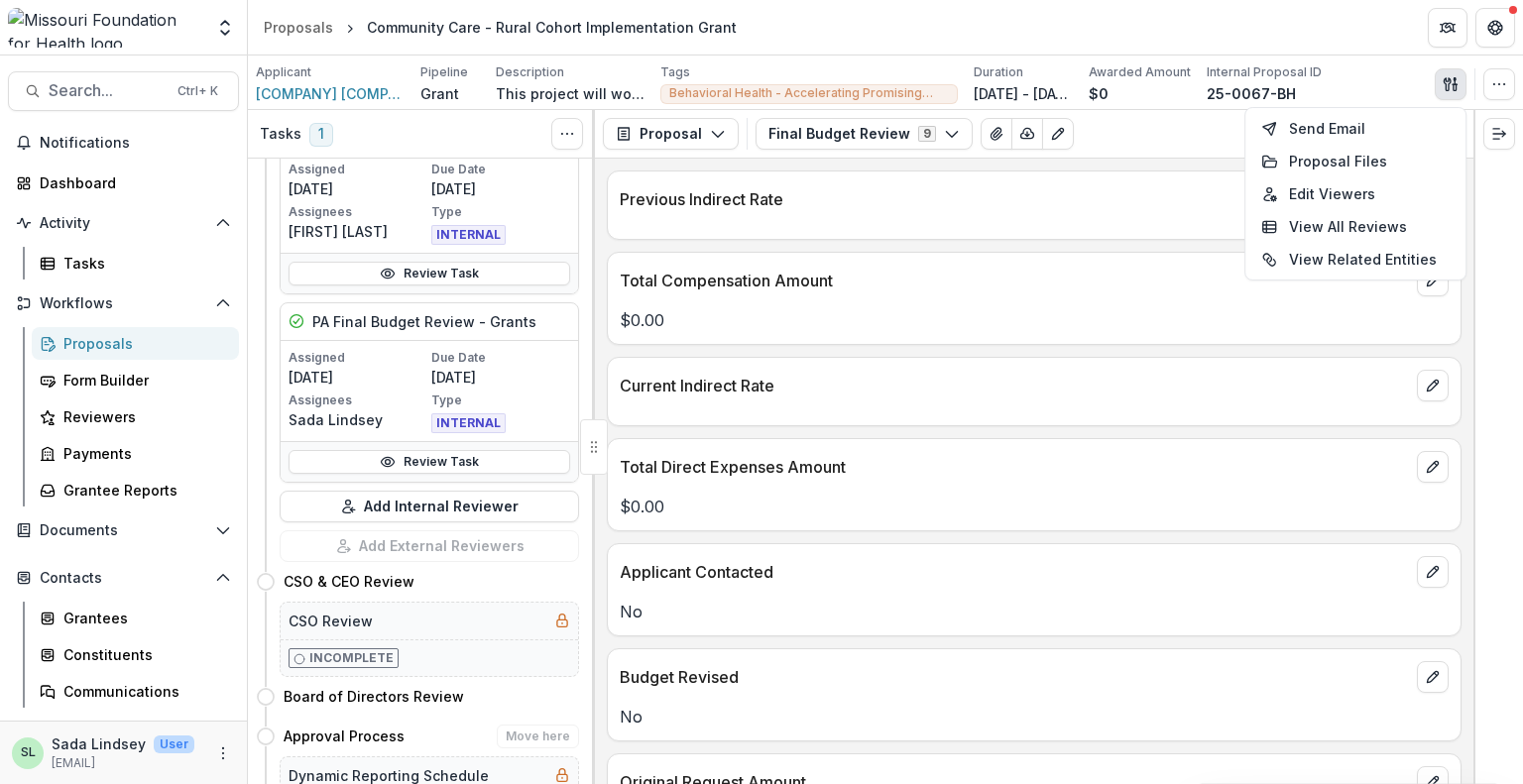 scroll, scrollTop: 297, scrollLeft: 0, axis: vertical 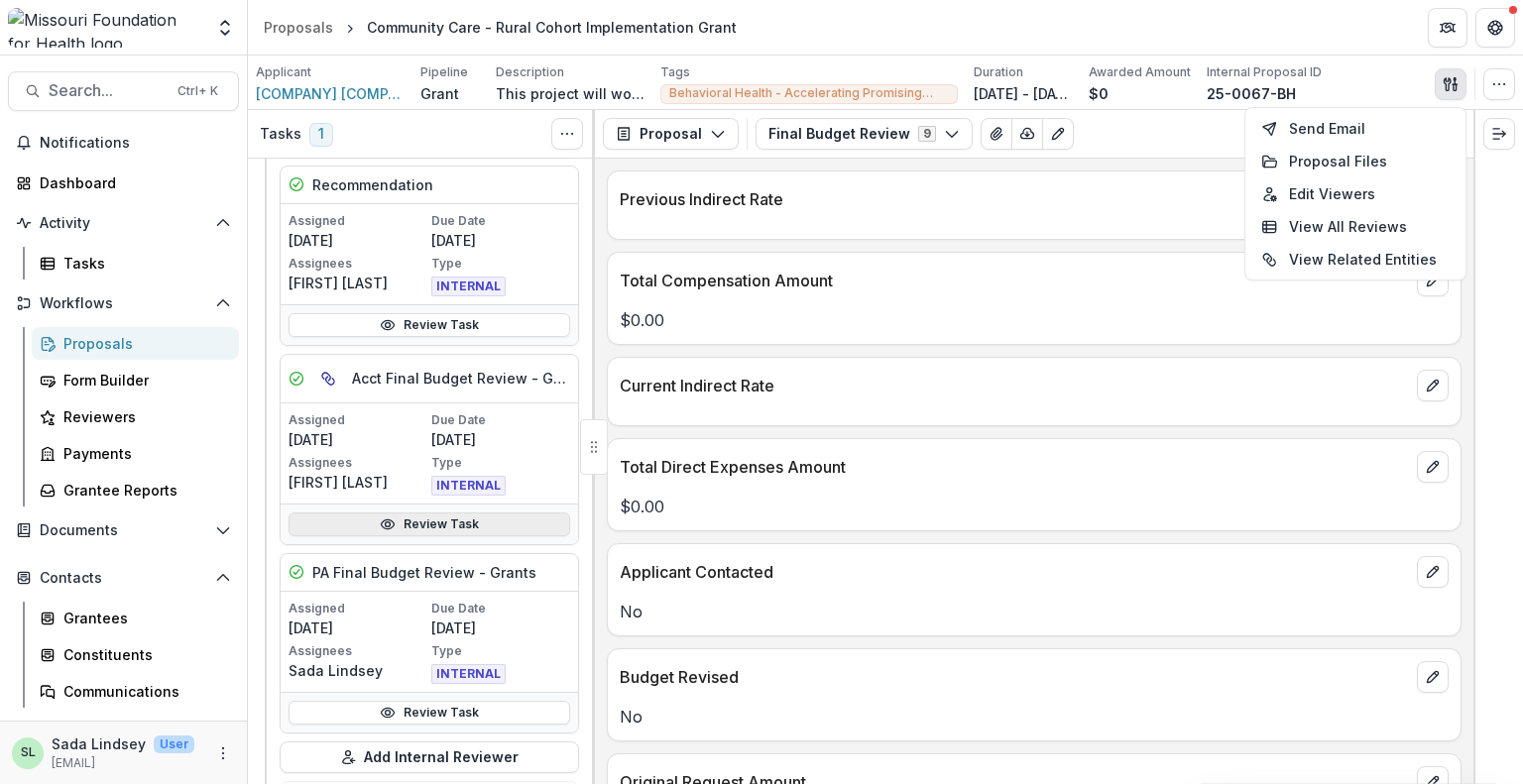 click on "Review Task" at bounding box center (429, 524) 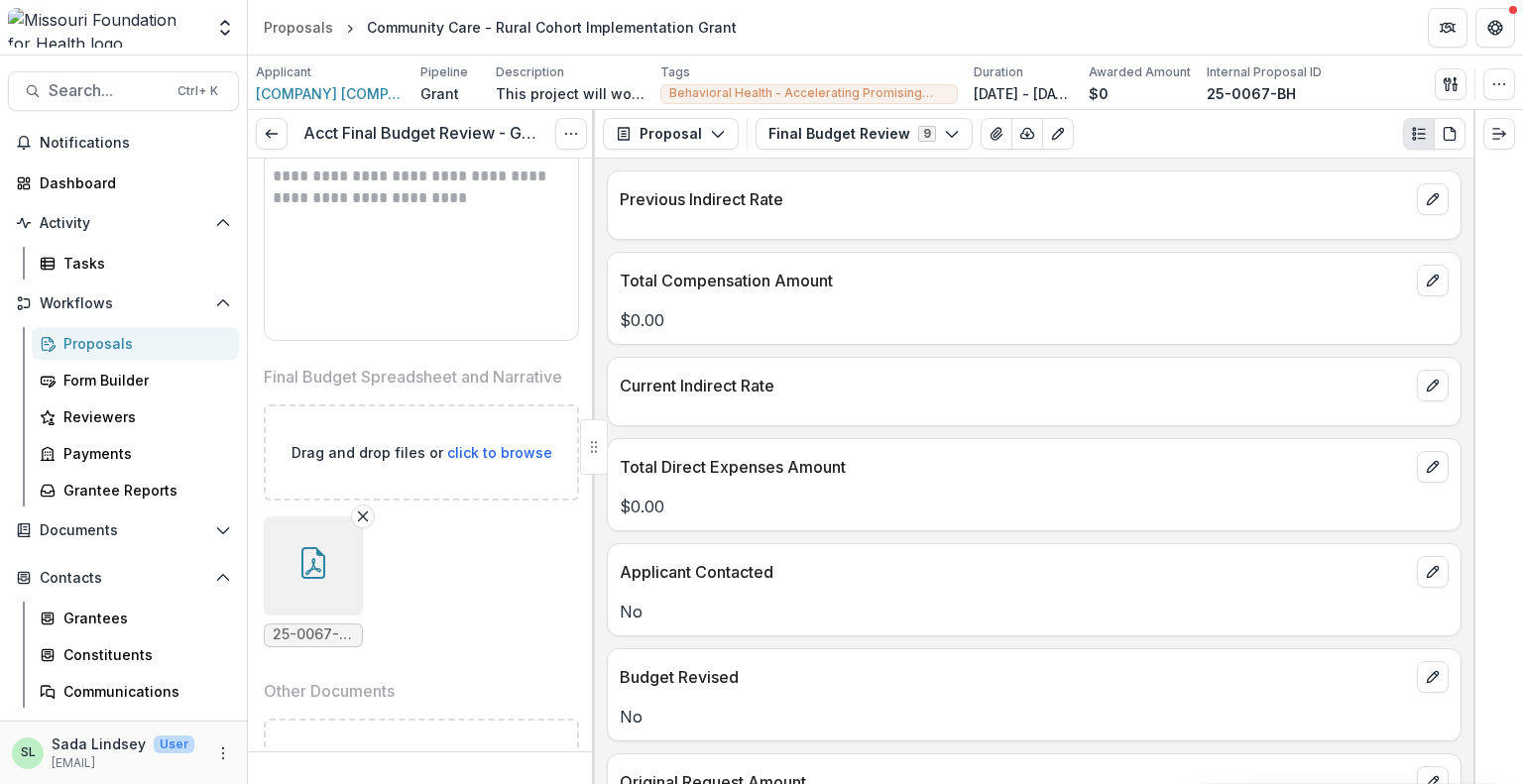 scroll, scrollTop: 2478, scrollLeft: 0, axis: vertical 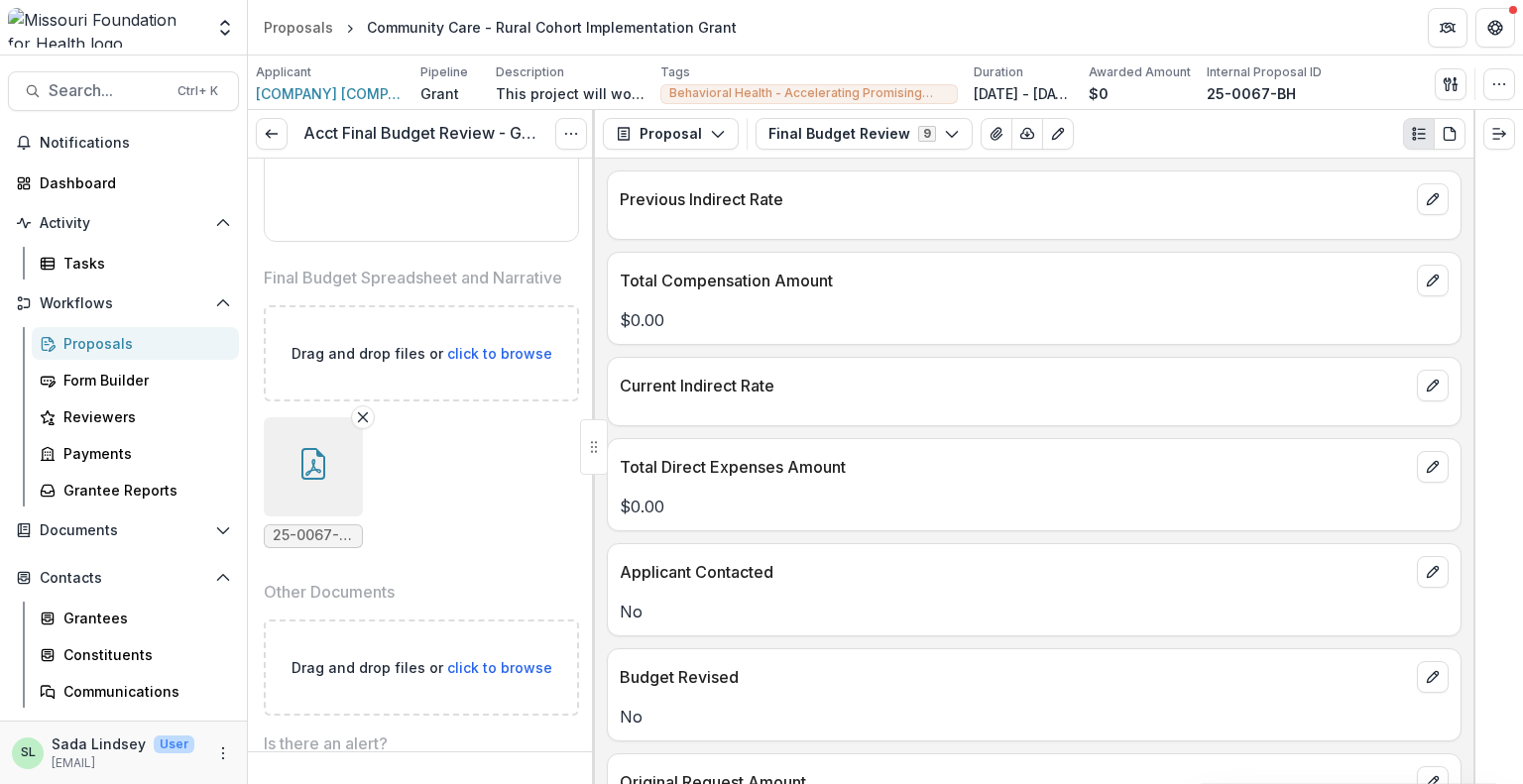 click on "25-0067-BH Final Budget and Narrative Spreadsheet.pdf" at bounding box center [313, 536] 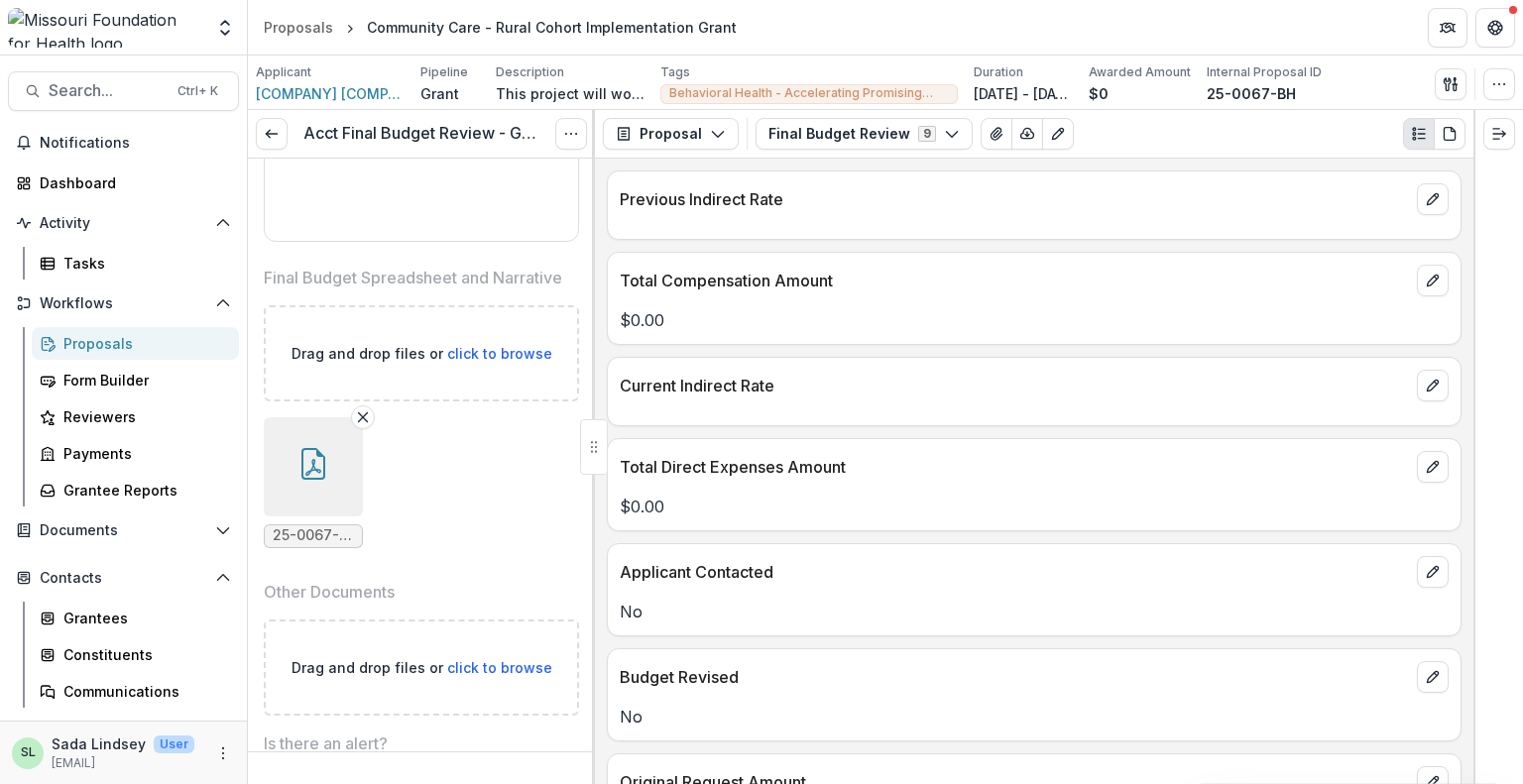 click on "25-0067-BH Final Budget and Narrative Spreadsheet.pdf" at bounding box center [313, 535] 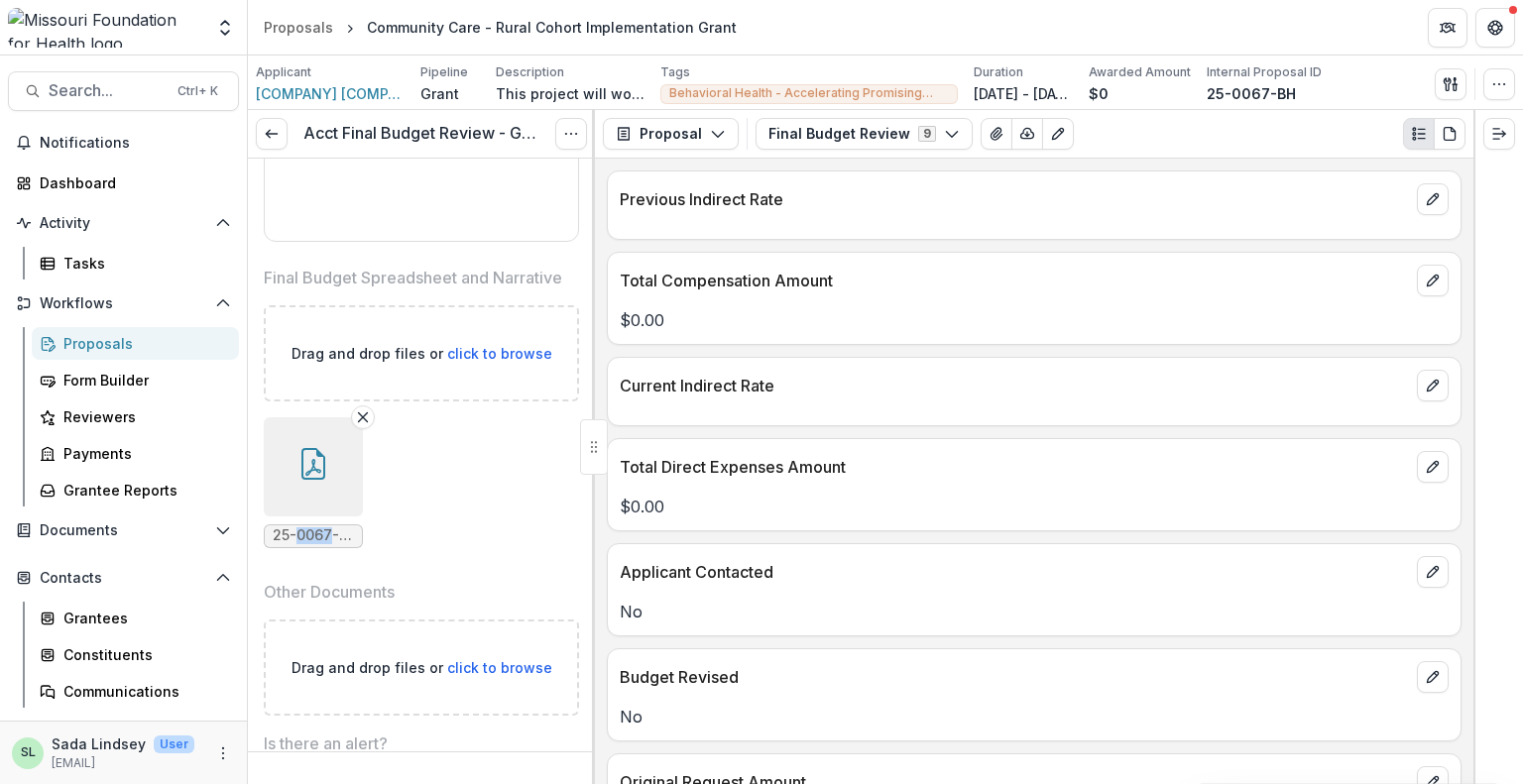 click on "25-0067-BH Final Budget and Narrative Spreadsheet.pdf" at bounding box center [313, 535] 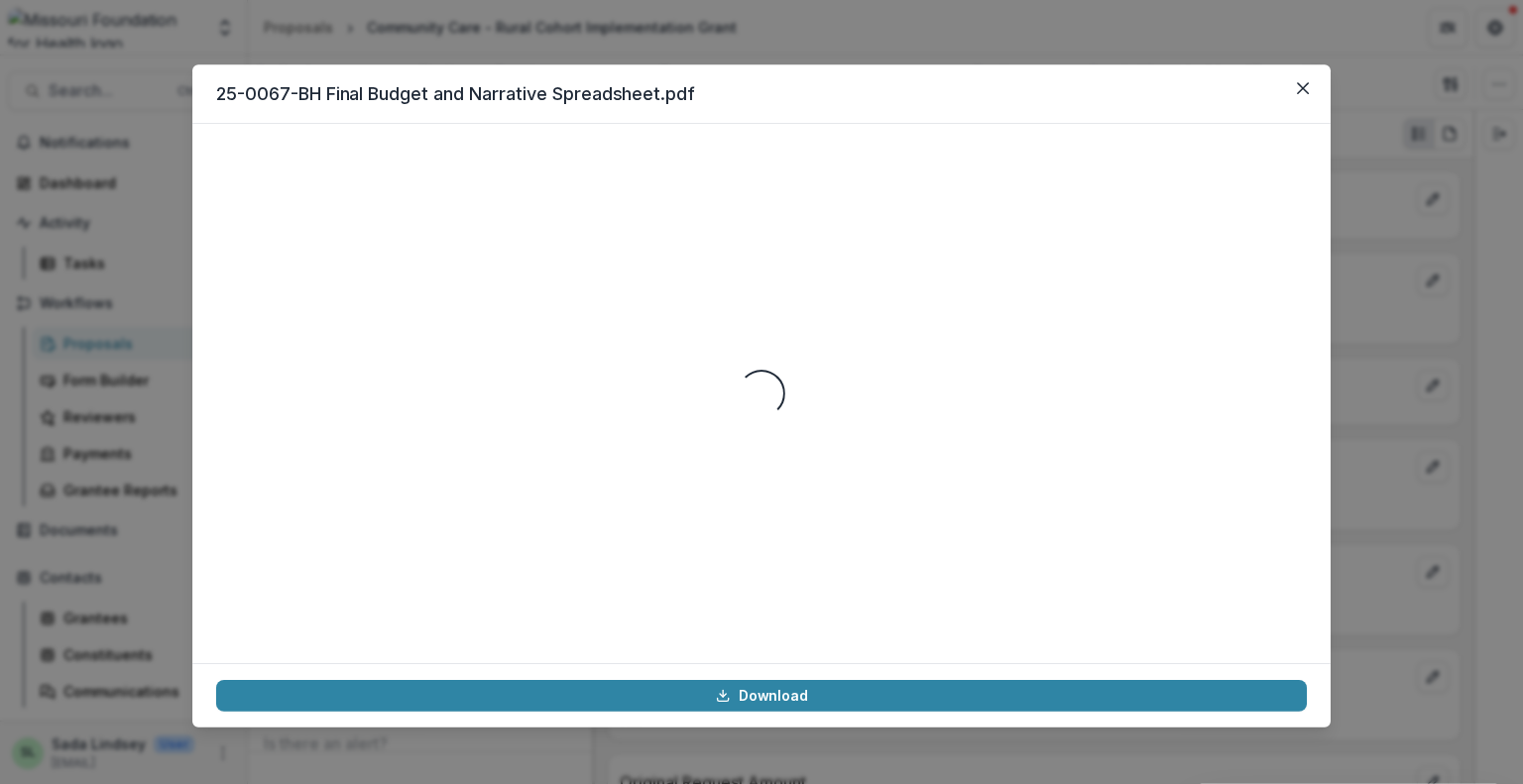 click on "Loading..." at bounding box center [762, 393] 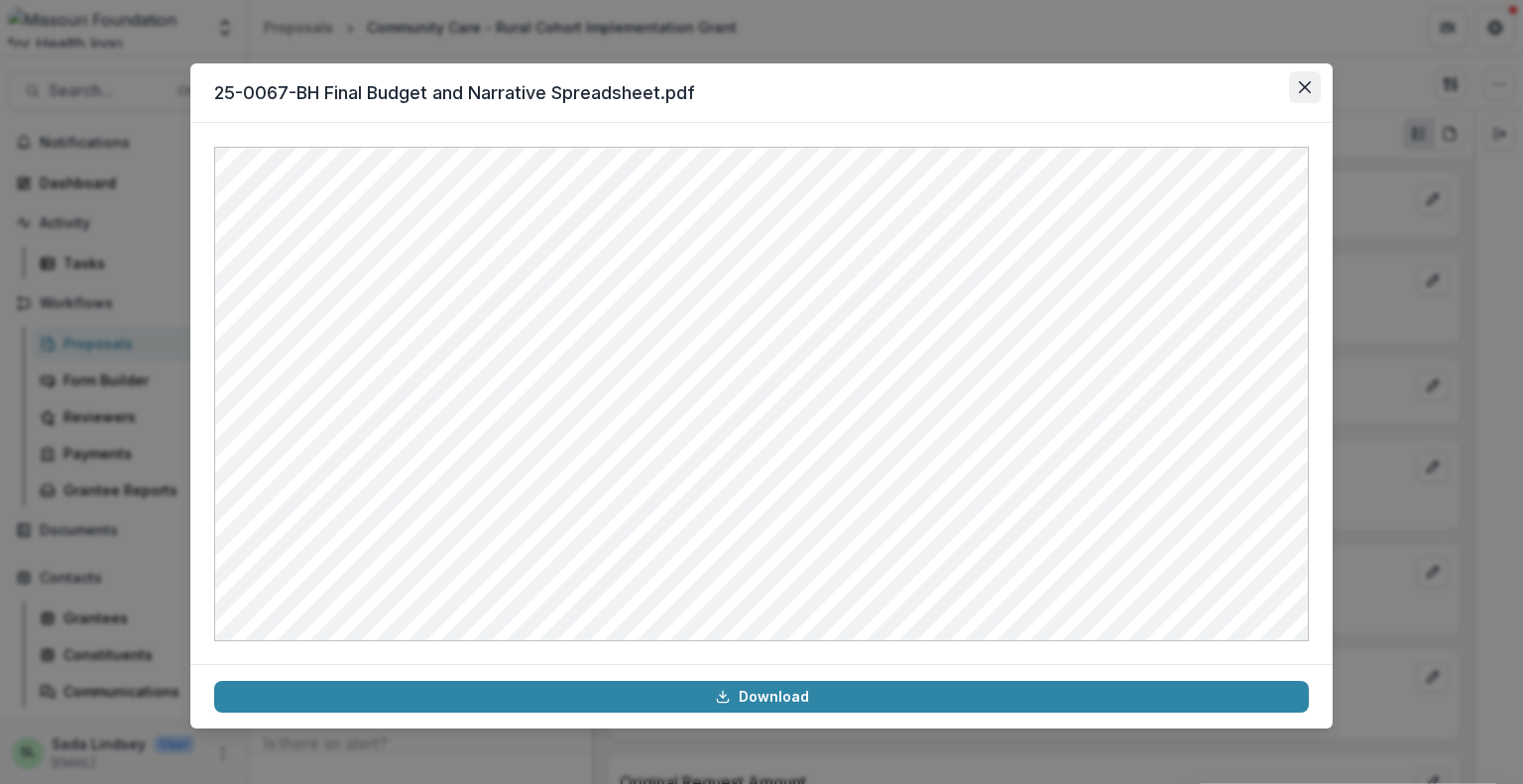 click 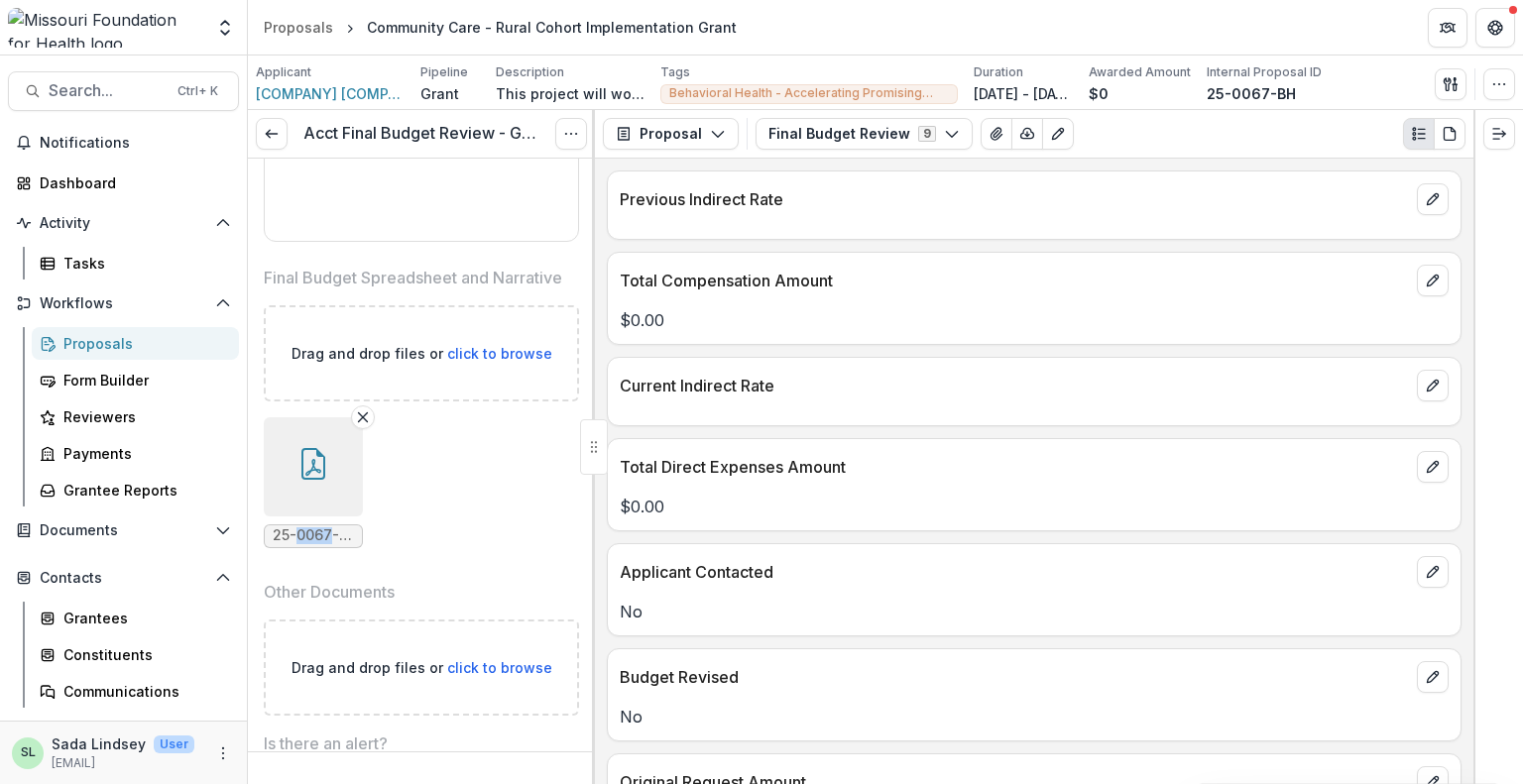 click on "25-0067-BH Final Budget and Narrative Spreadsheet.pdf" at bounding box center [313, 535] 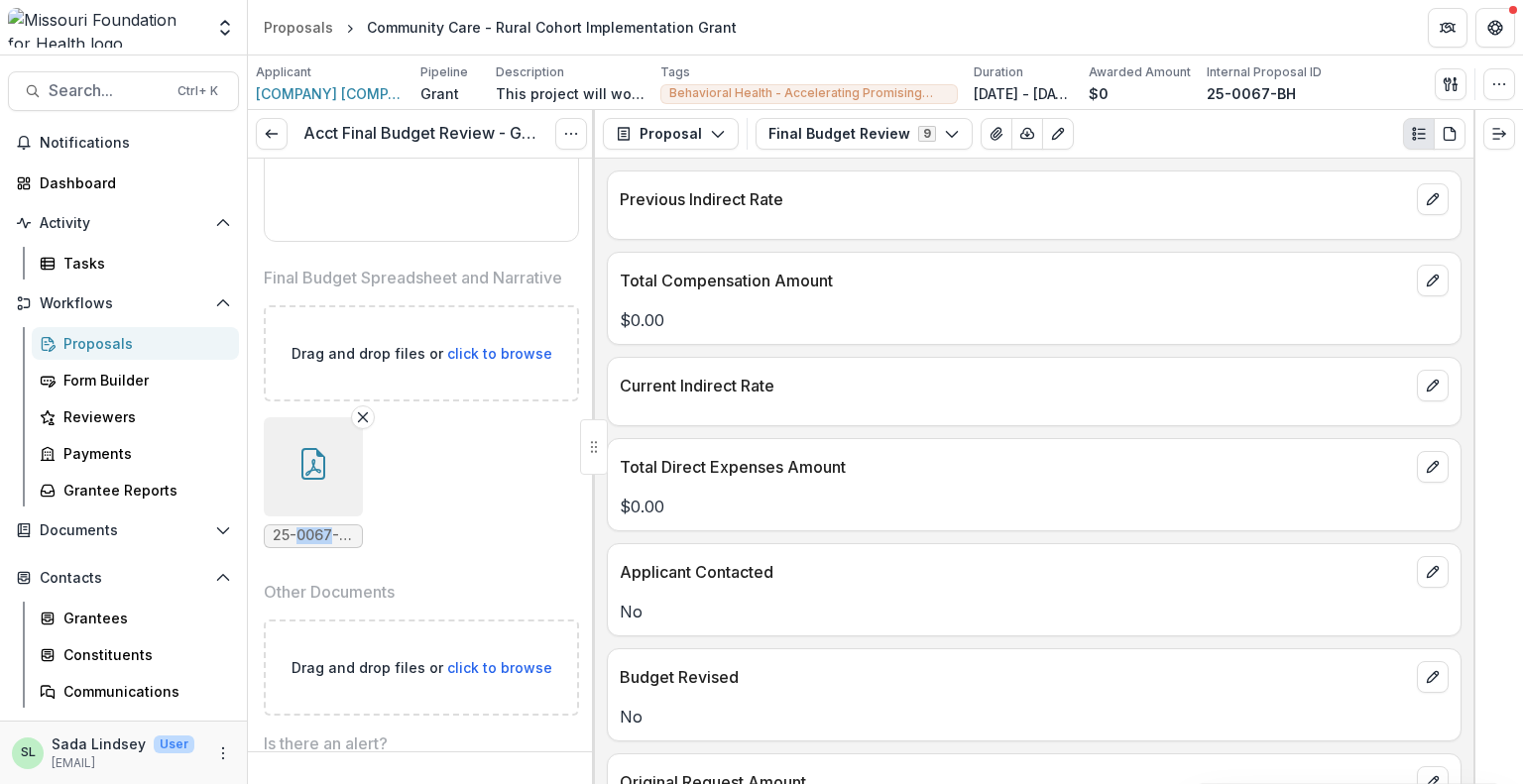 click 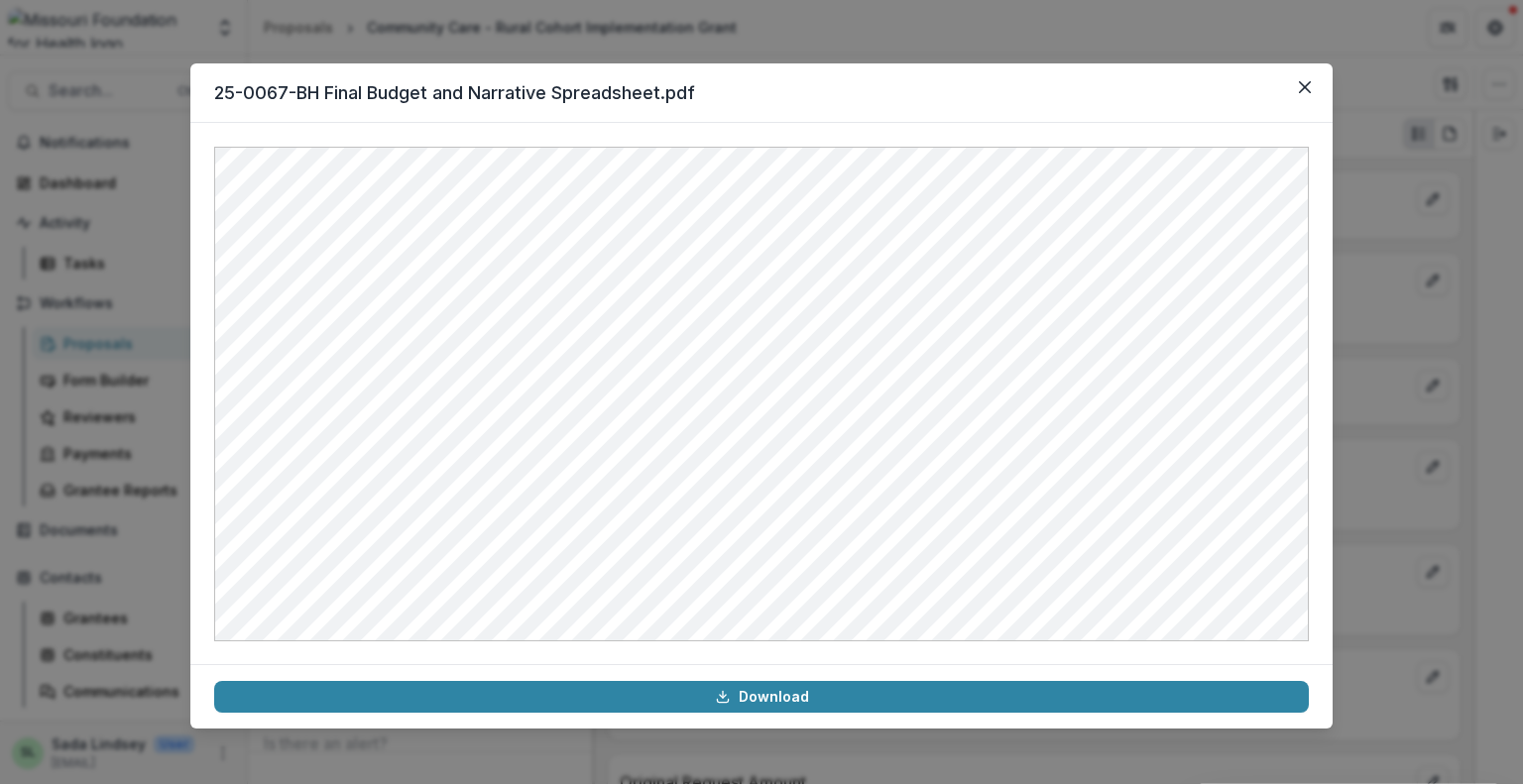 drag, startPoint x: 879, startPoint y: 98, endPoint x: 1007, endPoint y: 59, distance: 133.80957 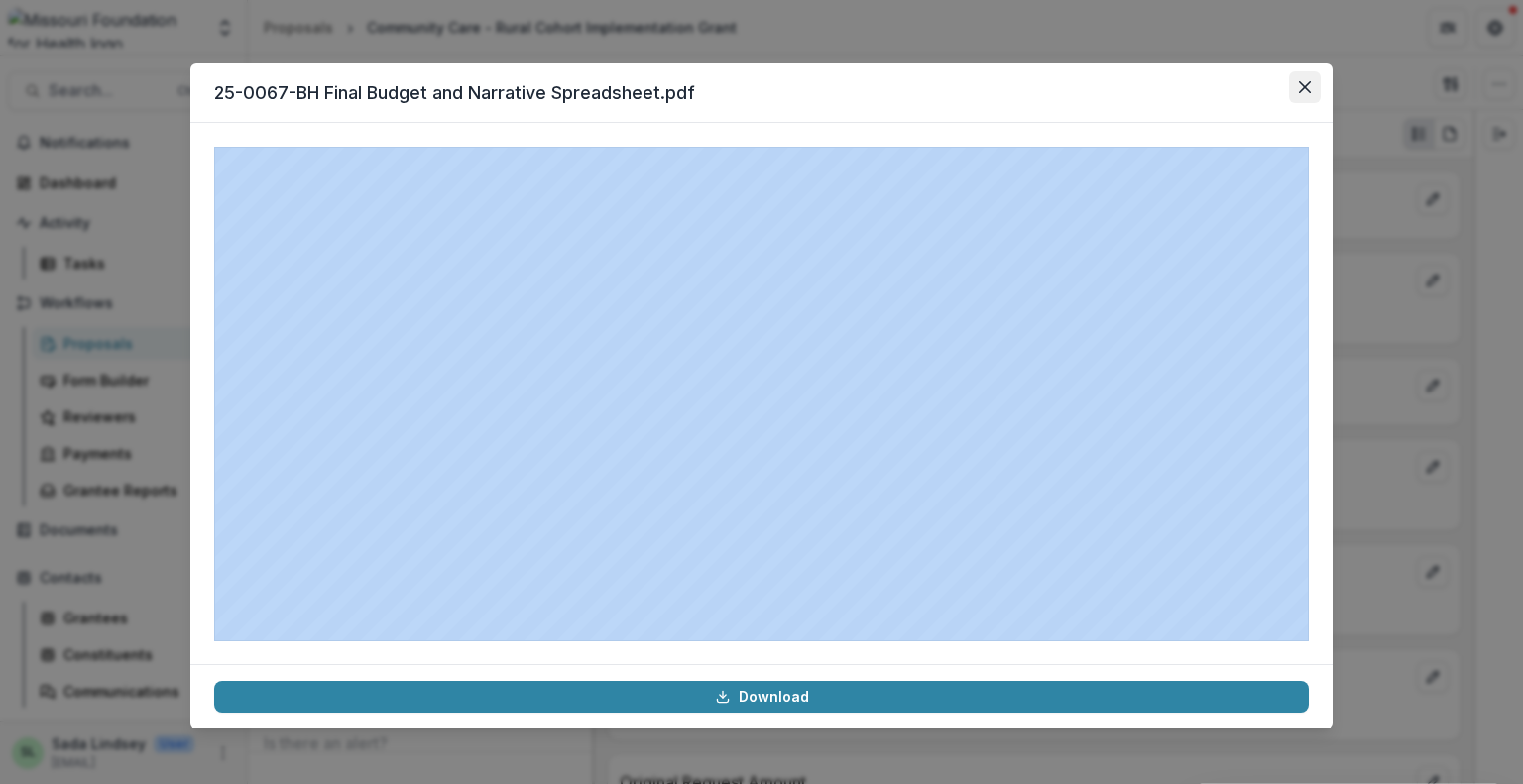 click 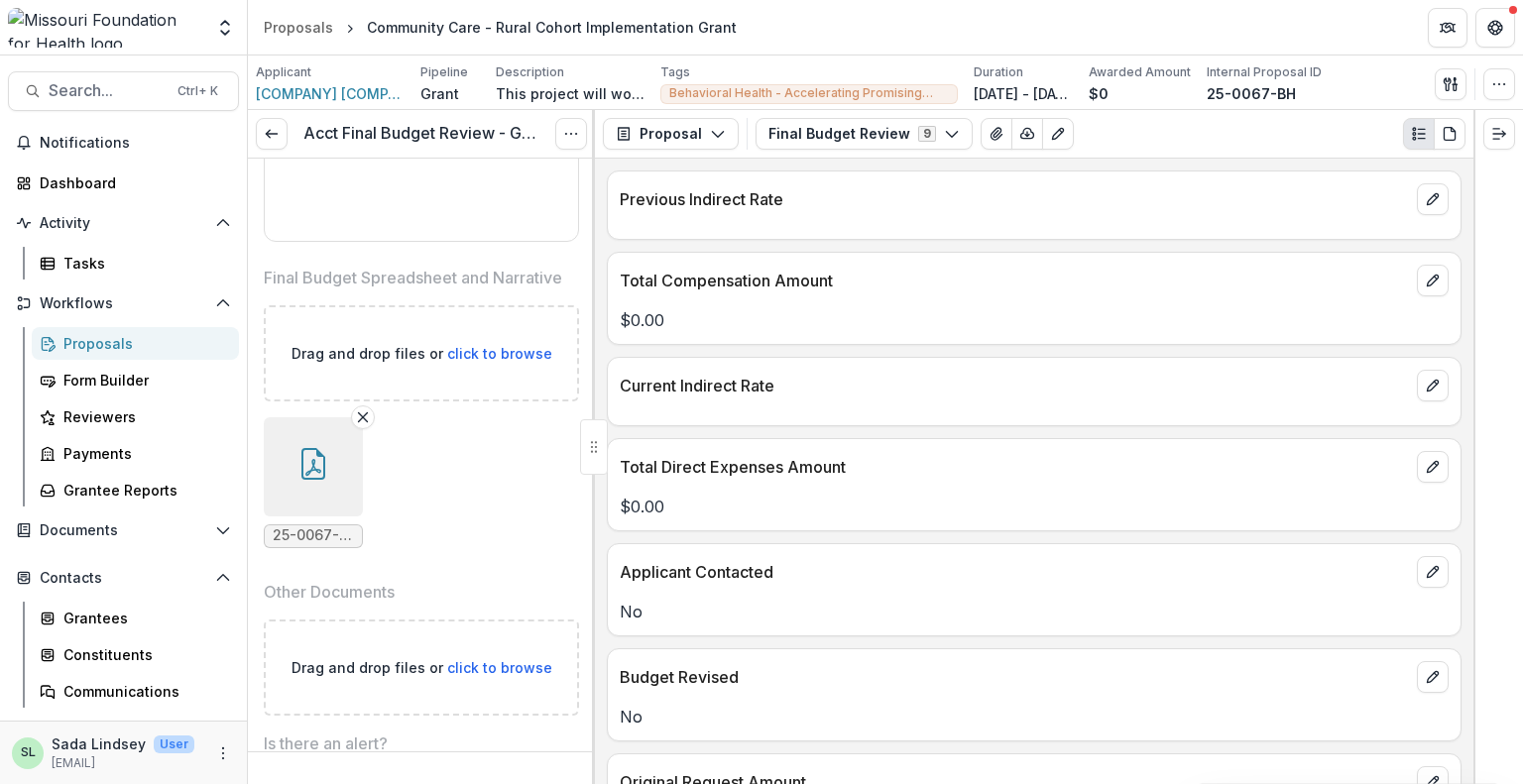click on "Previous Indirect Rate Total Compensation Amount $0.00 Current Indirect Rate Total Direct Expenses Amount $0.00 Applicant Contacted No Budget Revised No Original Request Amount $0.00 Recommended Amount $0.00 Financial Review Complete No Budget Approved No Budget Complete No Accountant Budget Review Notes" at bounding box center [1034, 471] 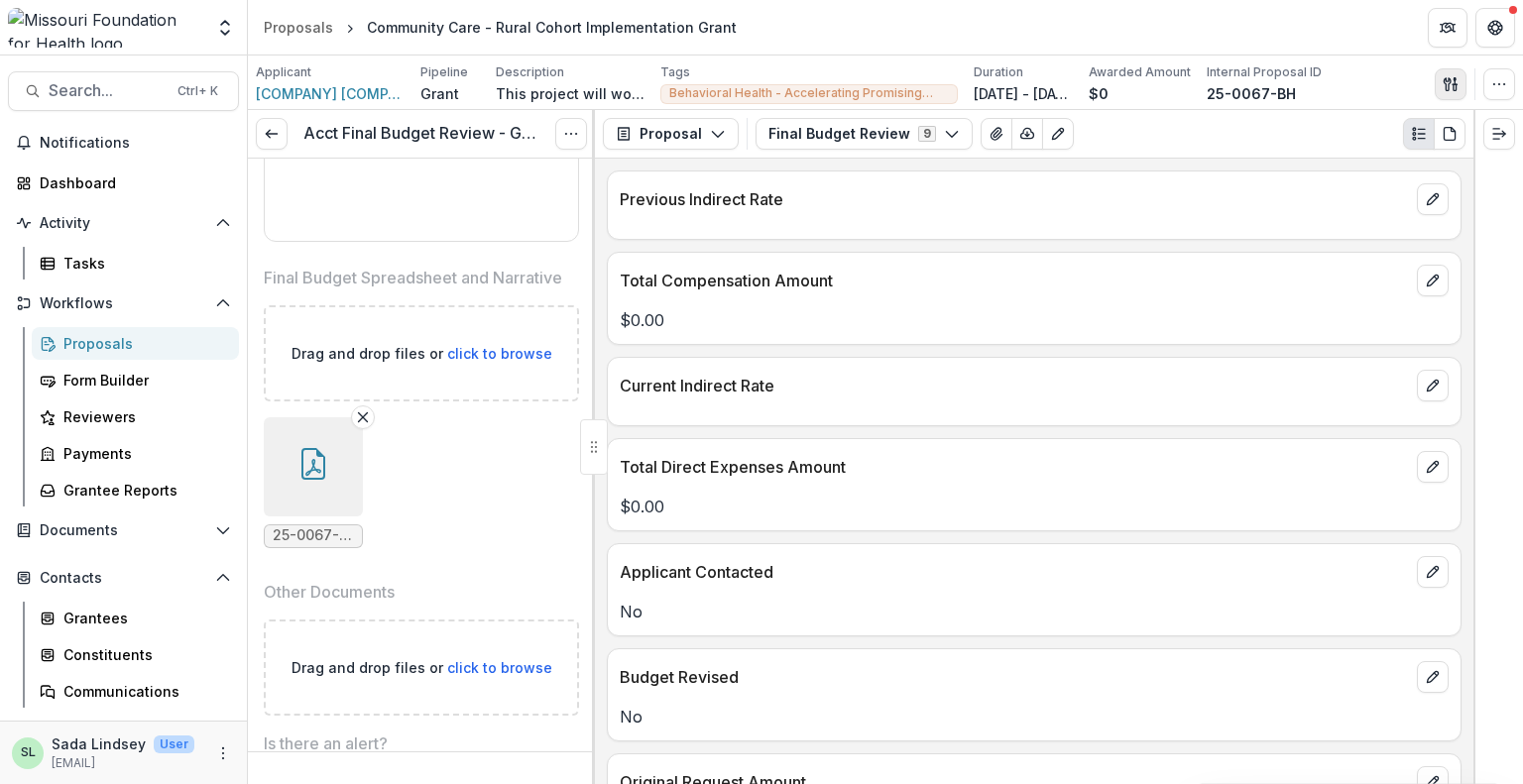 click 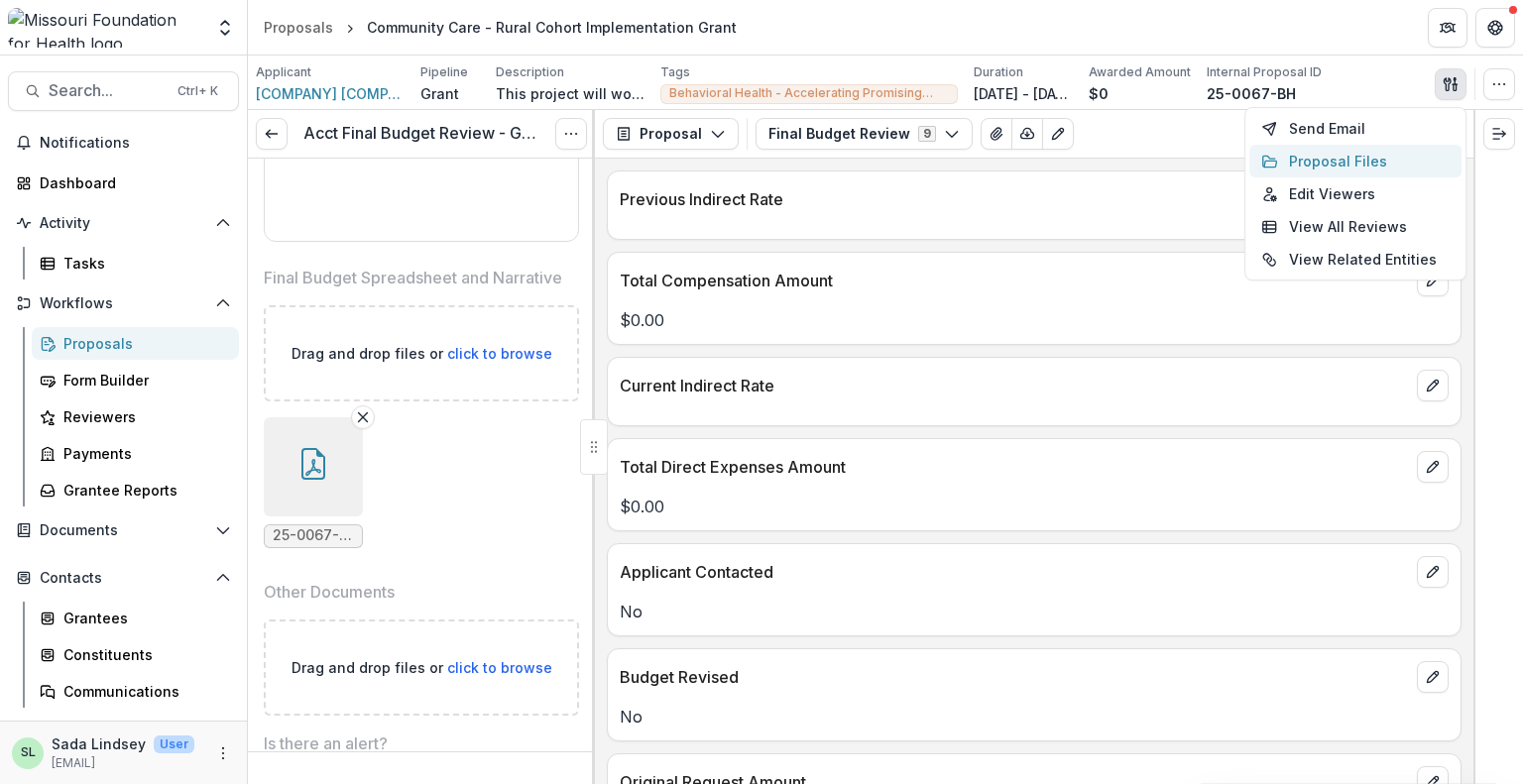 click on "Proposal Files" at bounding box center [1355, 161] 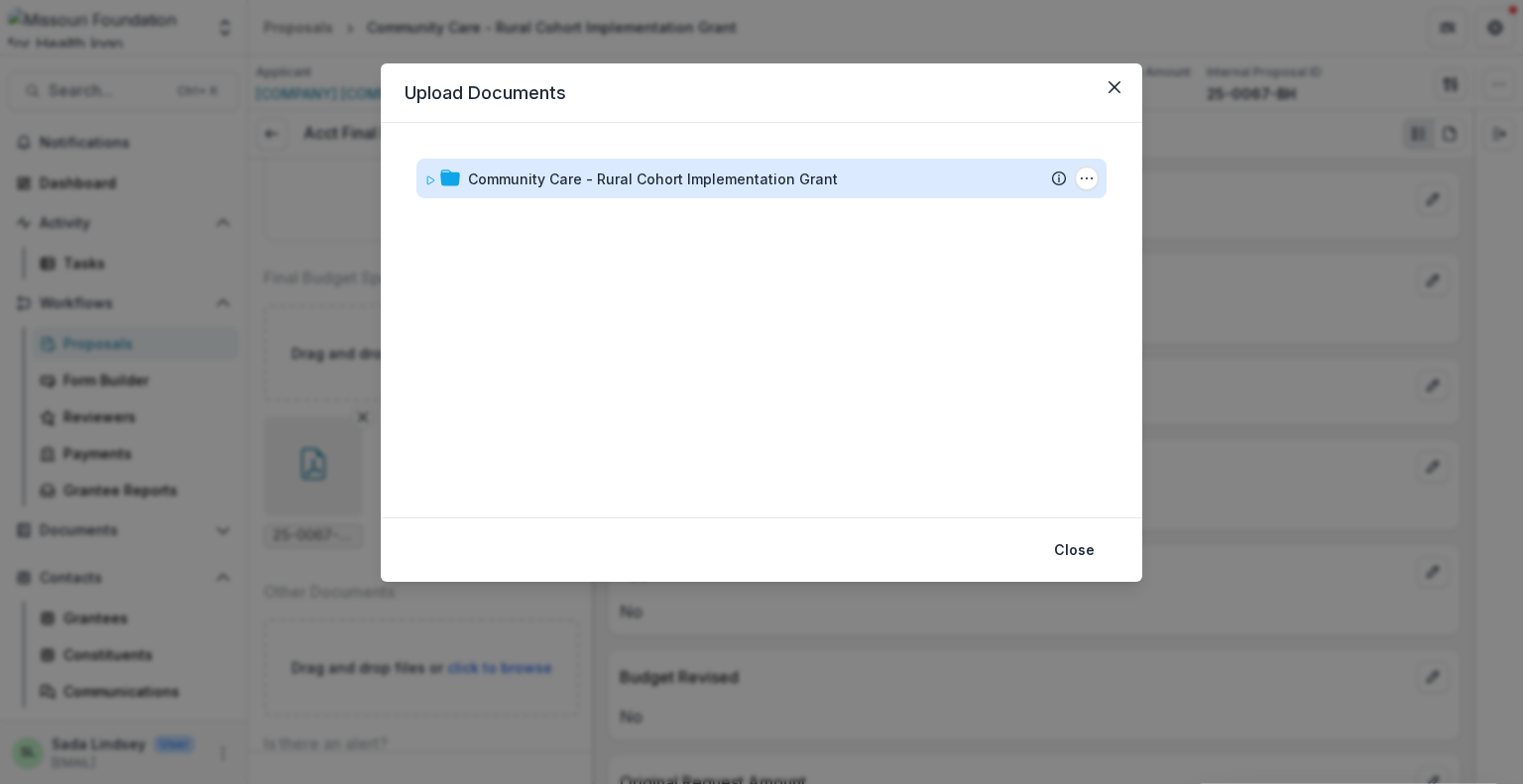 click on "Community Care - Rural Cohort Implementation Grant" at bounding box center (652, 178) 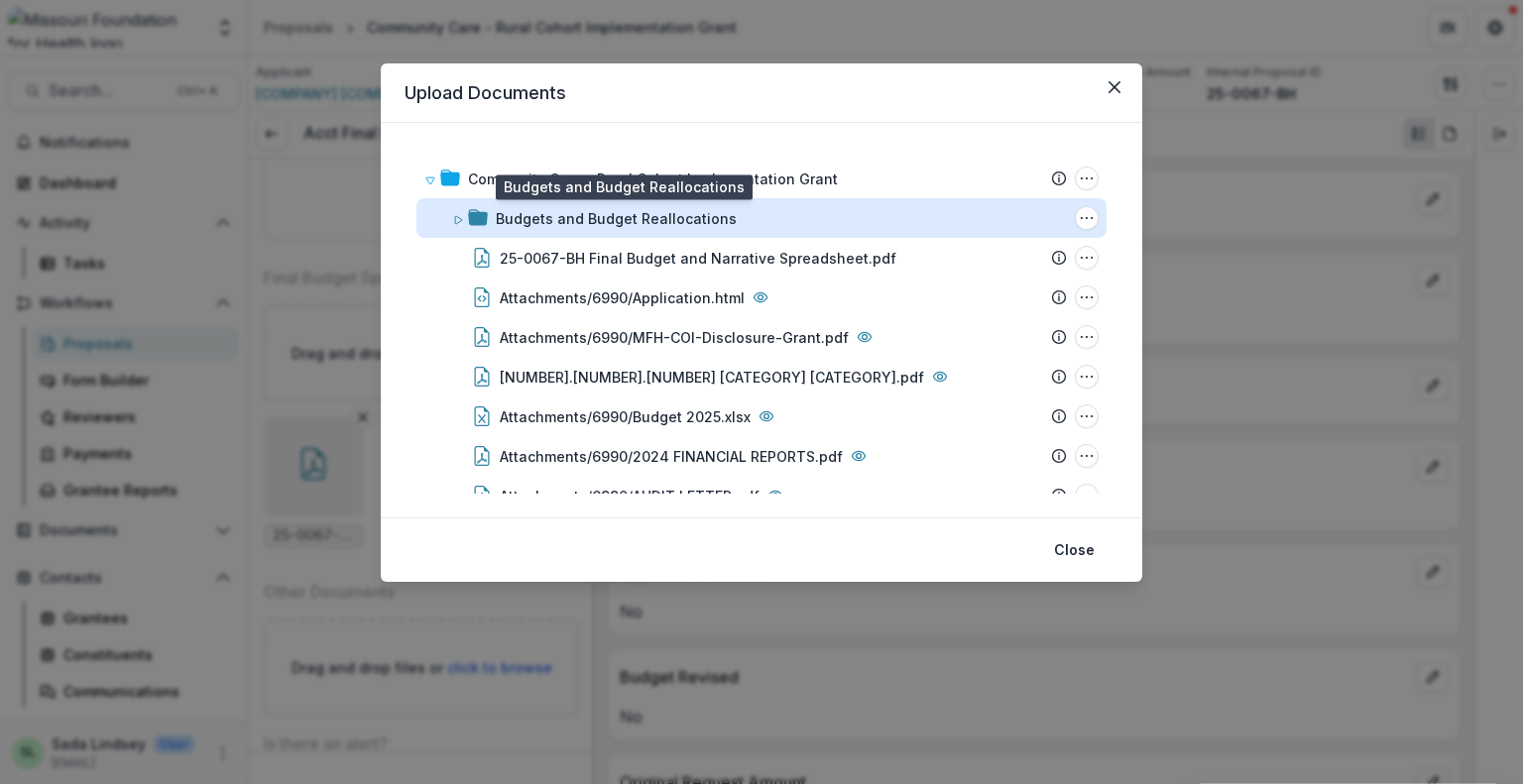 click on "Budgets and Budget Reallocations" at bounding box center [616, 218] 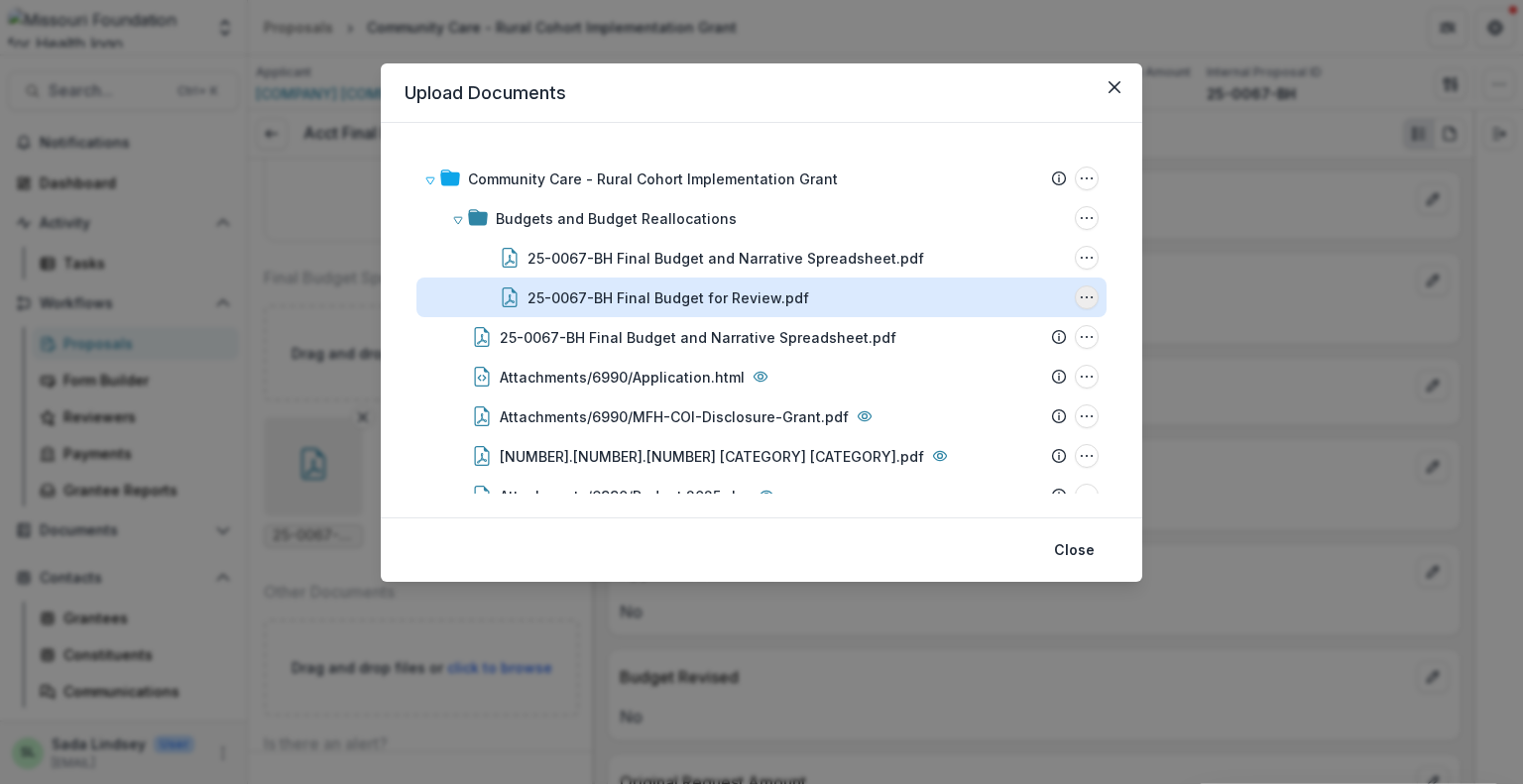 click 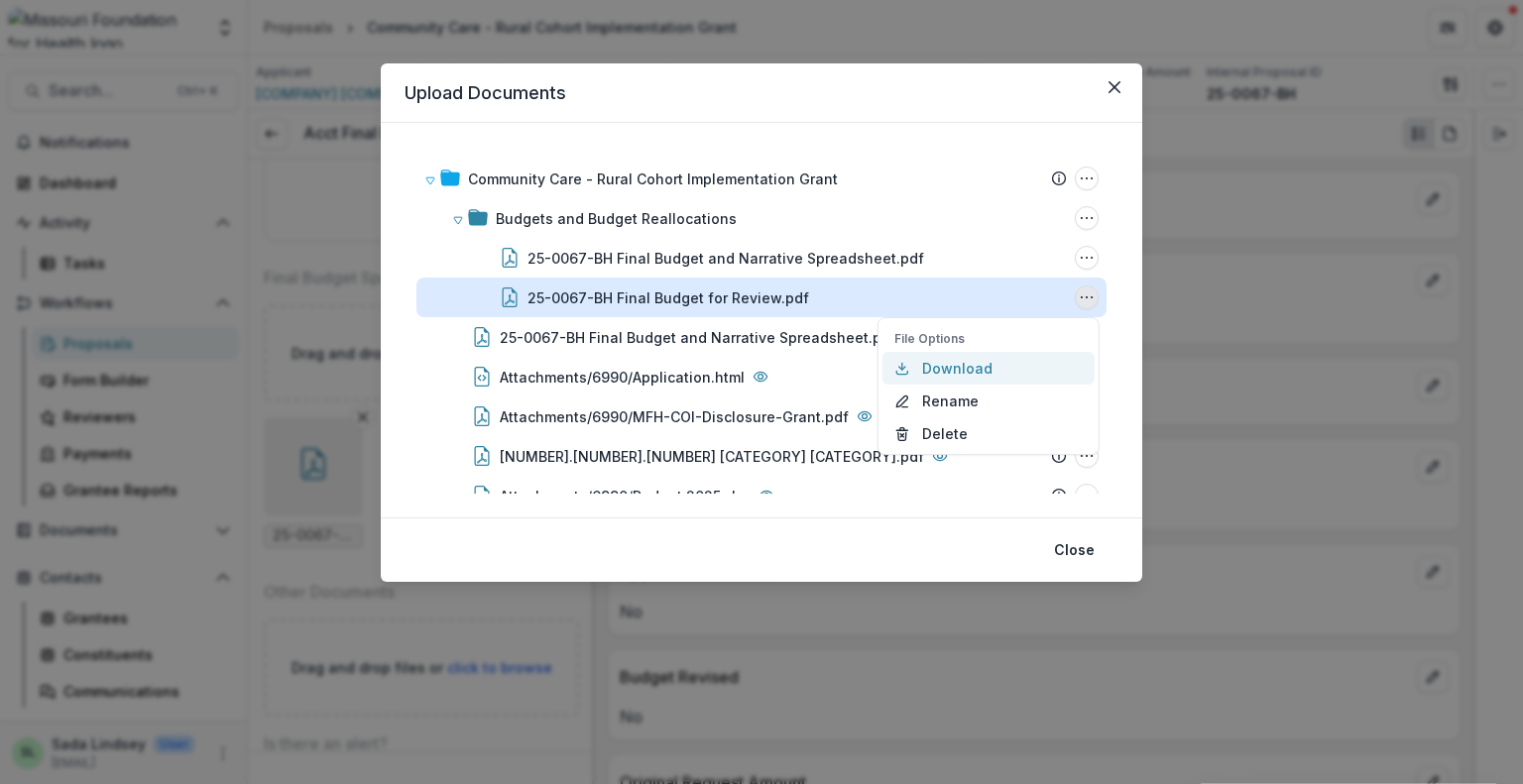 click on "Download" at bounding box center (989, 368) 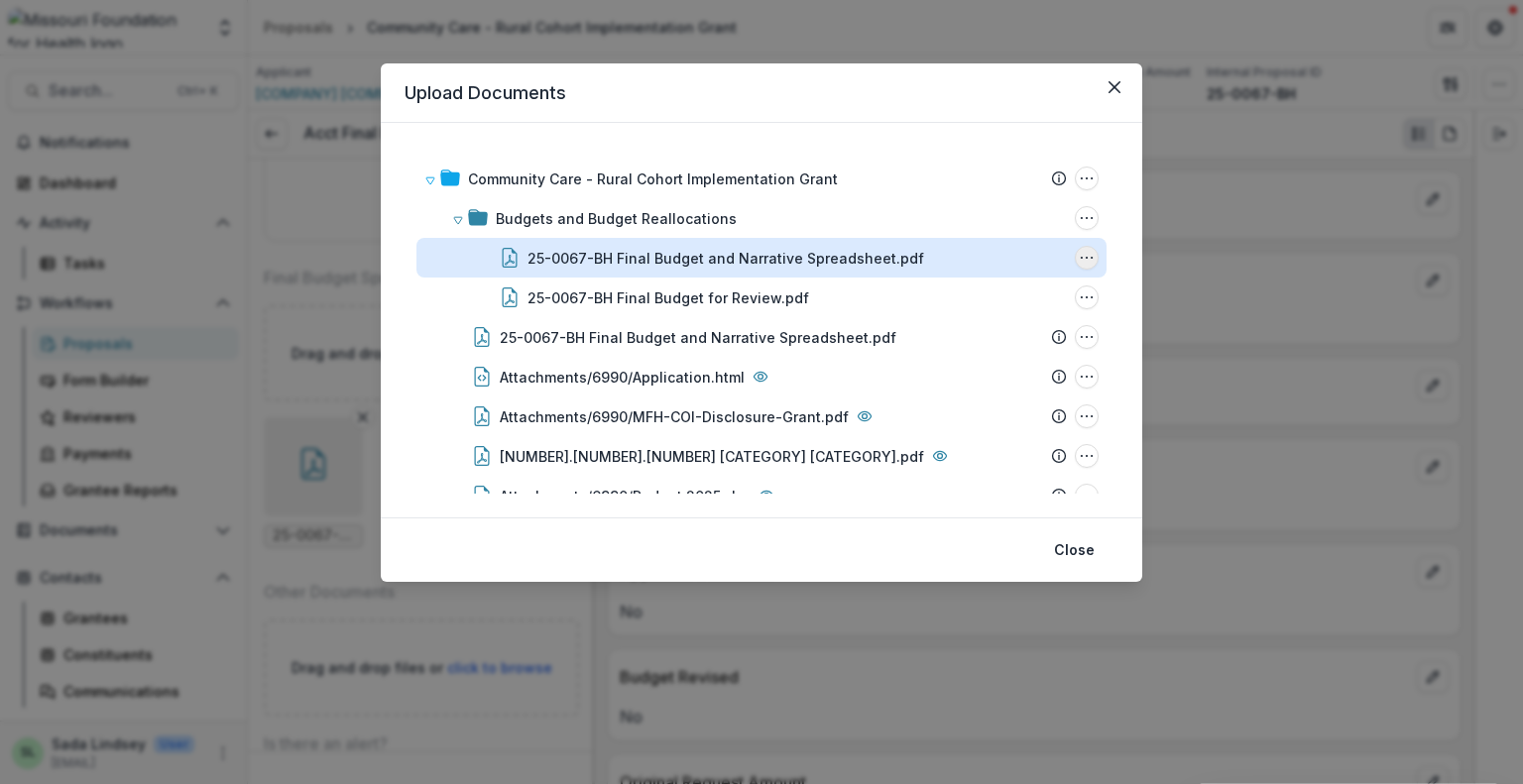 click 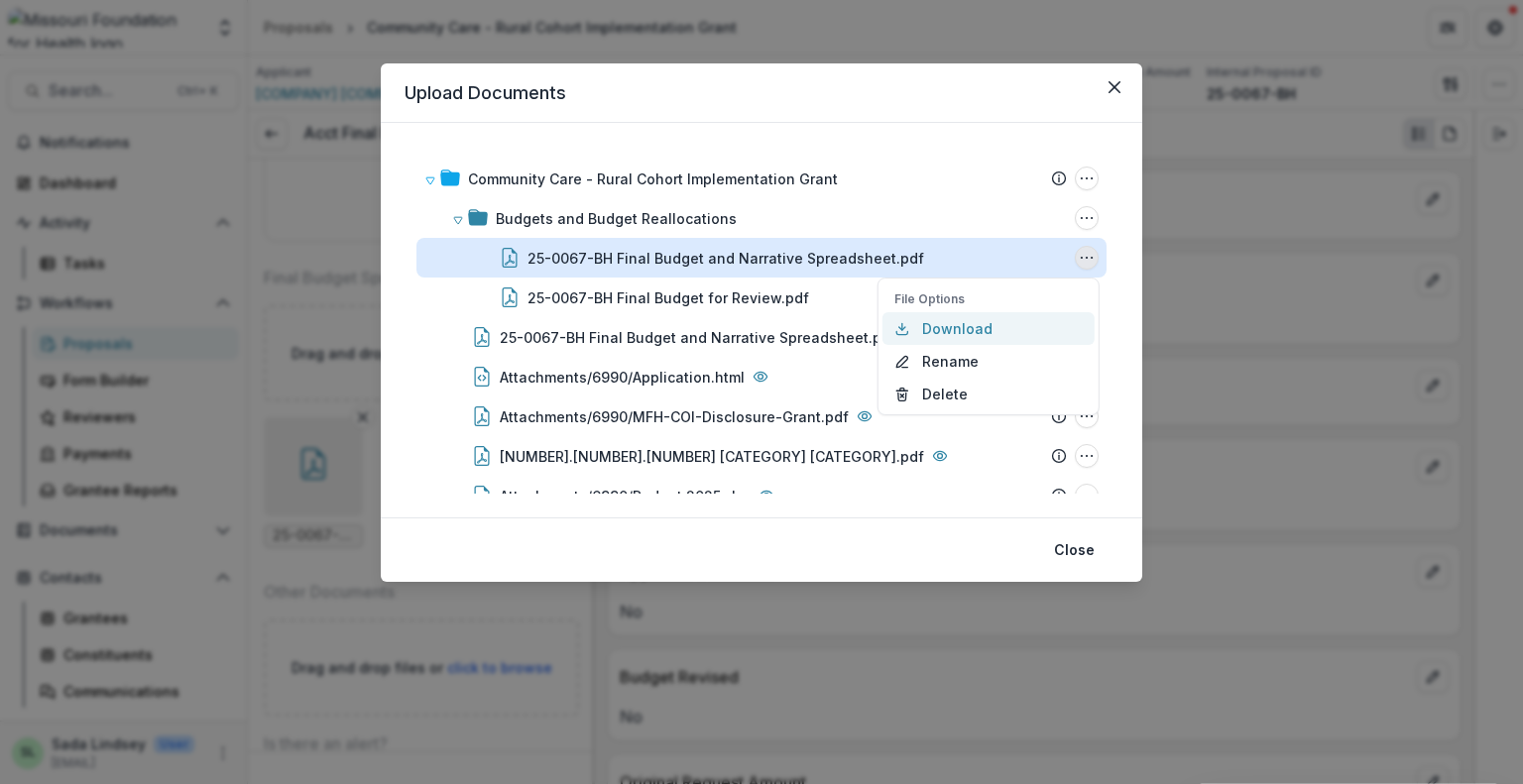 click on "Download" at bounding box center [989, 328] 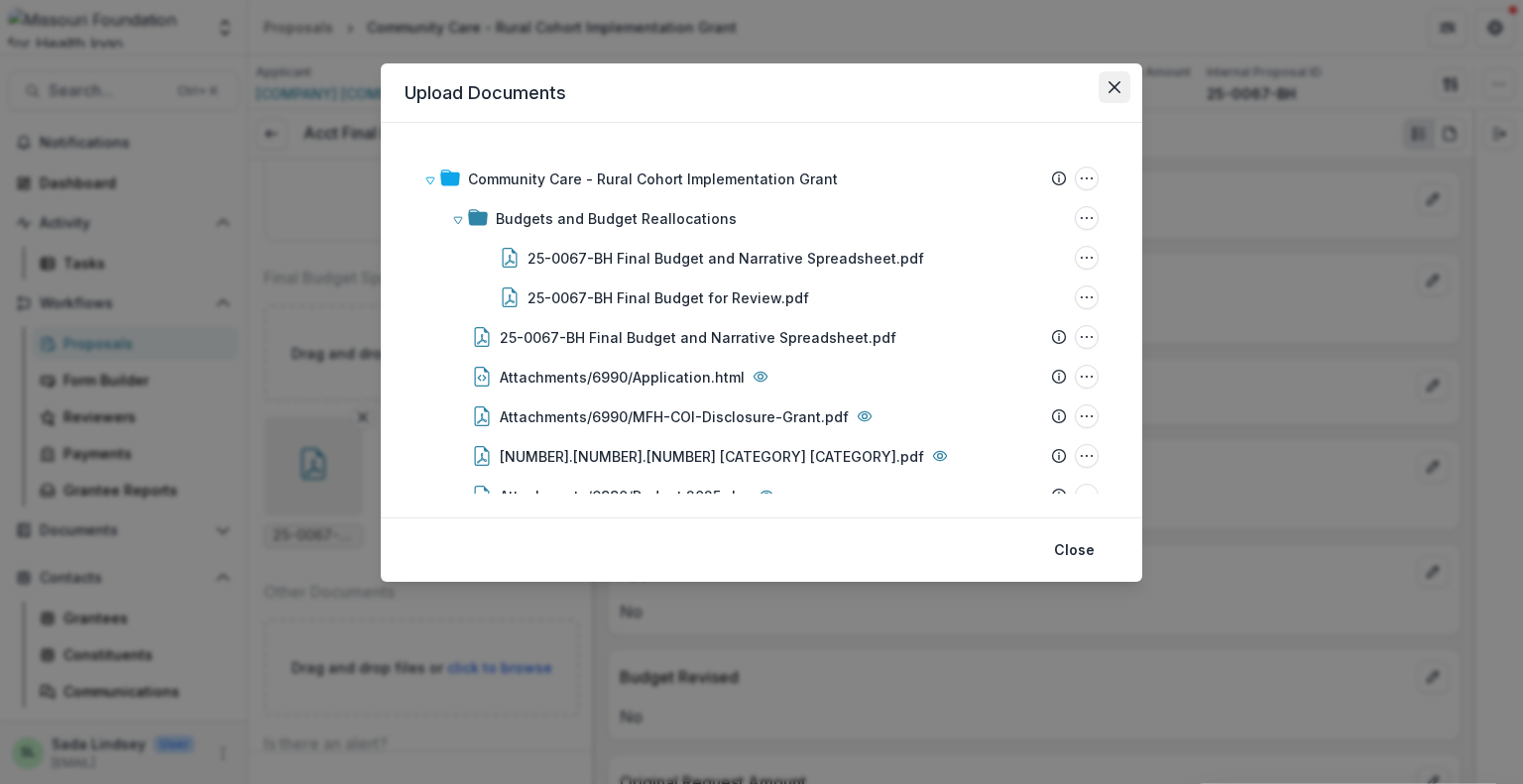 click 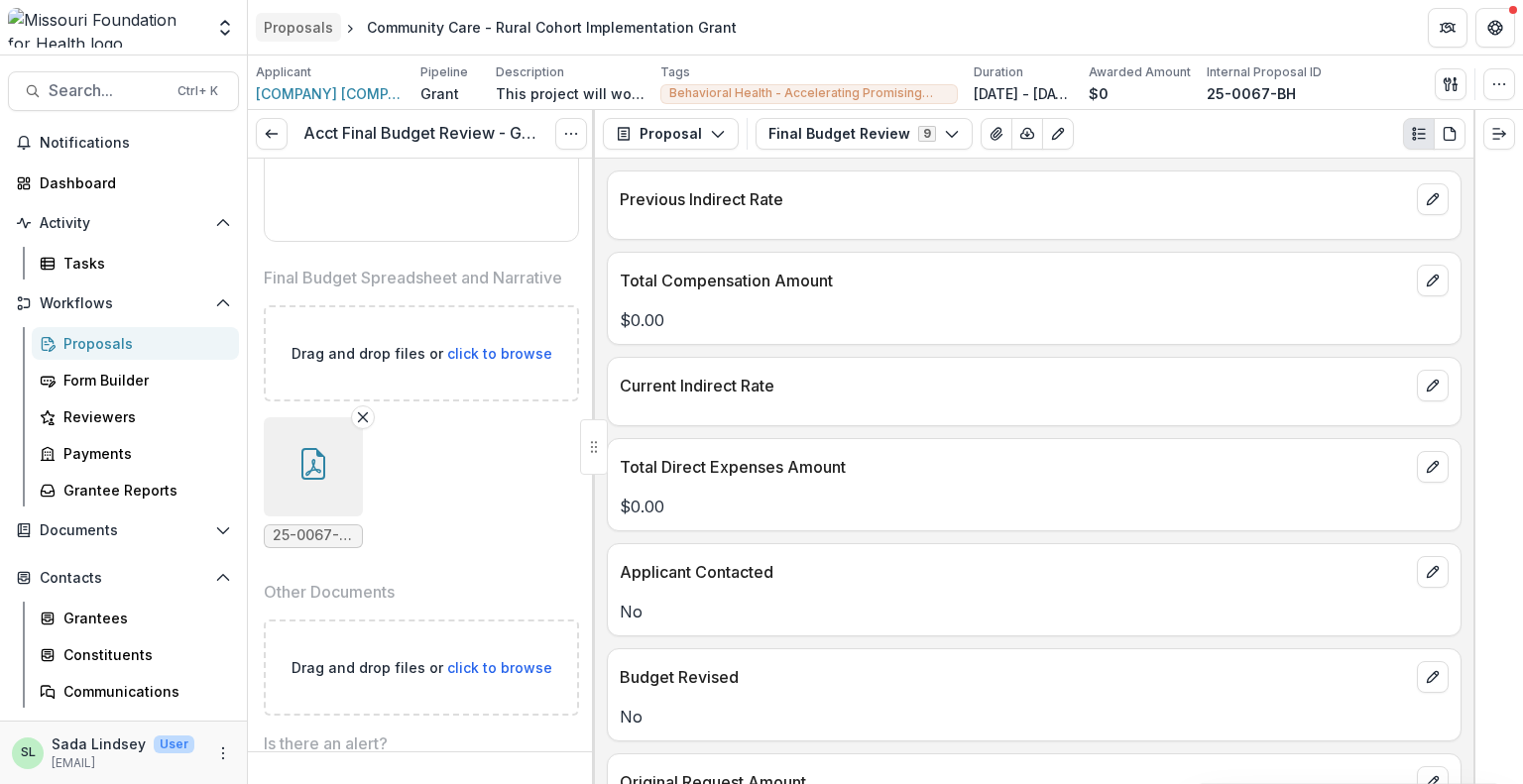 click on "Proposals" at bounding box center (298, 27) 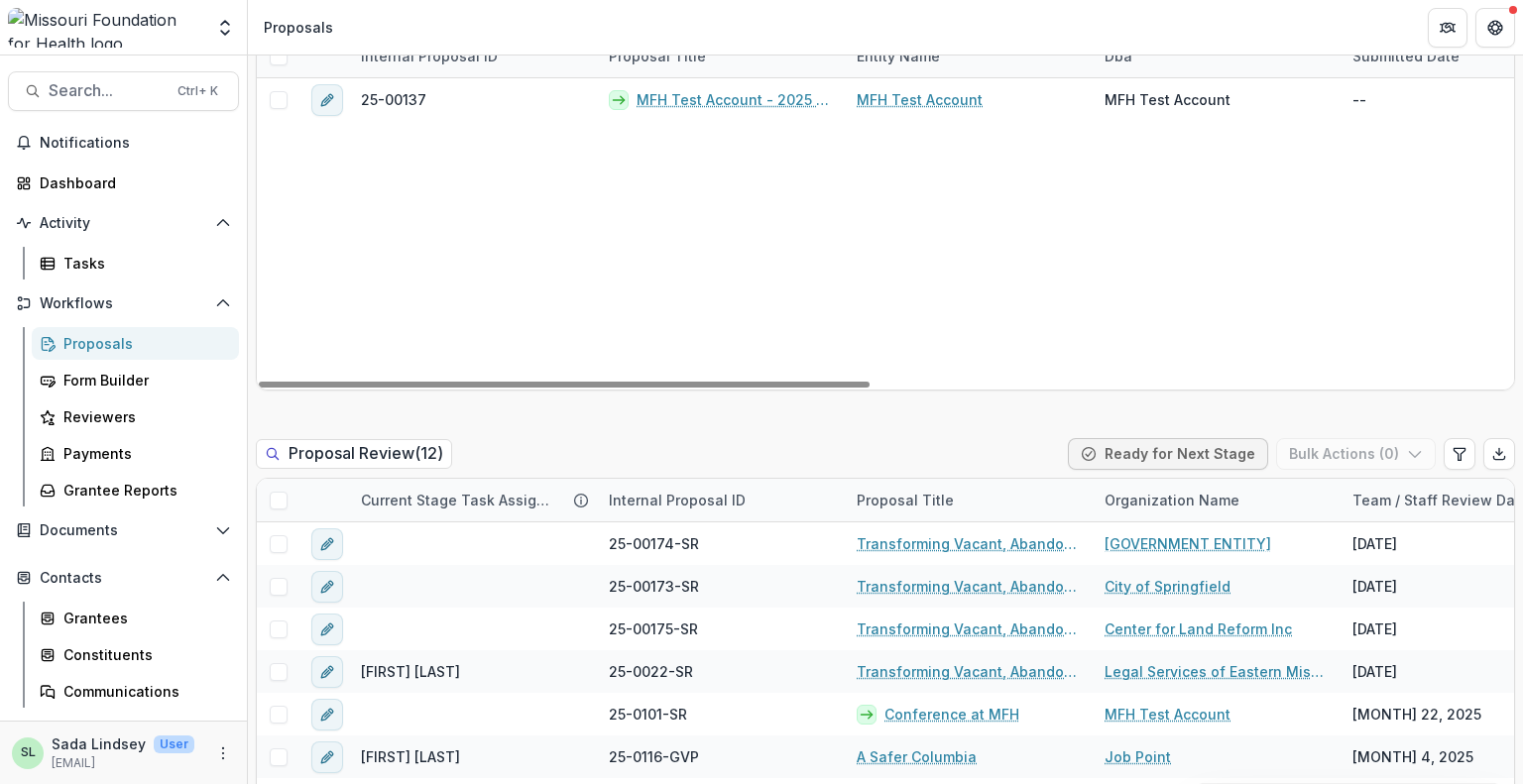 scroll, scrollTop: 1288, scrollLeft: 0, axis: vertical 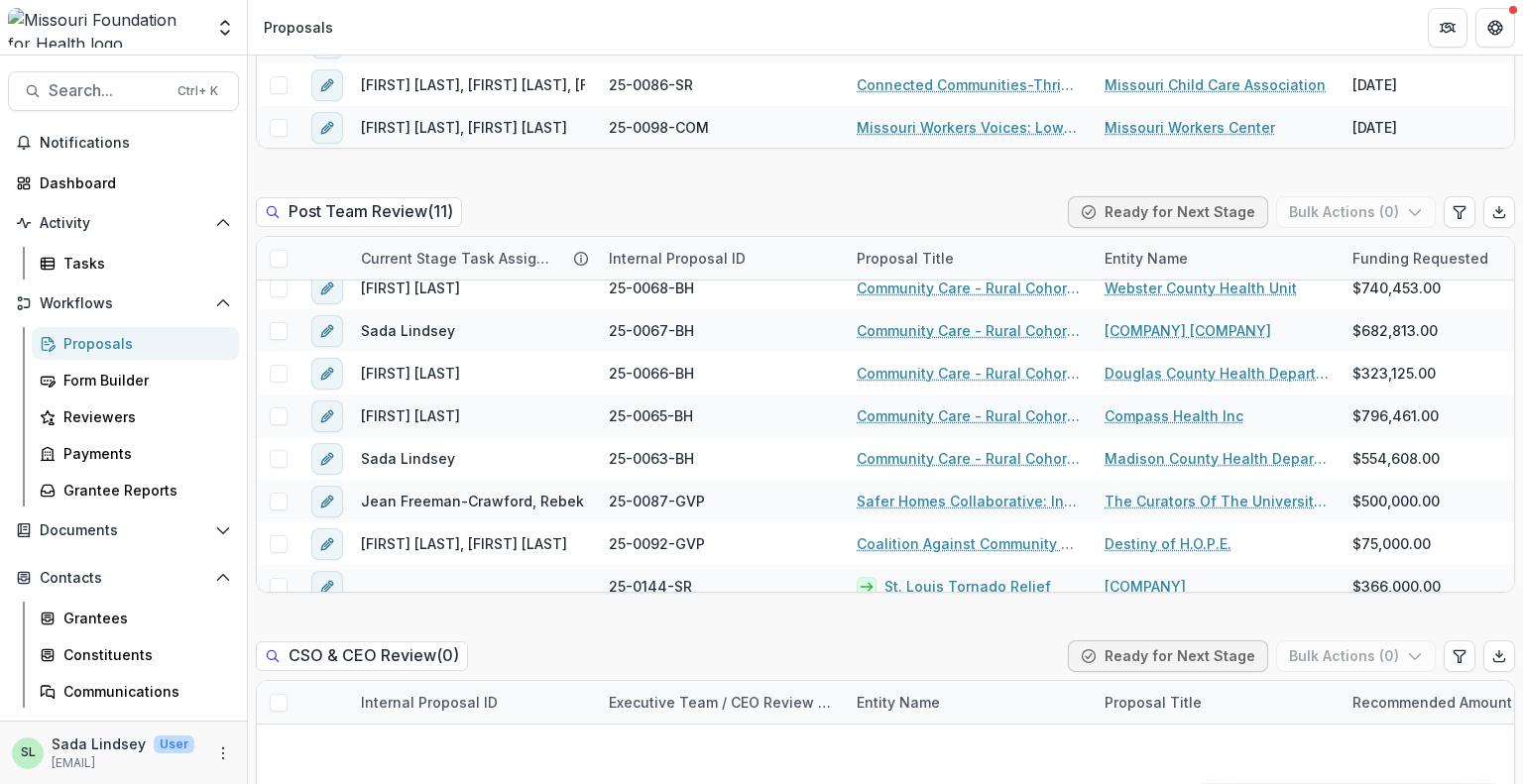 click on "Draft  ( 6 ) Bulk Actions ( 0 ) Internal Proposal ID Proposal Title Entity Name Form Deadline Funding Requested Proposal Tags Created Project Analyst Strategist 25-00146 Agriculture for Community Restoration Economic Justice & Sustainability - 2025 - 2025 Seeding Equitable and Sustainable Local Food Systems  Agriculture for Community Restoration Economic Justice & Sustainability 2025 Seeding Equitable and Sustainable Food Systems  Aug 18, 2025 $0.00 Food Justice - Equitable and Resilient Food Systems Jul 28, 2025 Jean Freeman-Crawford Katie Kaufmann 25-00165 HOSCO SHIFT INC - 2025 - 2025 Seeding Equitable and Sustainable Food Systems  HOSCO SHIFT Inc 2025 Seeding Equitable and Sustainable Food Systems  Aug 18, 2025 $1,834,367.00 Food Justice - Equitable and Resilient Food Systems Aug 4, 2025 Jean Freeman-Crawford Katie Kaufmann 25-00128 Well grounded local food Lake Area Citizens Advisory Board Inc. 2025 Seeding Equitable and Sustainable Food Systems  Aug 18, 2025 $593,062.00 Jul 15, 2025 Katie Kaufmann $0.00" at bounding box center (885, 1061) 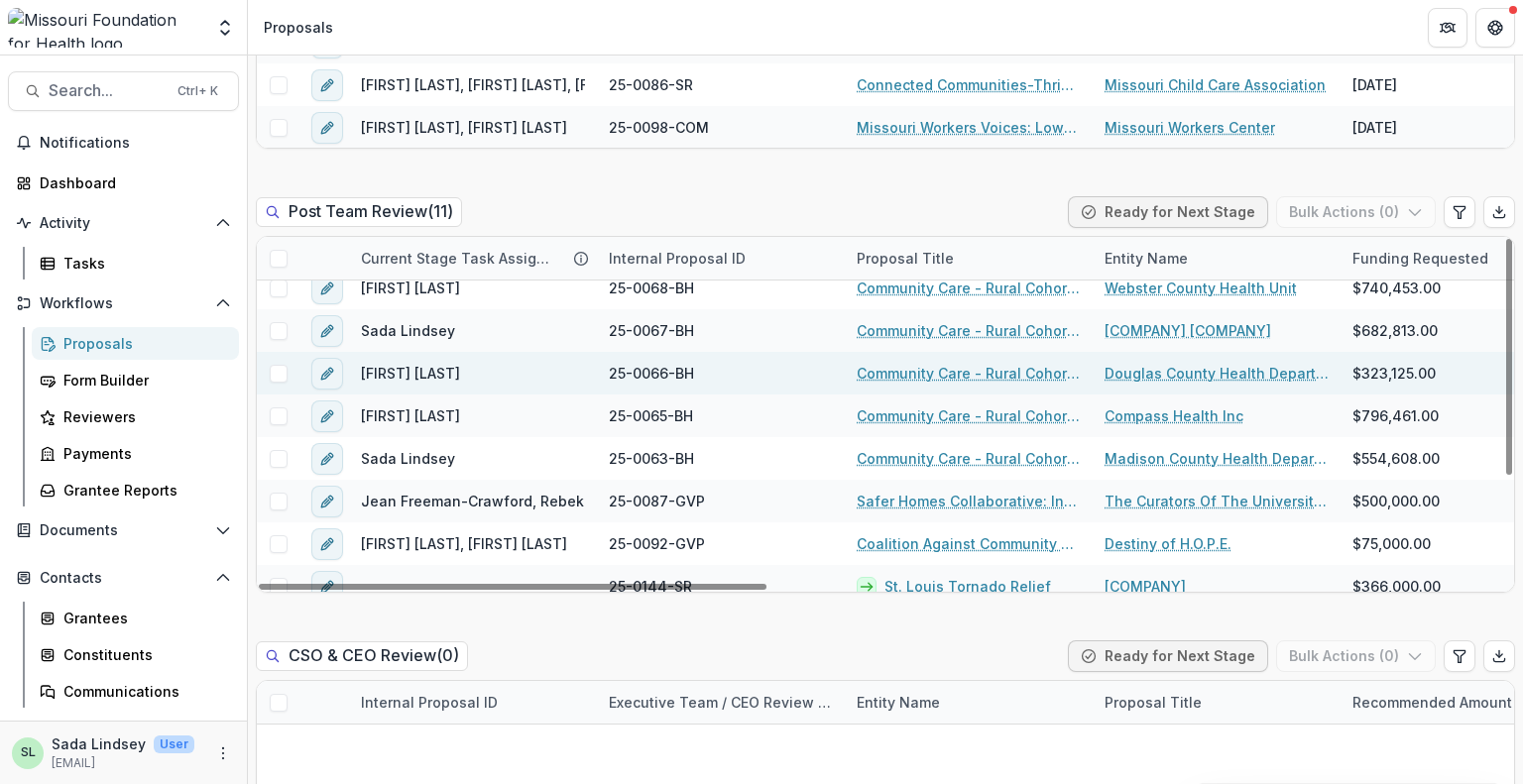 click on "Community Care - Rural Cohort Implementation Grant" at bounding box center (969, 373) 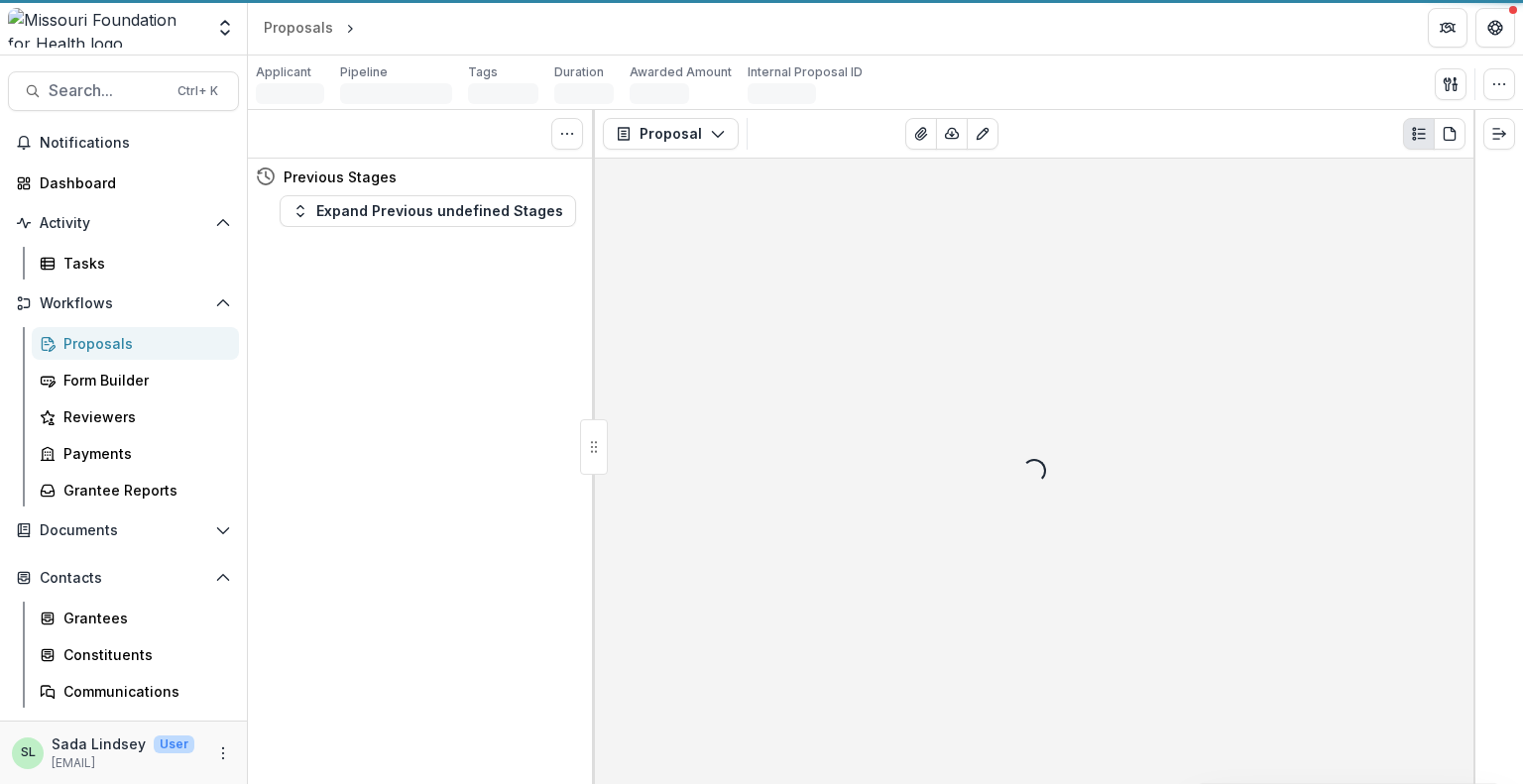 scroll, scrollTop: 0, scrollLeft: 0, axis: both 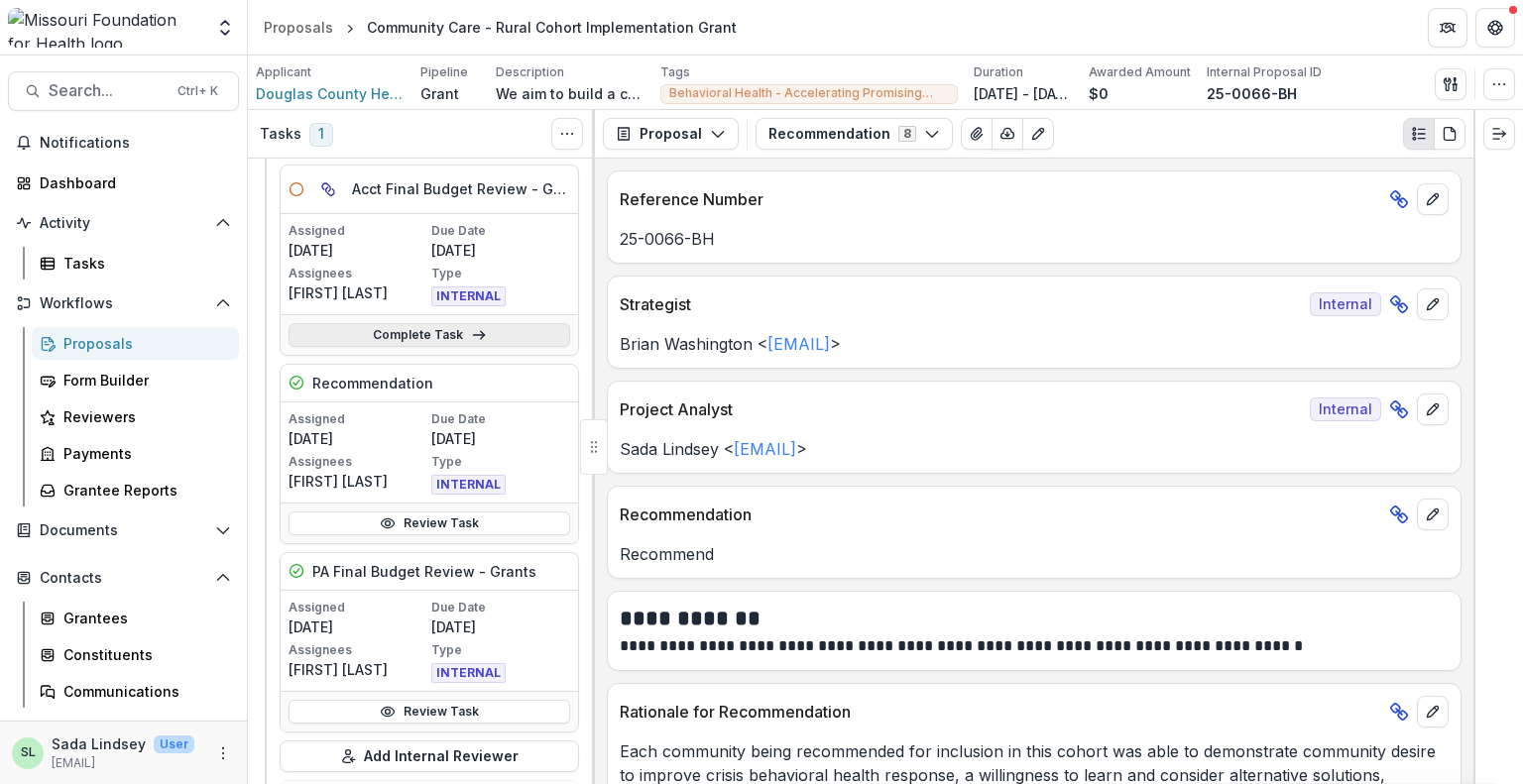 click on "Complete Task" at bounding box center (429, 335) 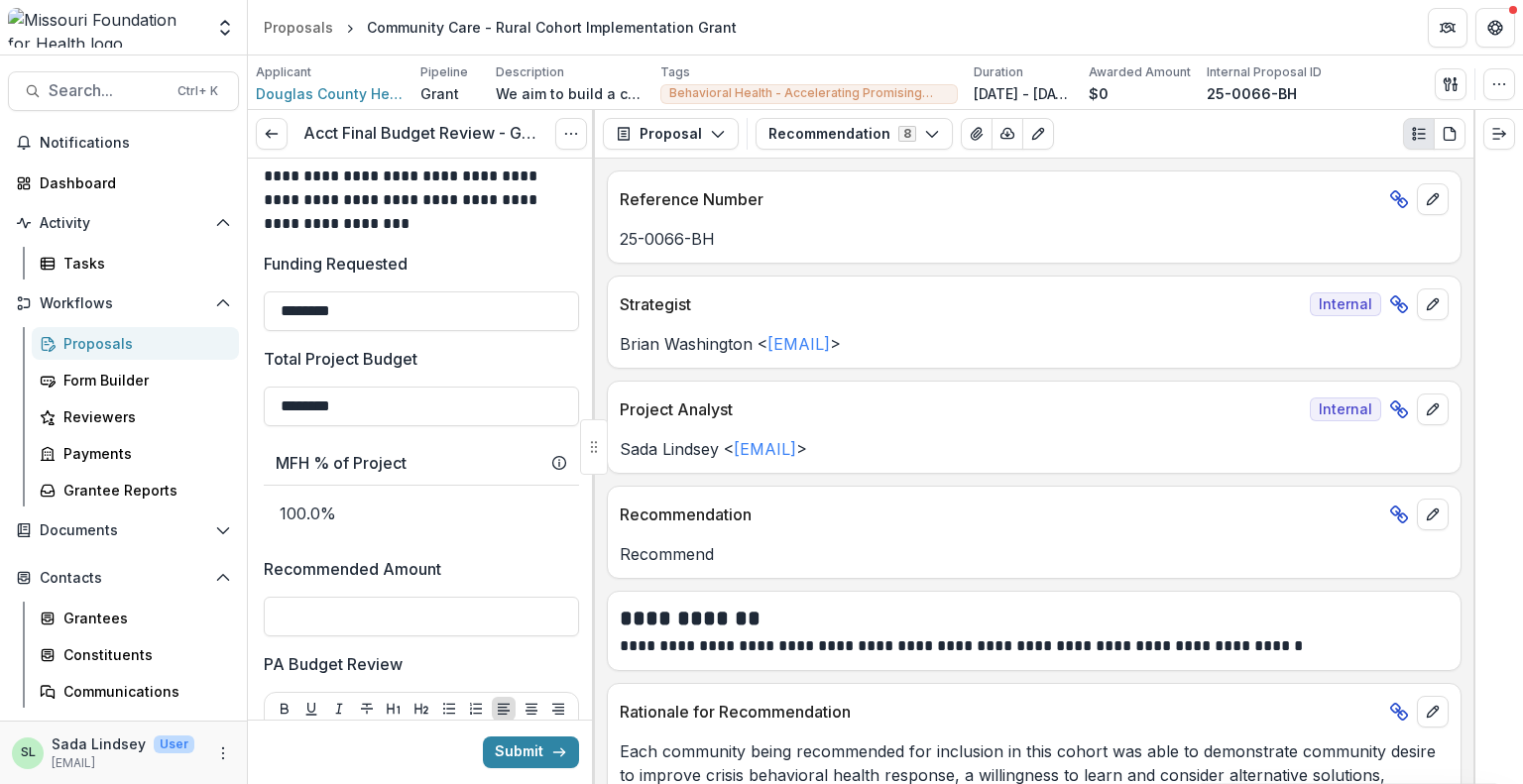 scroll, scrollTop: 892, scrollLeft: 0, axis: vertical 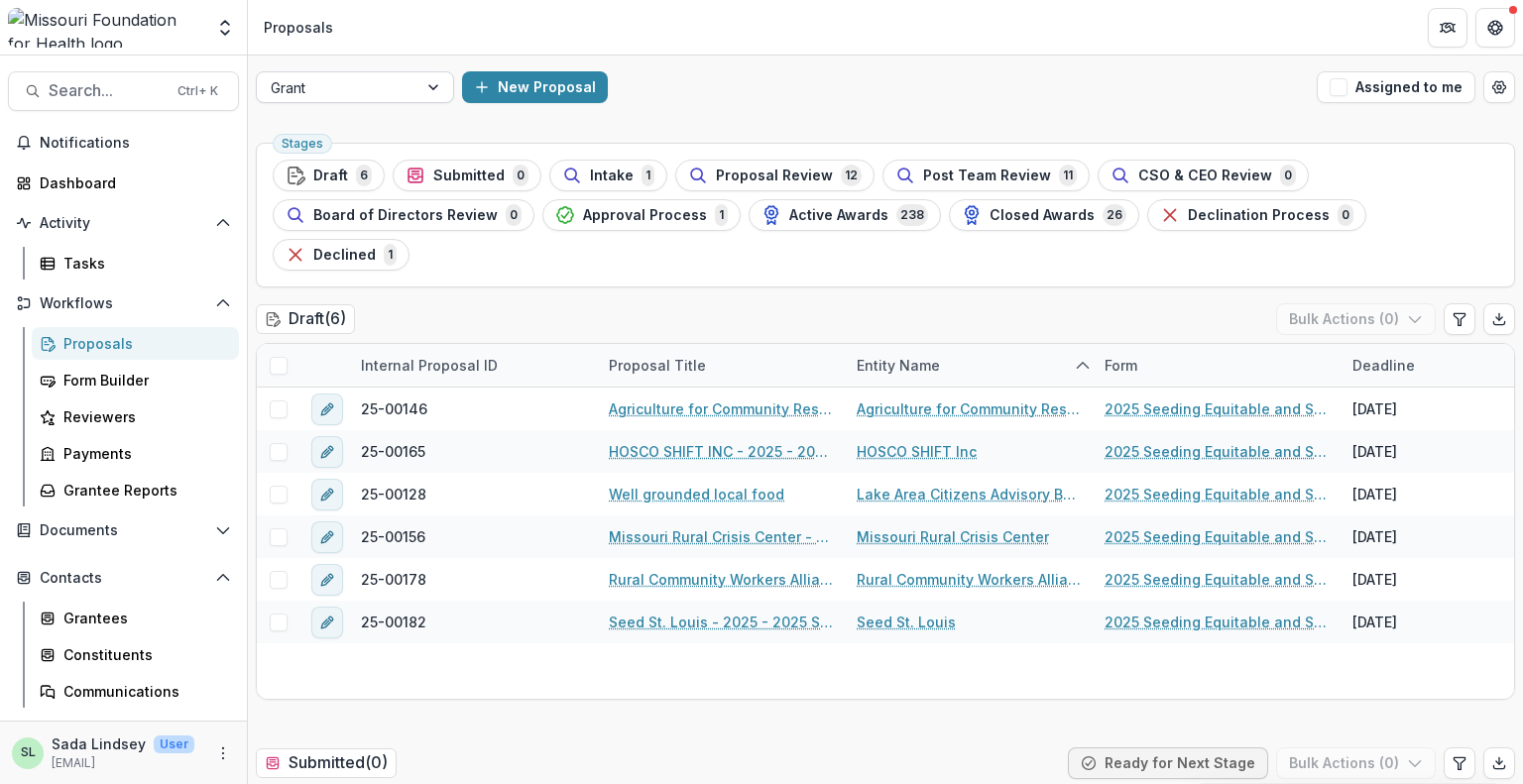 click at bounding box center (435, 87) 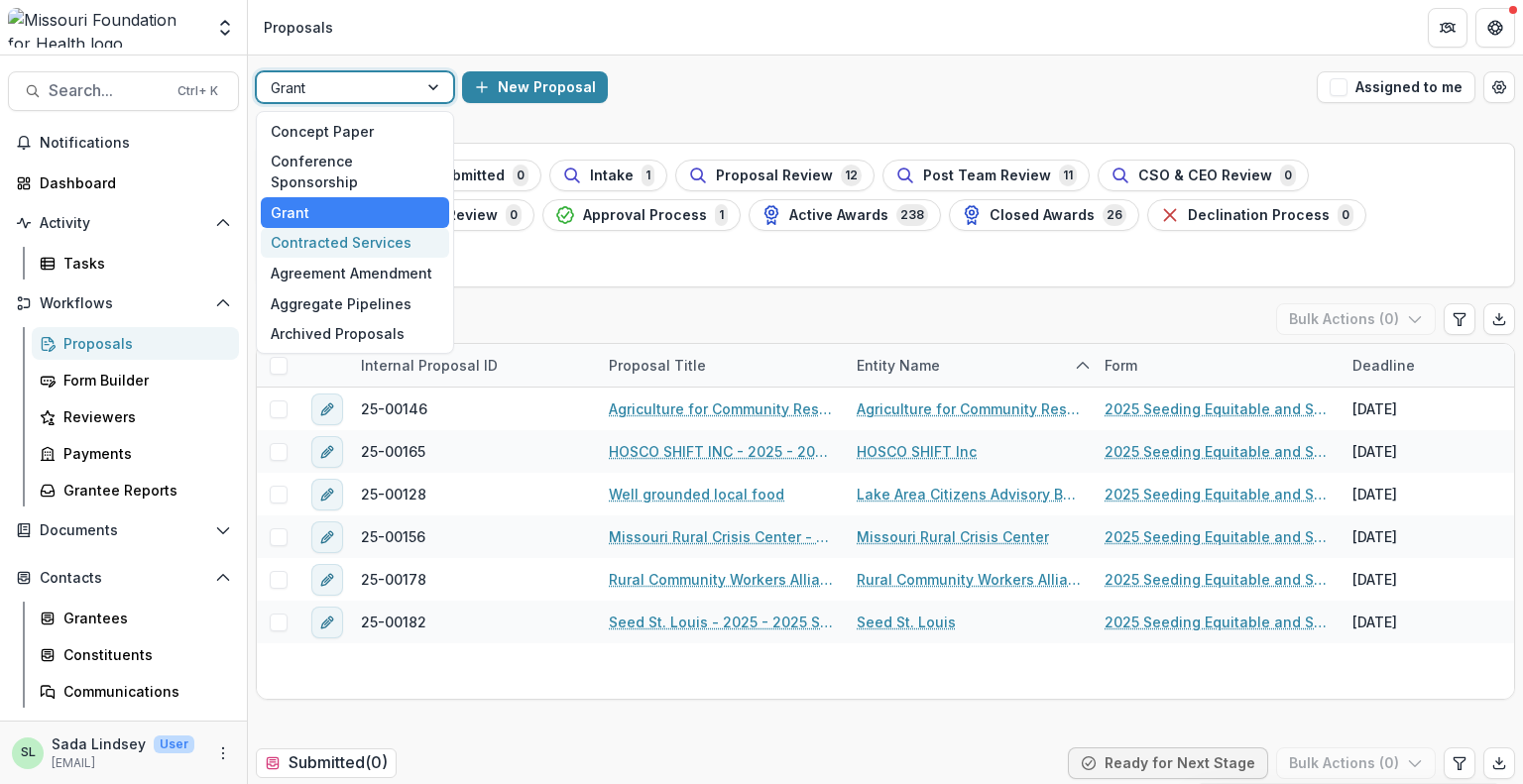 click on "Contracted Services" at bounding box center (355, 243) 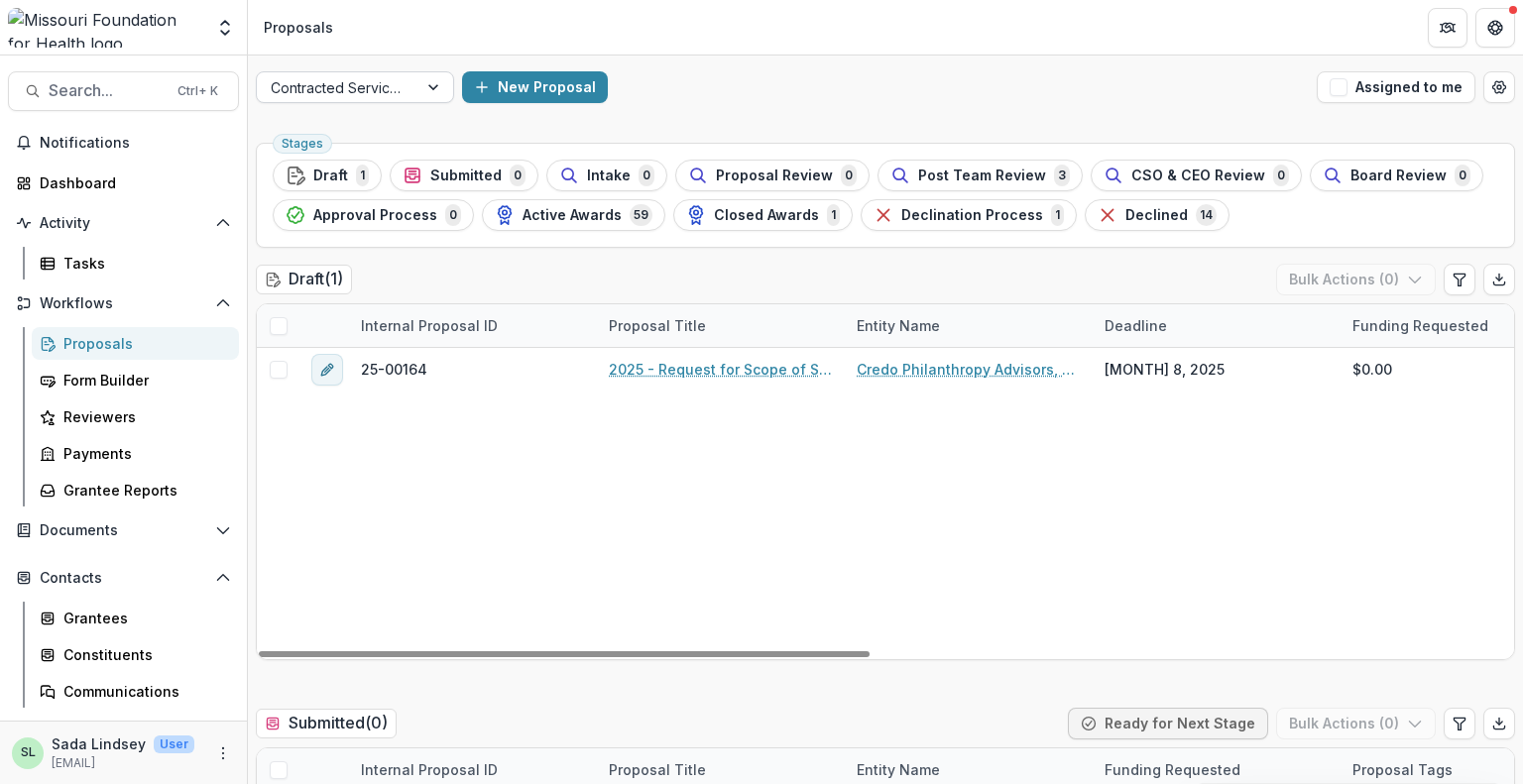 click at bounding box center (435, 87) 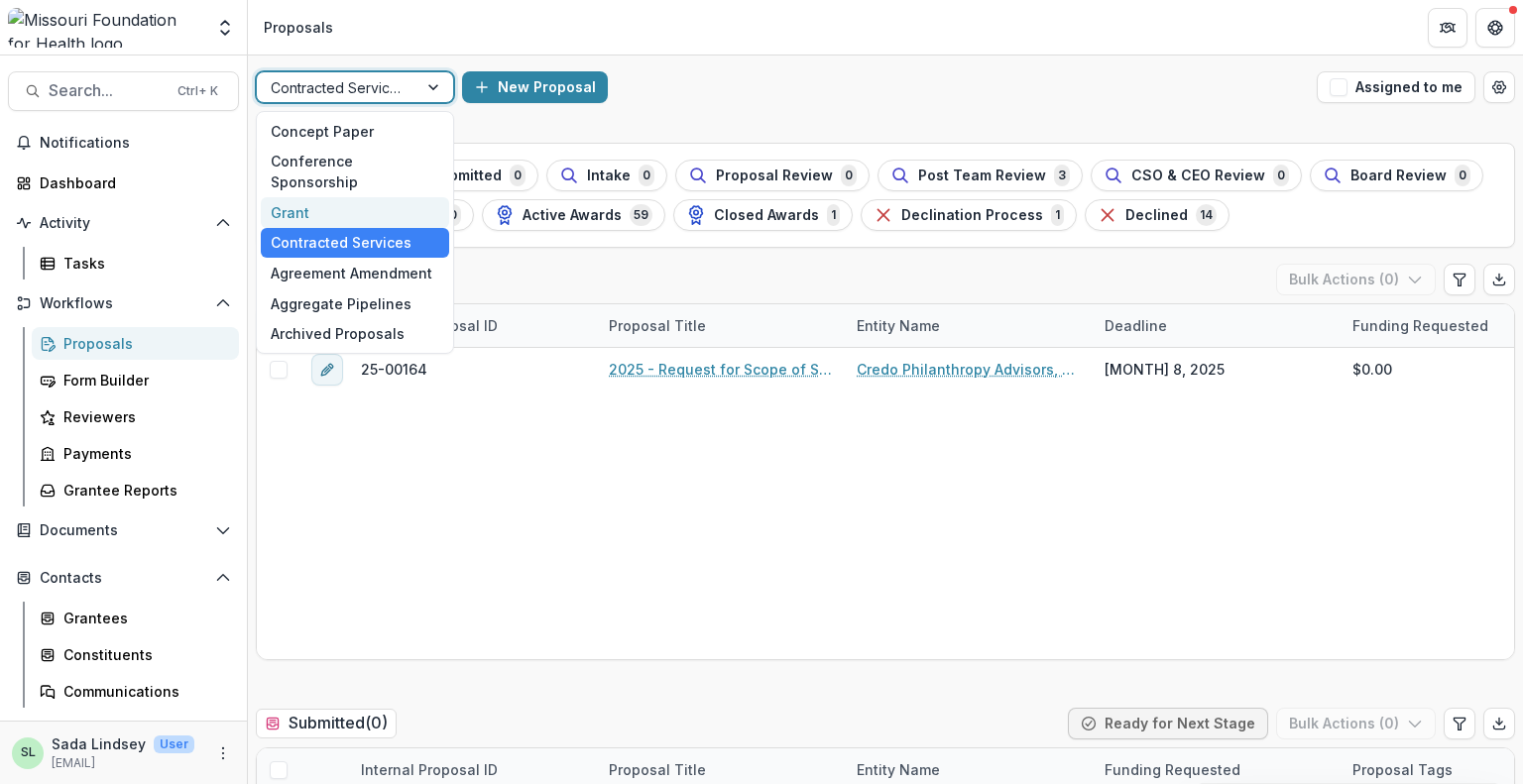 click on "Grant" at bounding box center (355, 212) 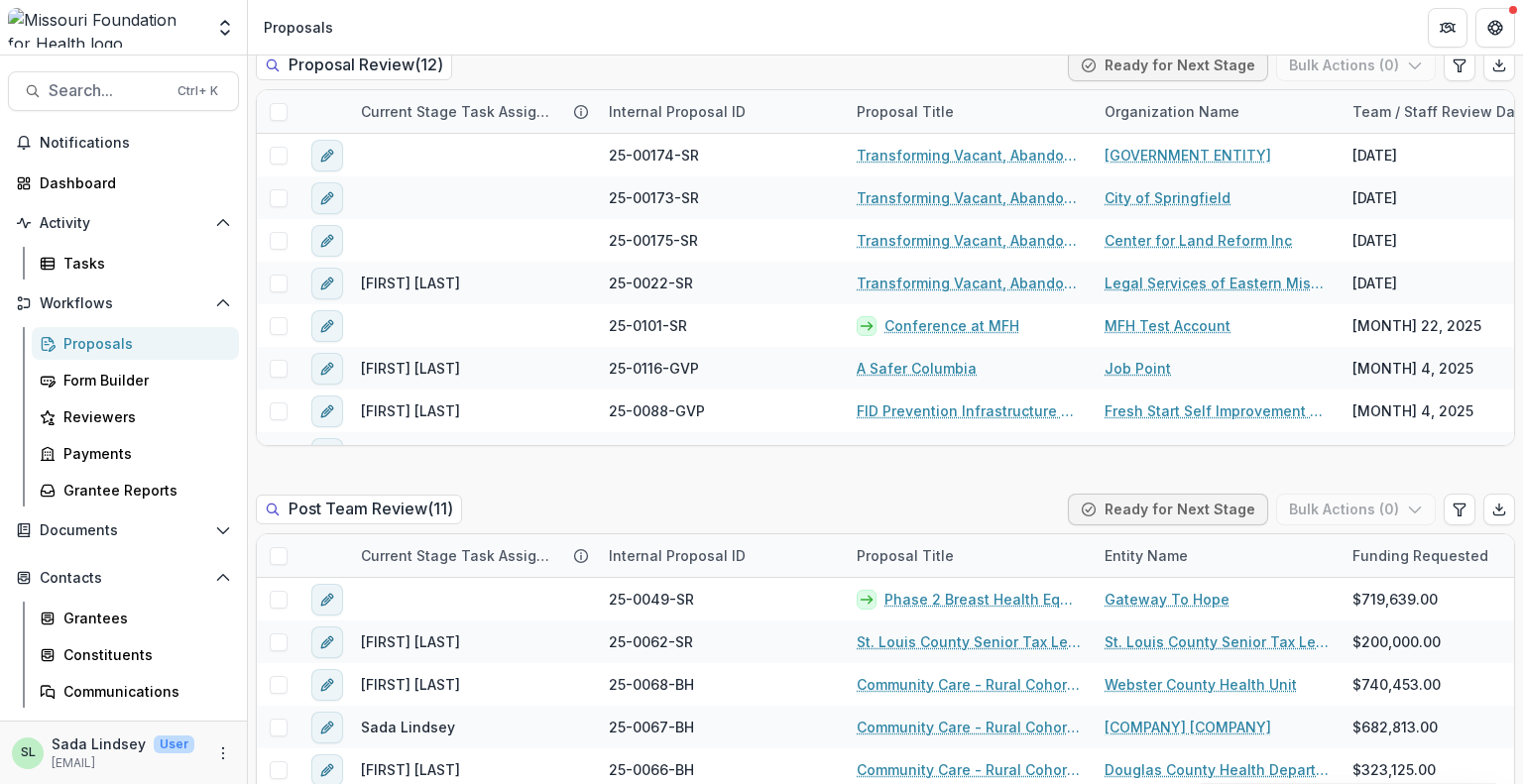 scroll, scrollTop: 1685, scrollLeft: 0, axis: vertical 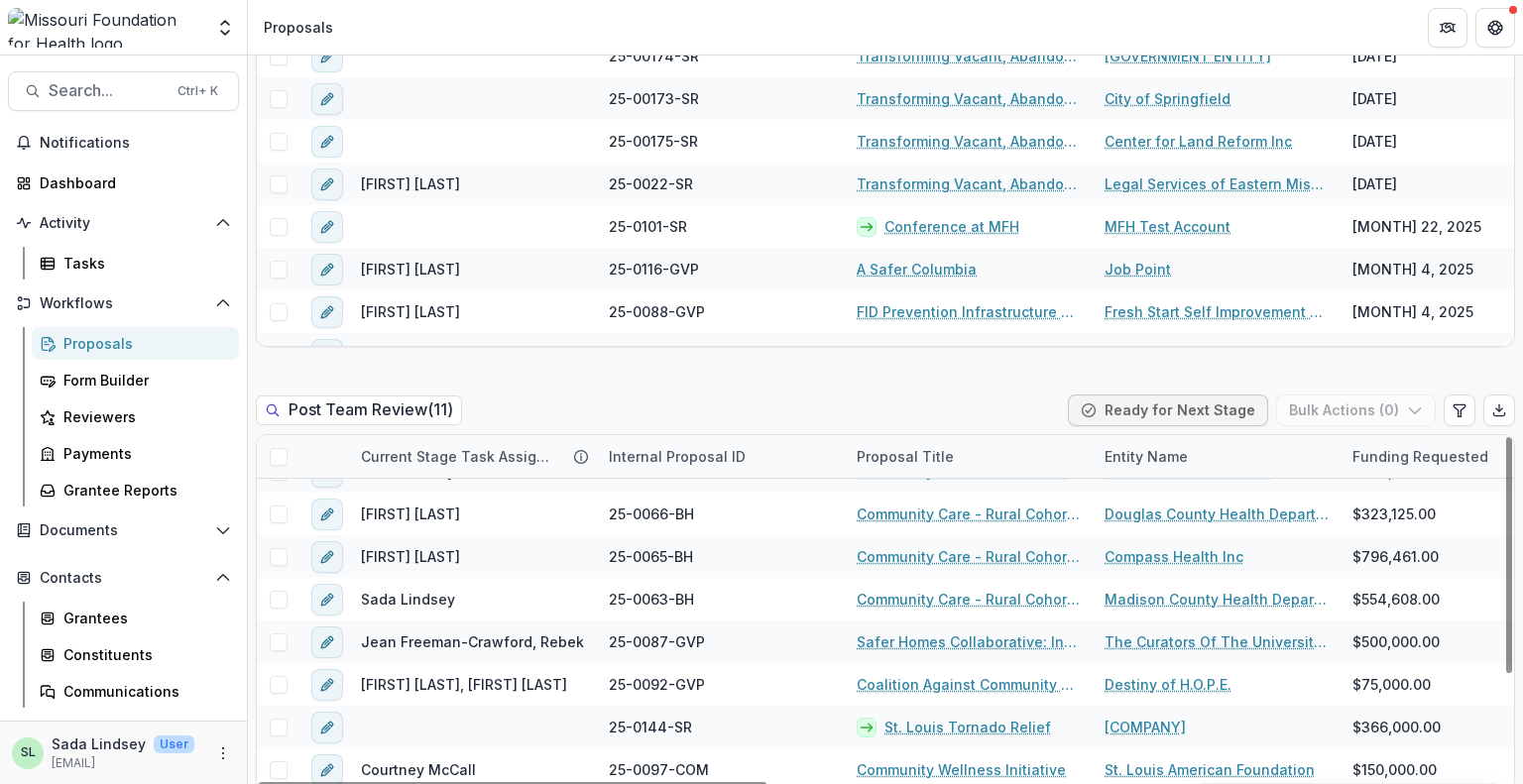 drag, startPoint x: 743, startPoint y: 743, endPoint x: 271, endPoint y: 751, distance: 472.06779 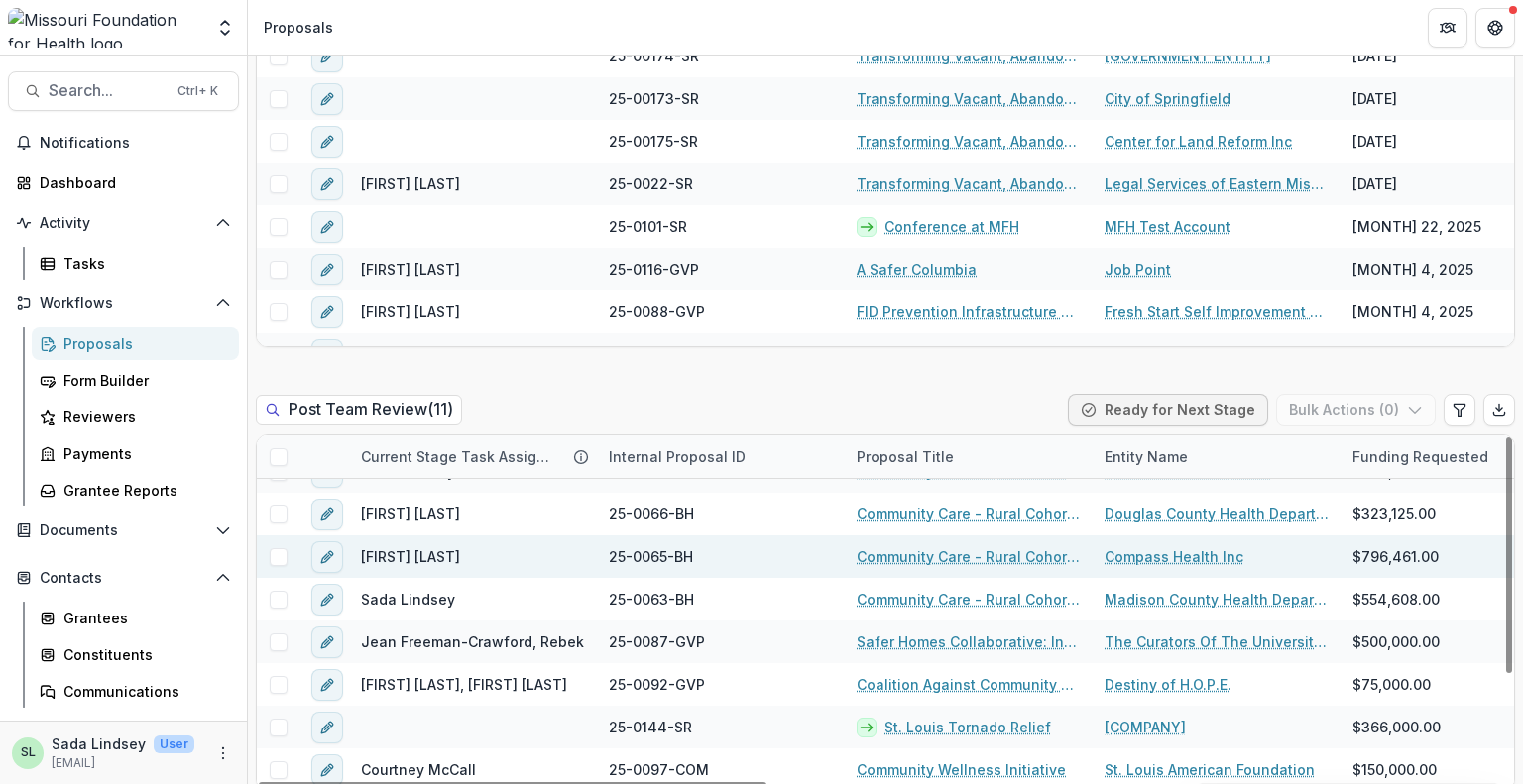 click on "Community Care - Rural Cohort Implementation Grant" at bounding box center (969, 556) 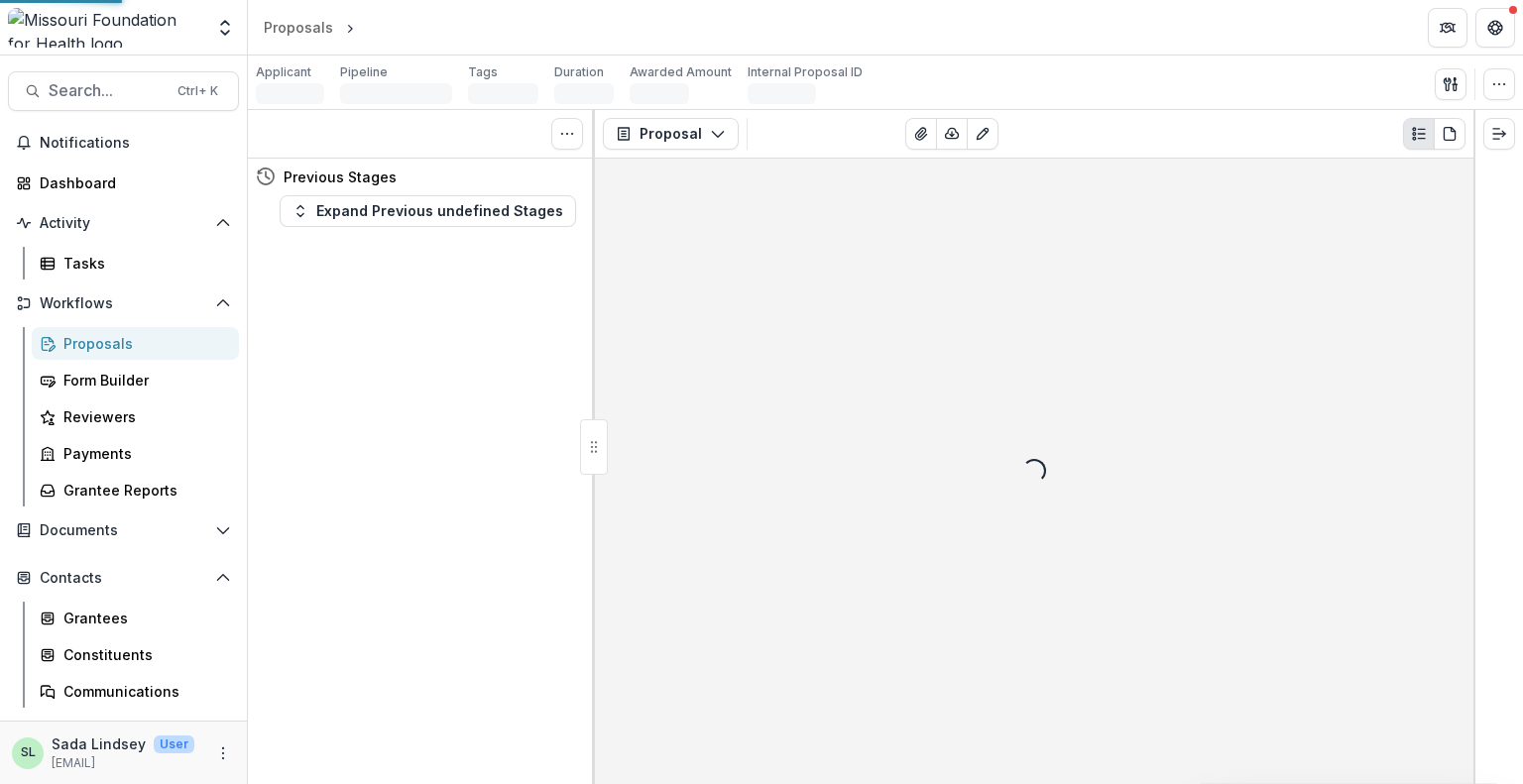 scroll, scrollTop: 0, scrollLeft: 0, axis: both 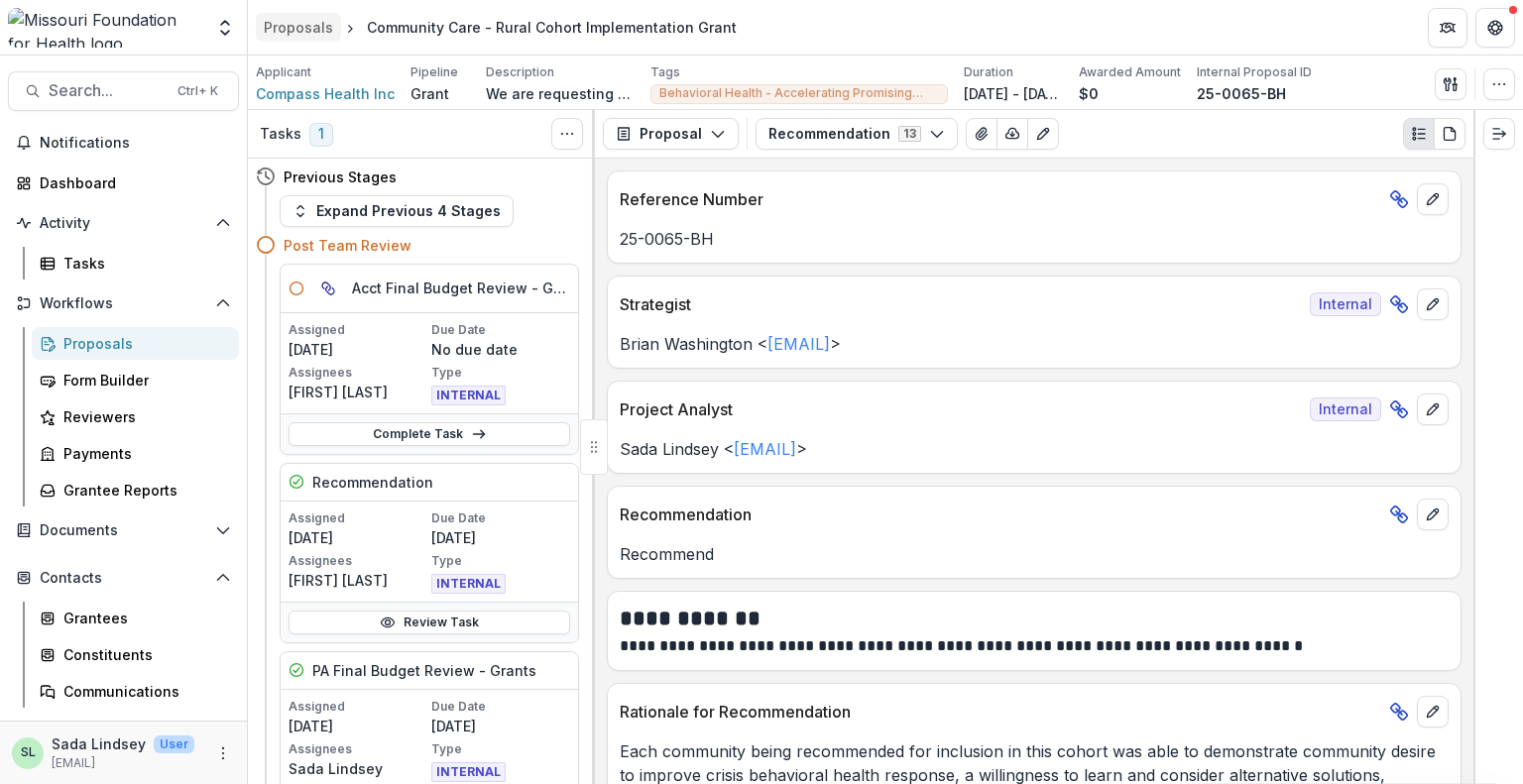 click on "Proposals" at bounding box center [298, 27] 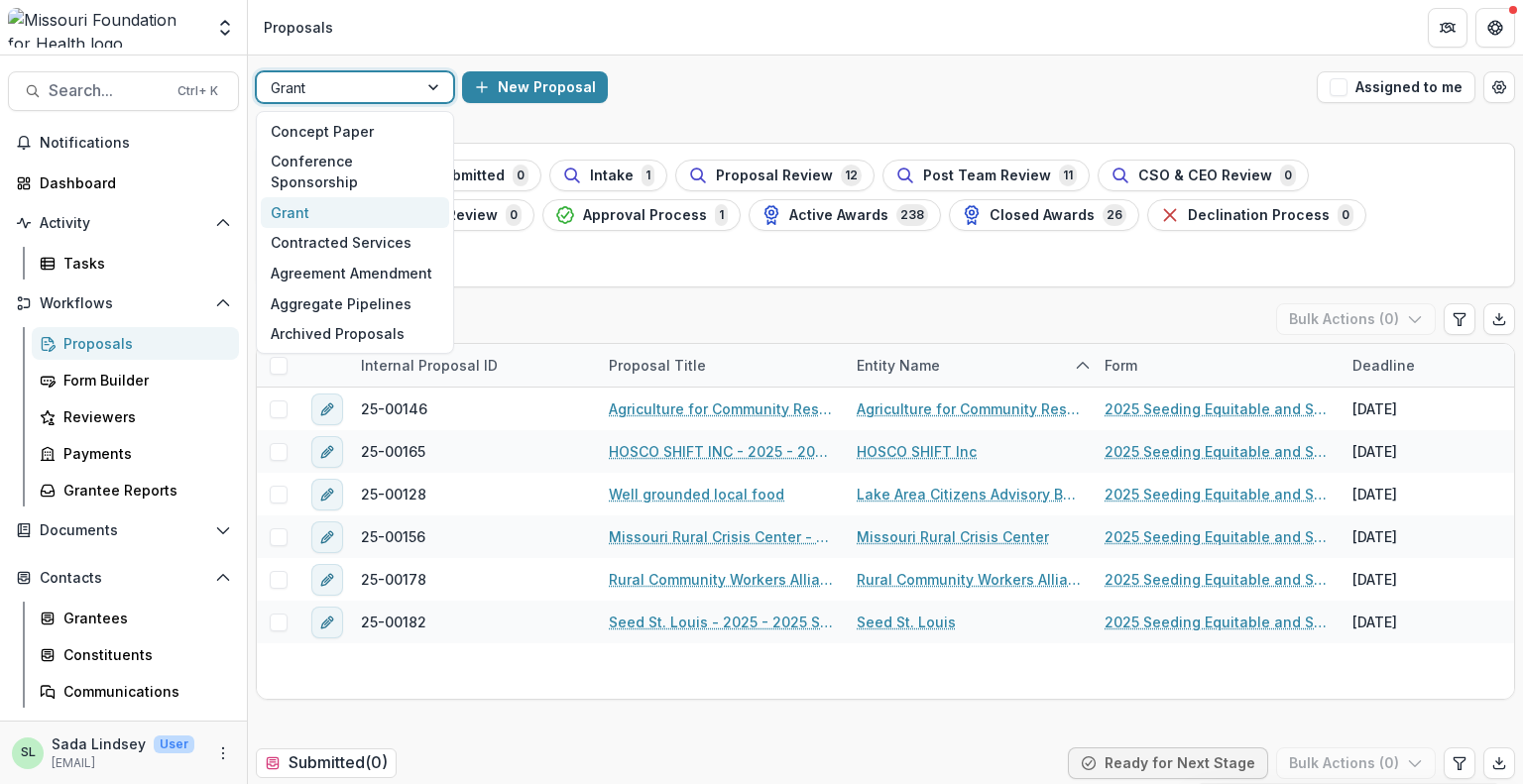 click at bounding box center (435, 87) 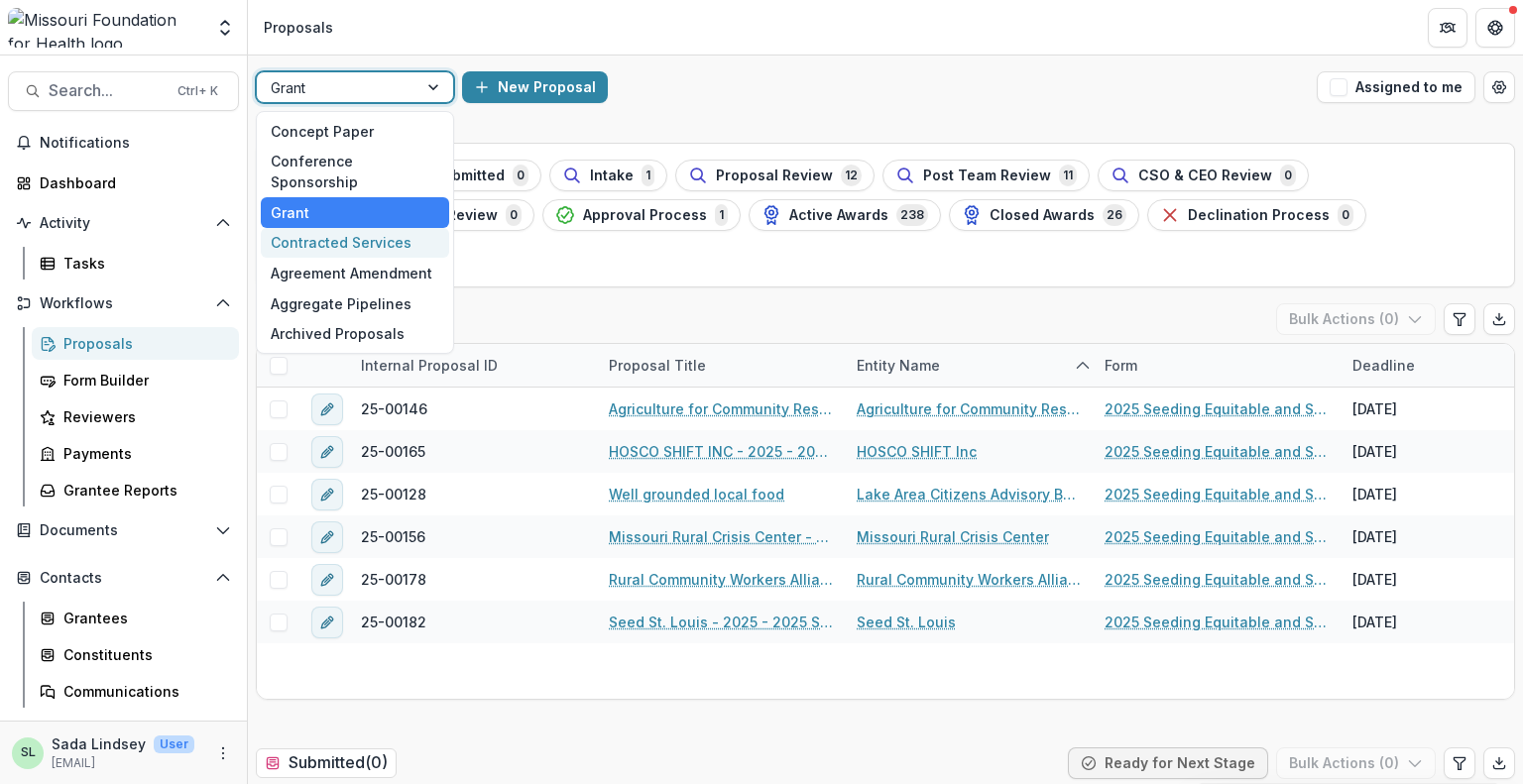 click on "Contracted Services" at bounding box center (355, 243) 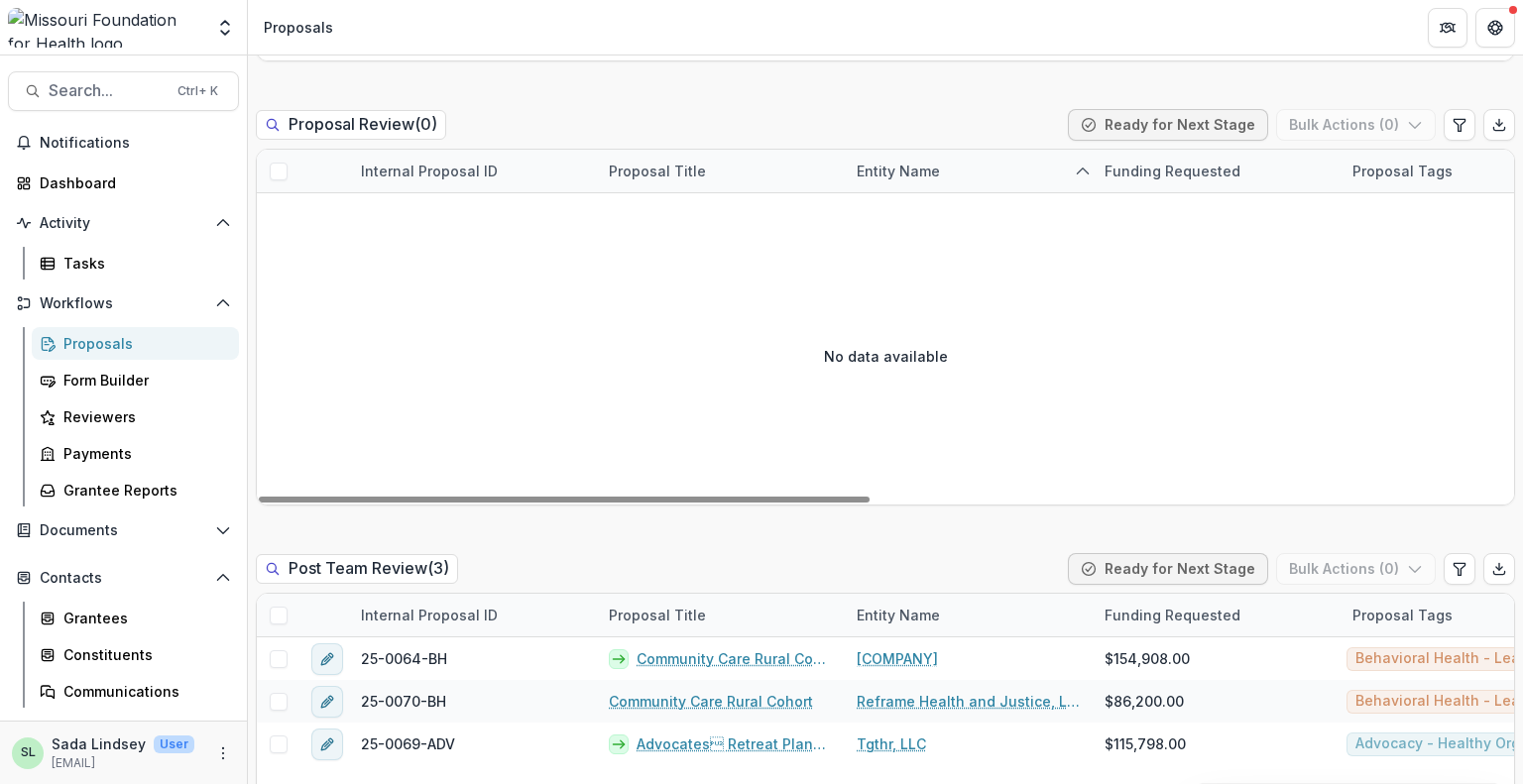 scroll, scrollTop: 1883, scrollLeft: 0, axis: vertical 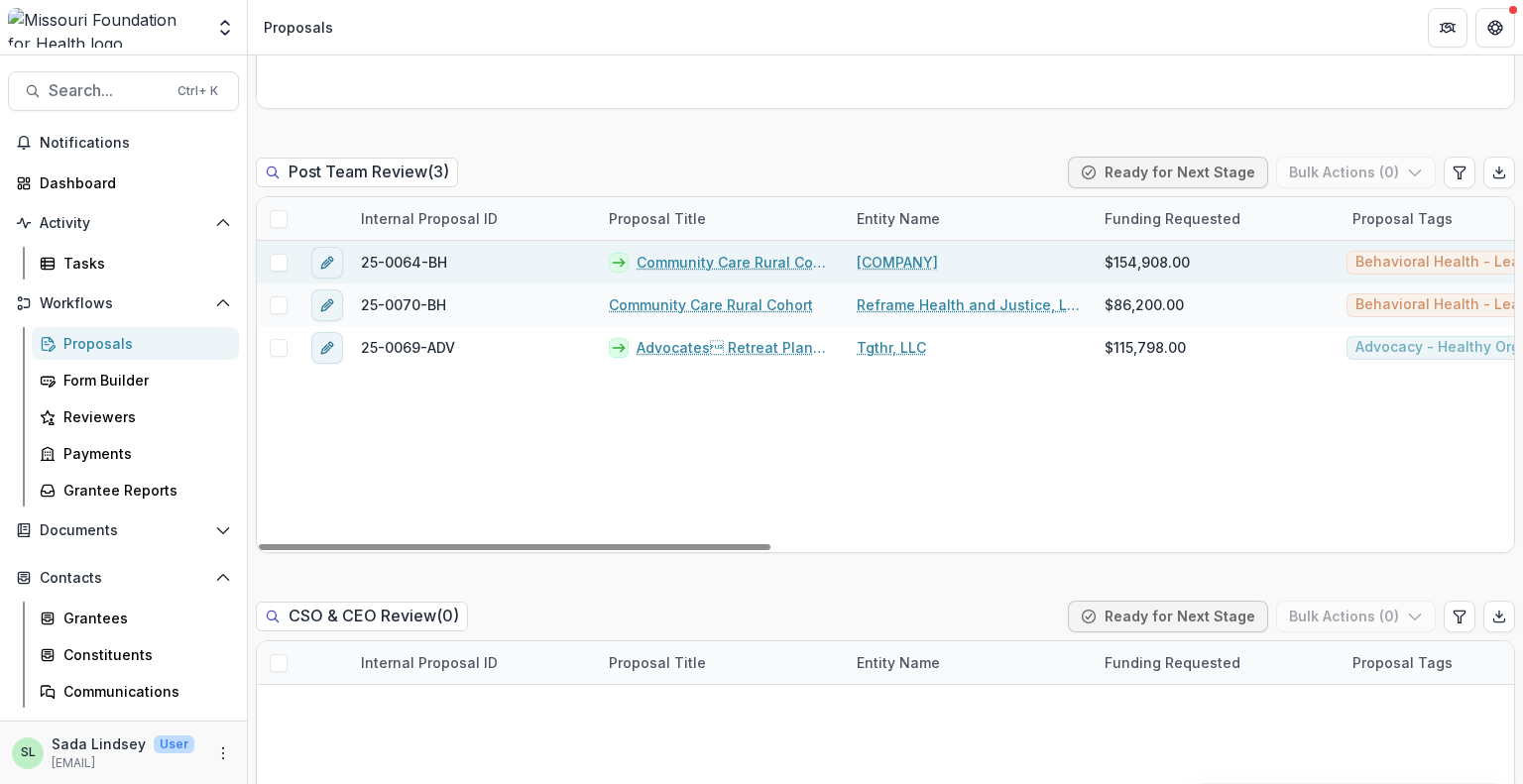 click on "Community Care Rural Cohort Facilitation" at bounding box center [735, 262] 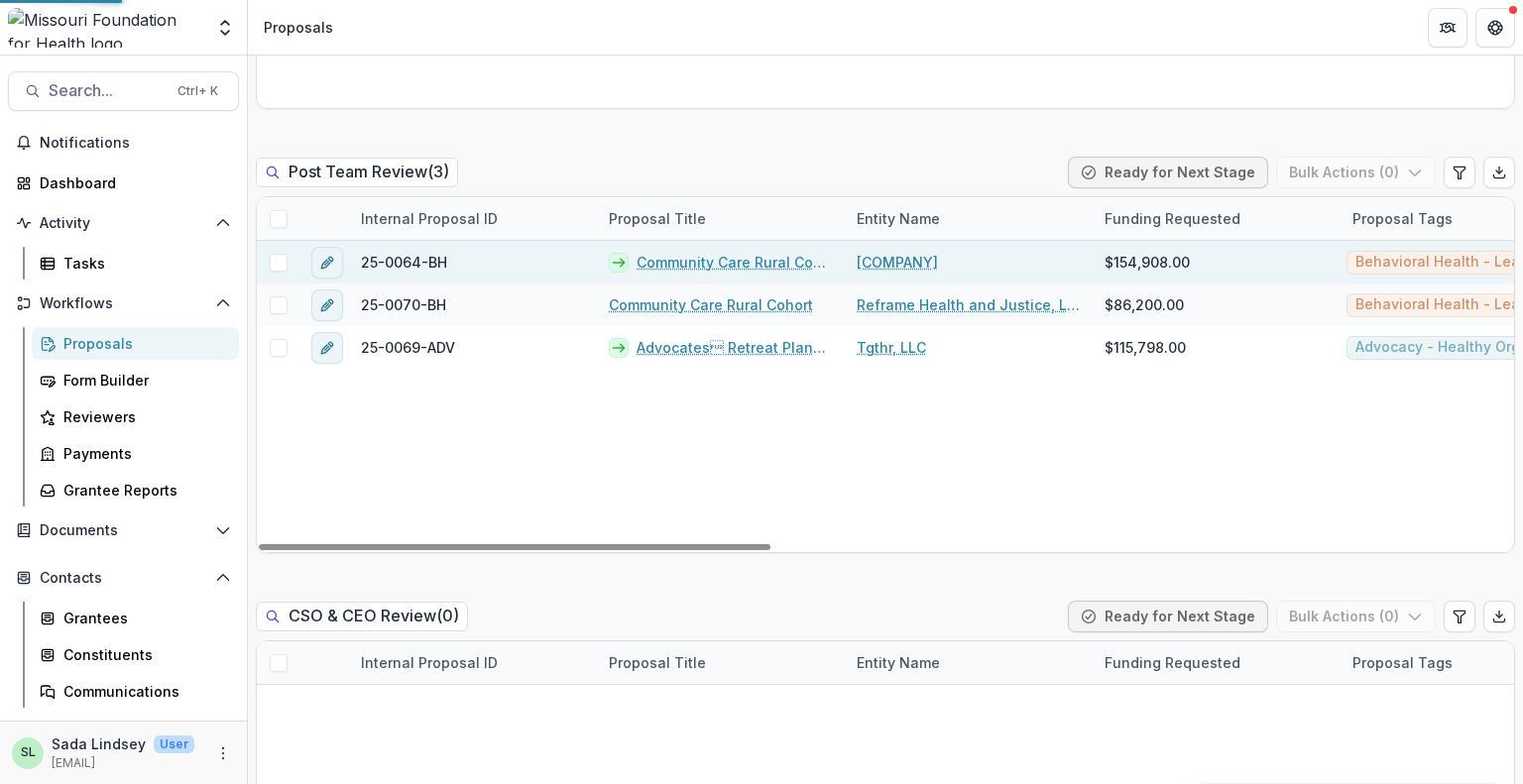 scroll, scrollTop: 0, scrollLeft: 0, axis: both 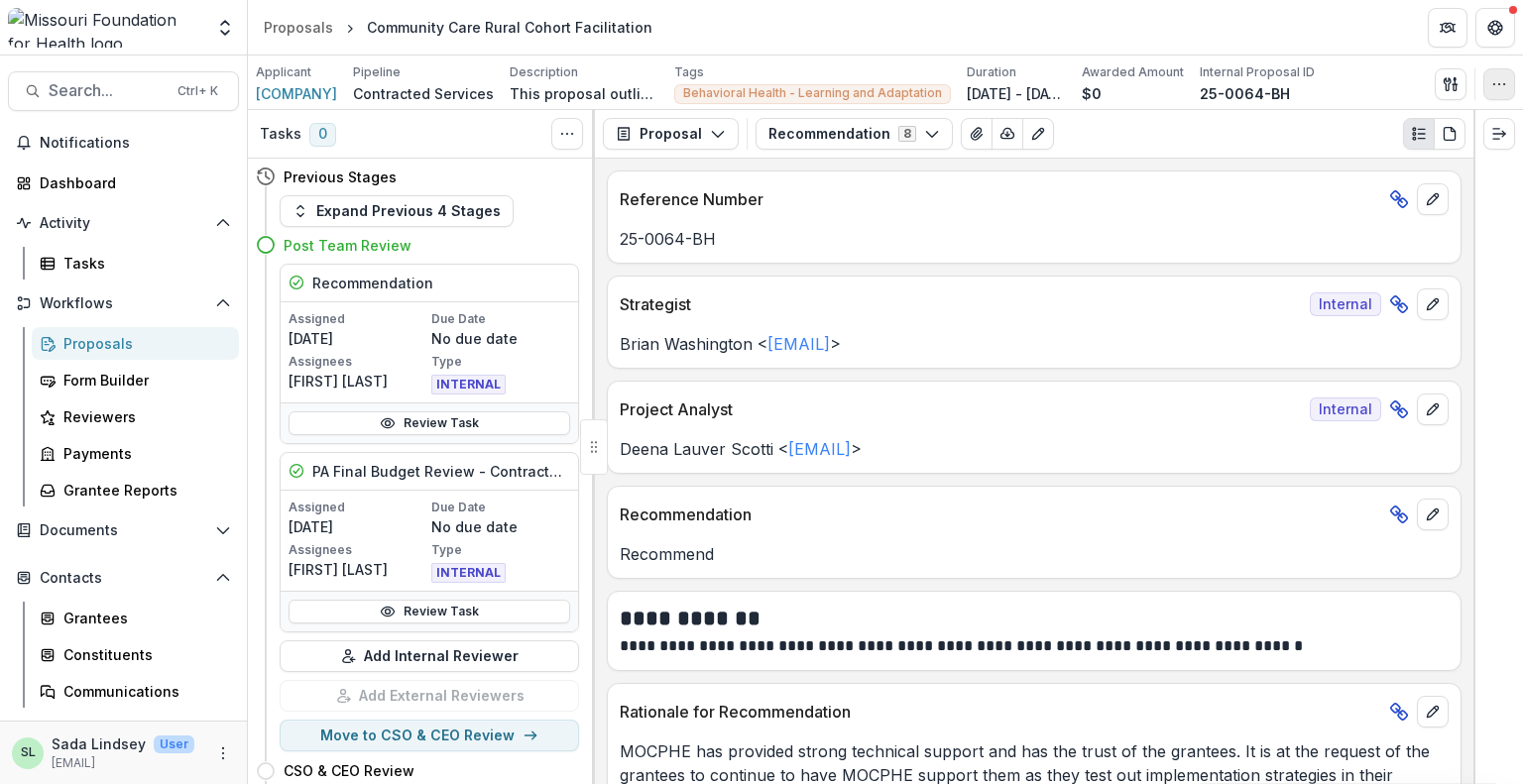 click 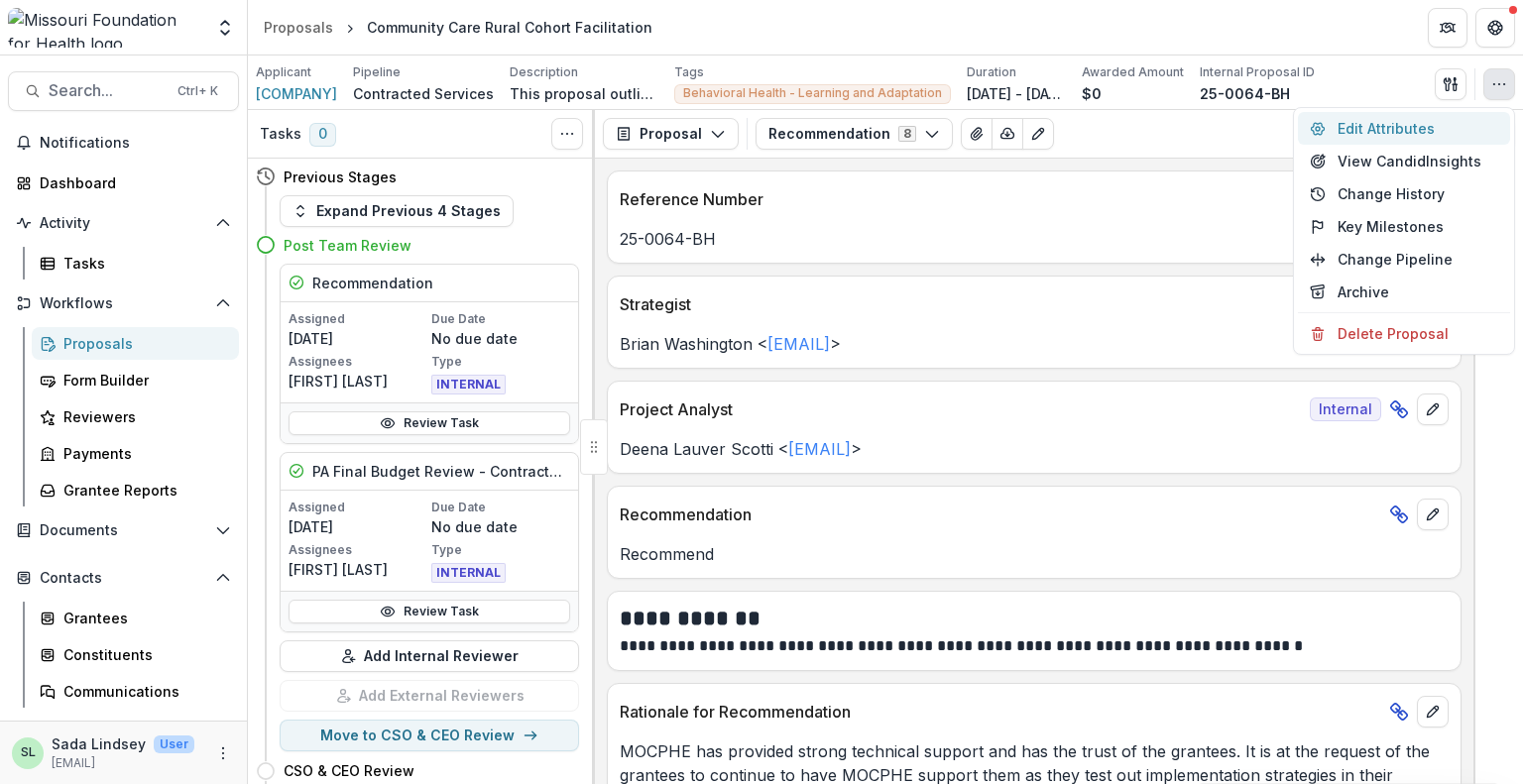 click on "Edit Attributes" at bounding box center (1404, 128) 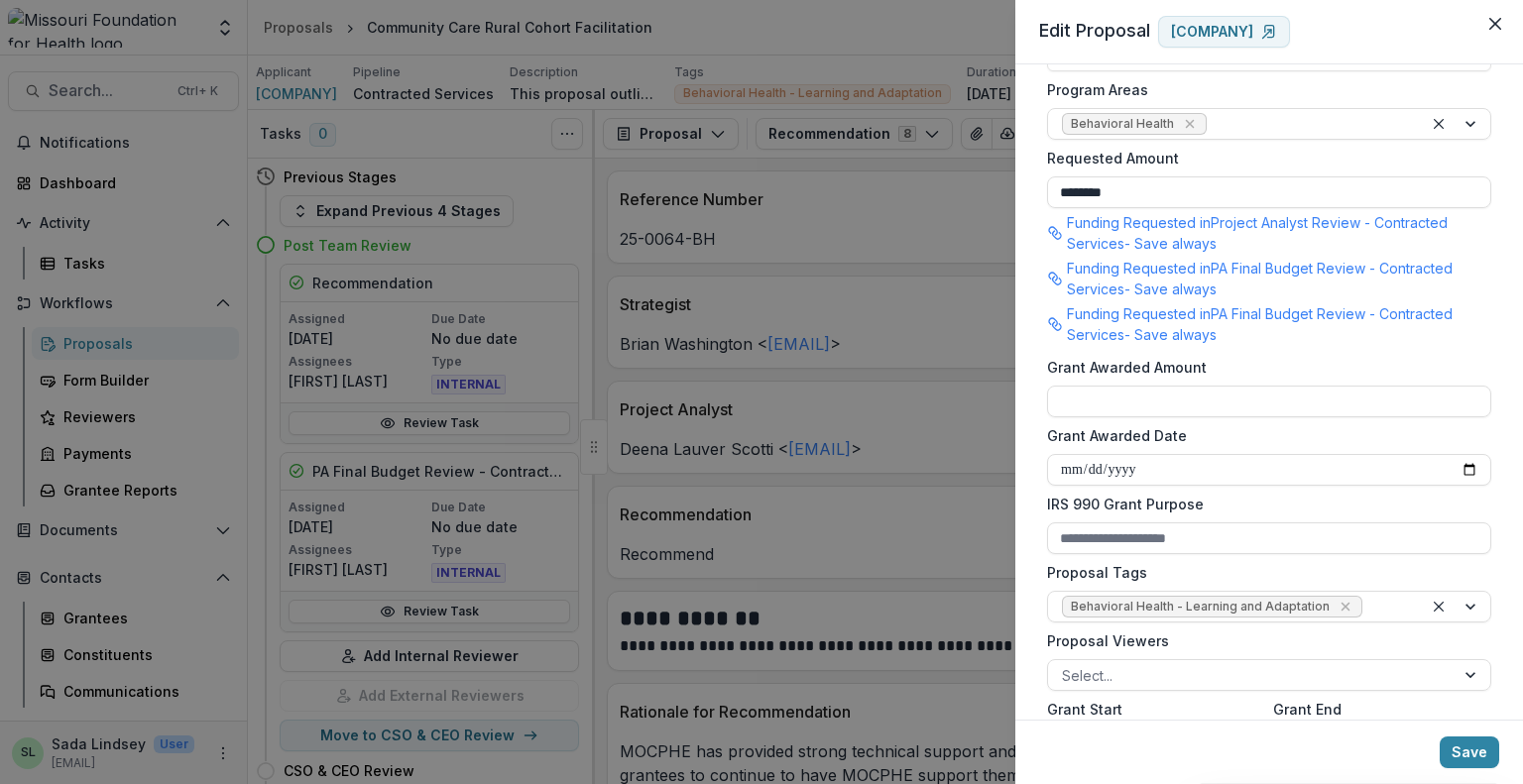 scroll, scrollTop: 694, scrollLeft: 0, axis: vertical 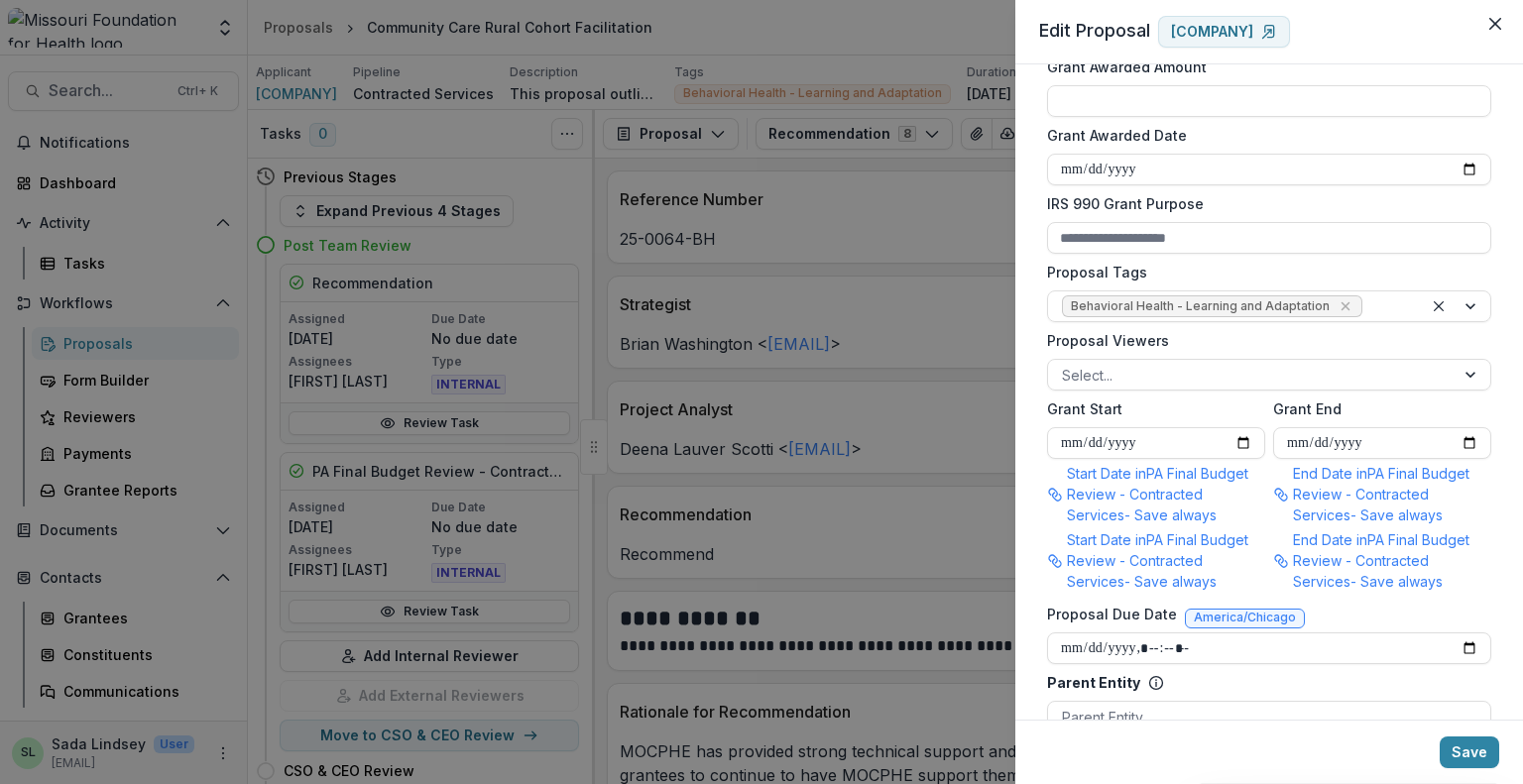 click on "**********" at bounding box center (762, 392) 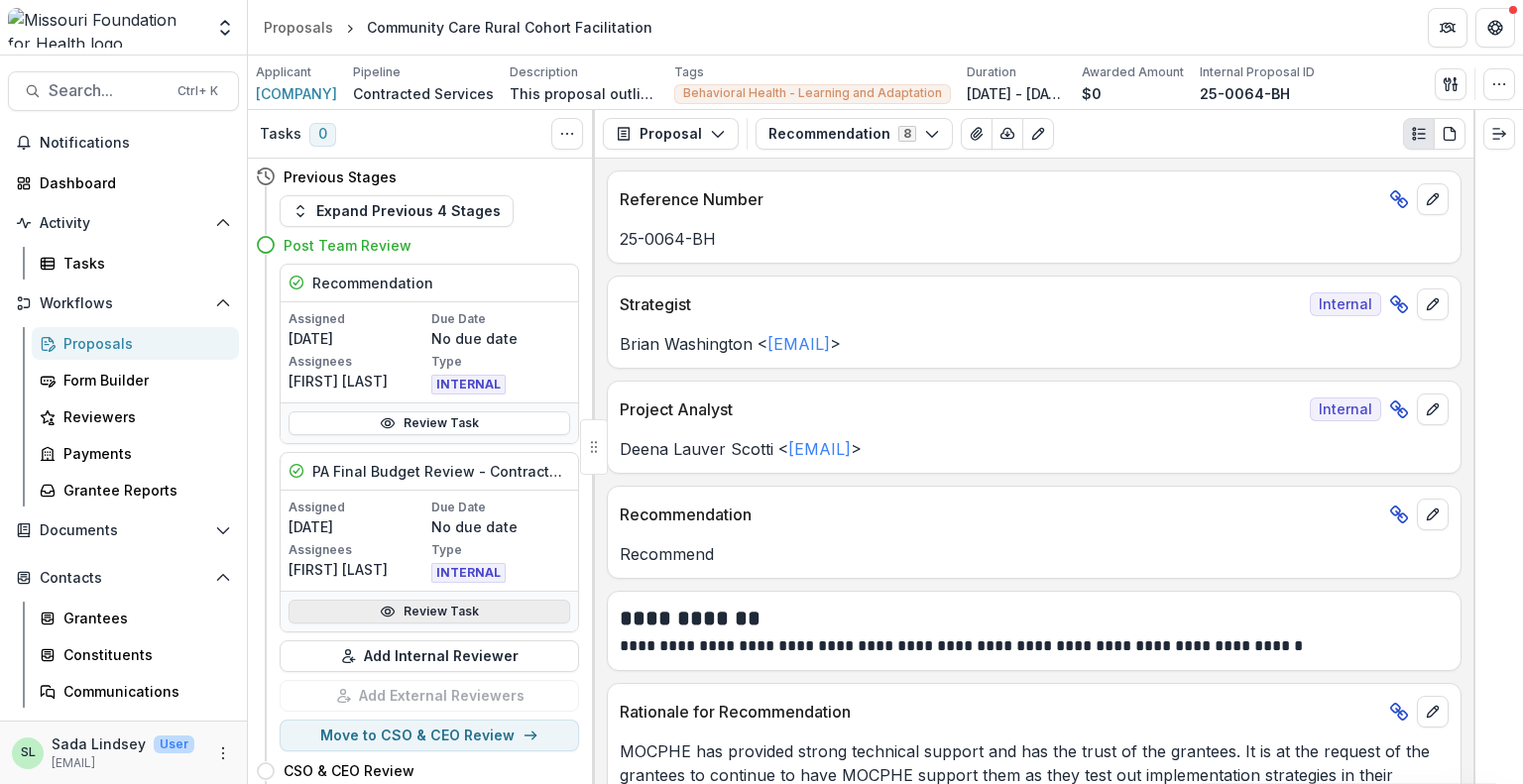 click on "Review Task" at bounding box center [429, 612] 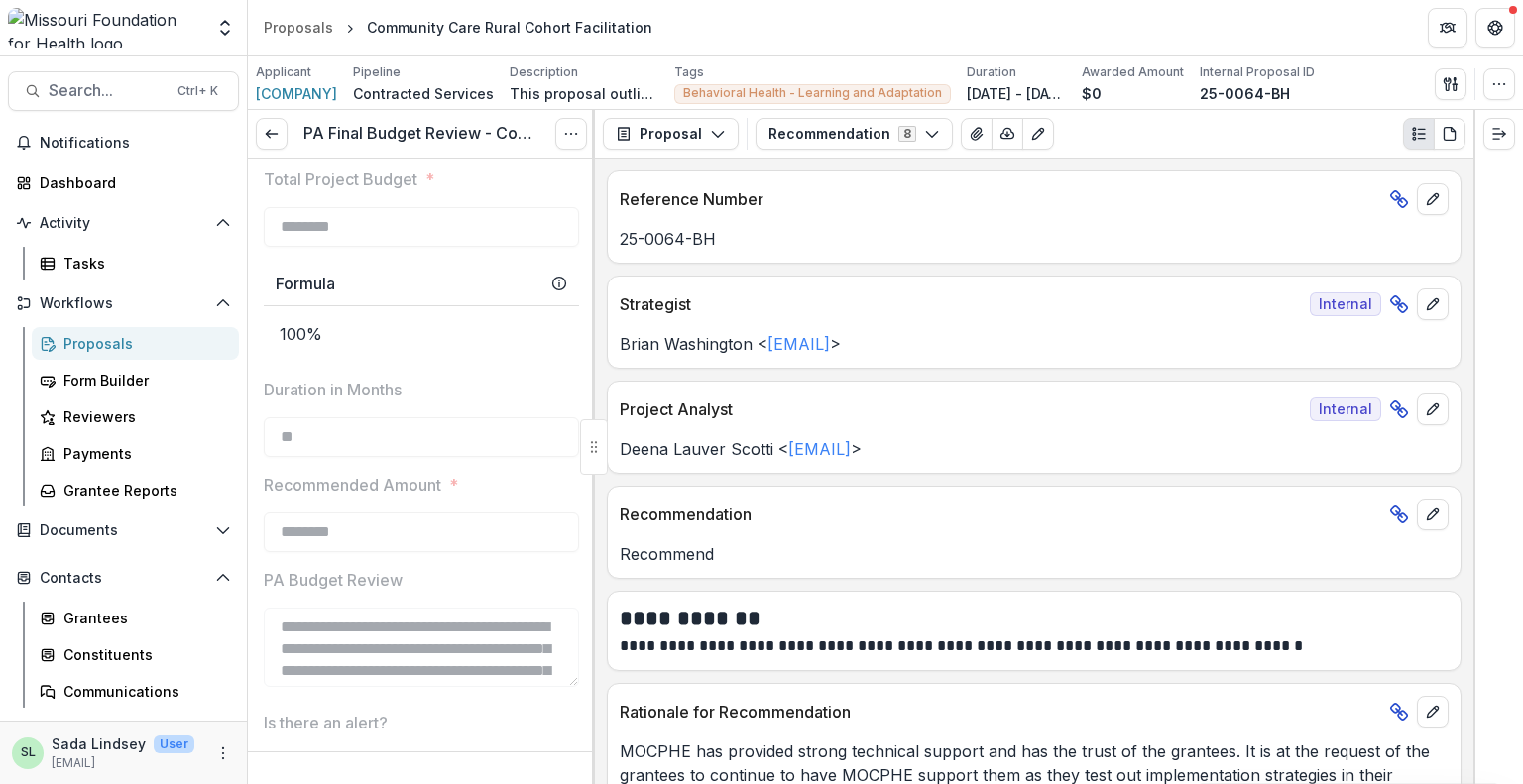 scroll, scrollTop: 1487, scrollLeft: 0, axis: vertical 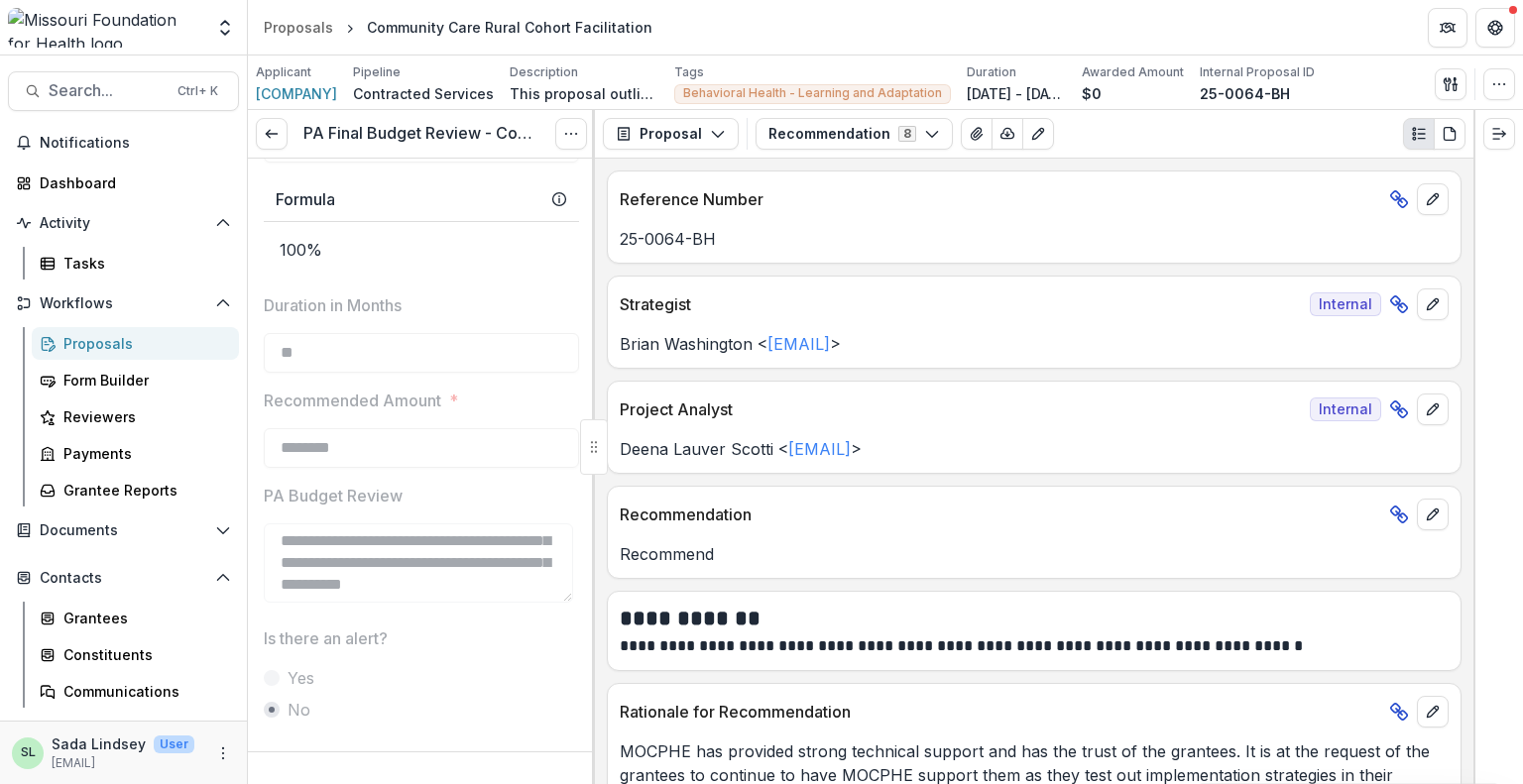 click on "Proposals" at bounding box center (143, 343) 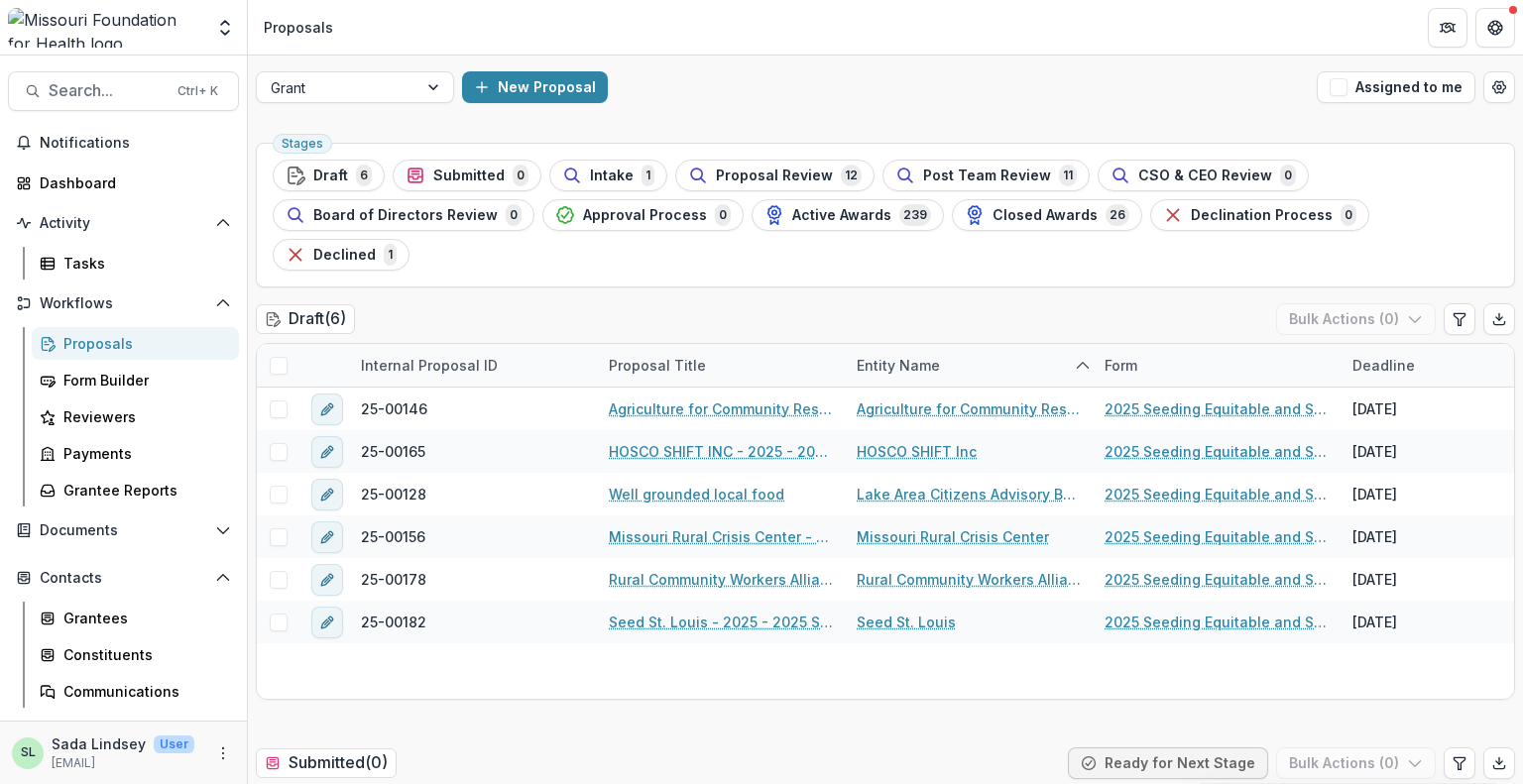 click on "Proposals" at bounding box center [143, 343] 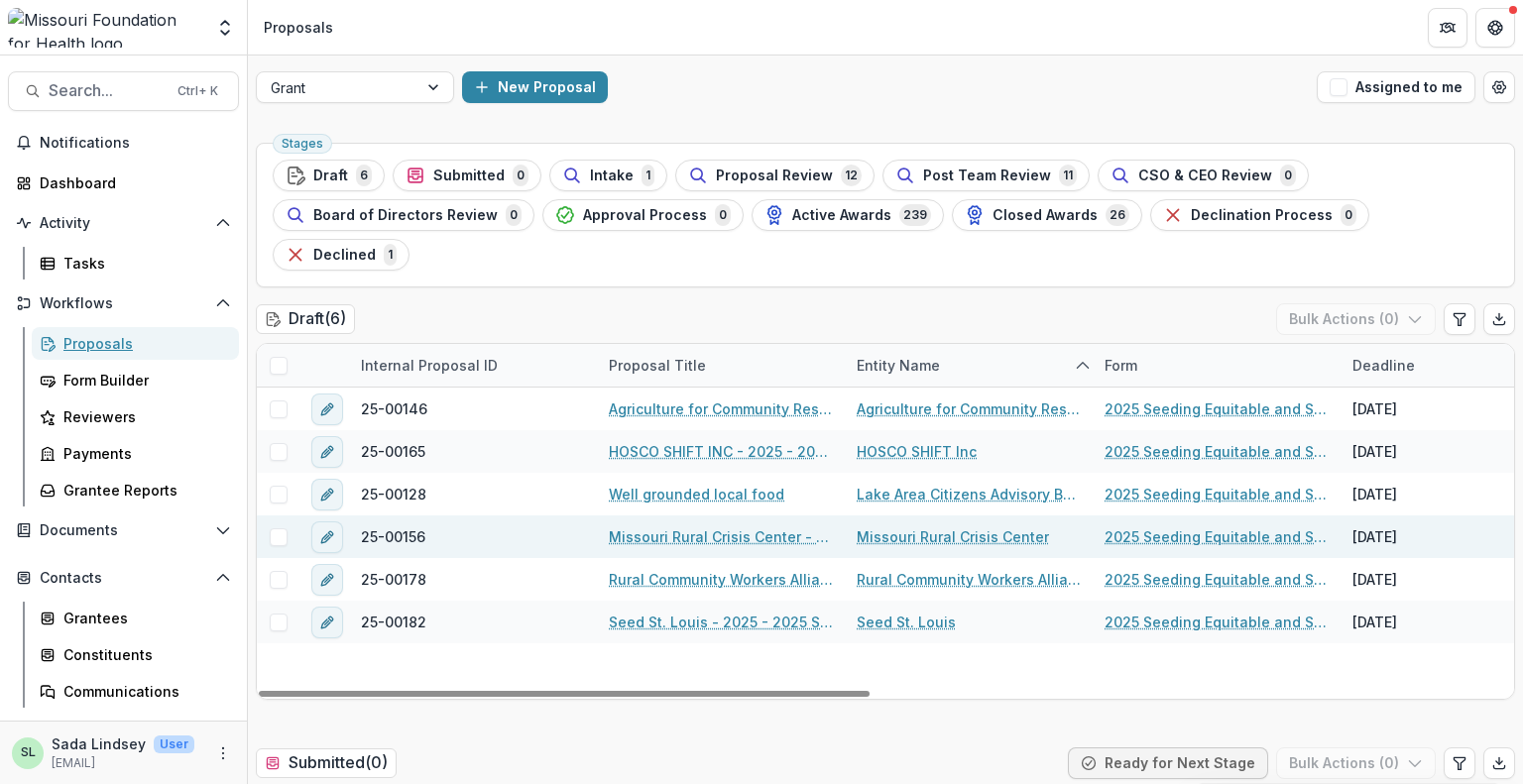 scroll, scrollTop: 198, scrollLeft: 0, axis: vertical 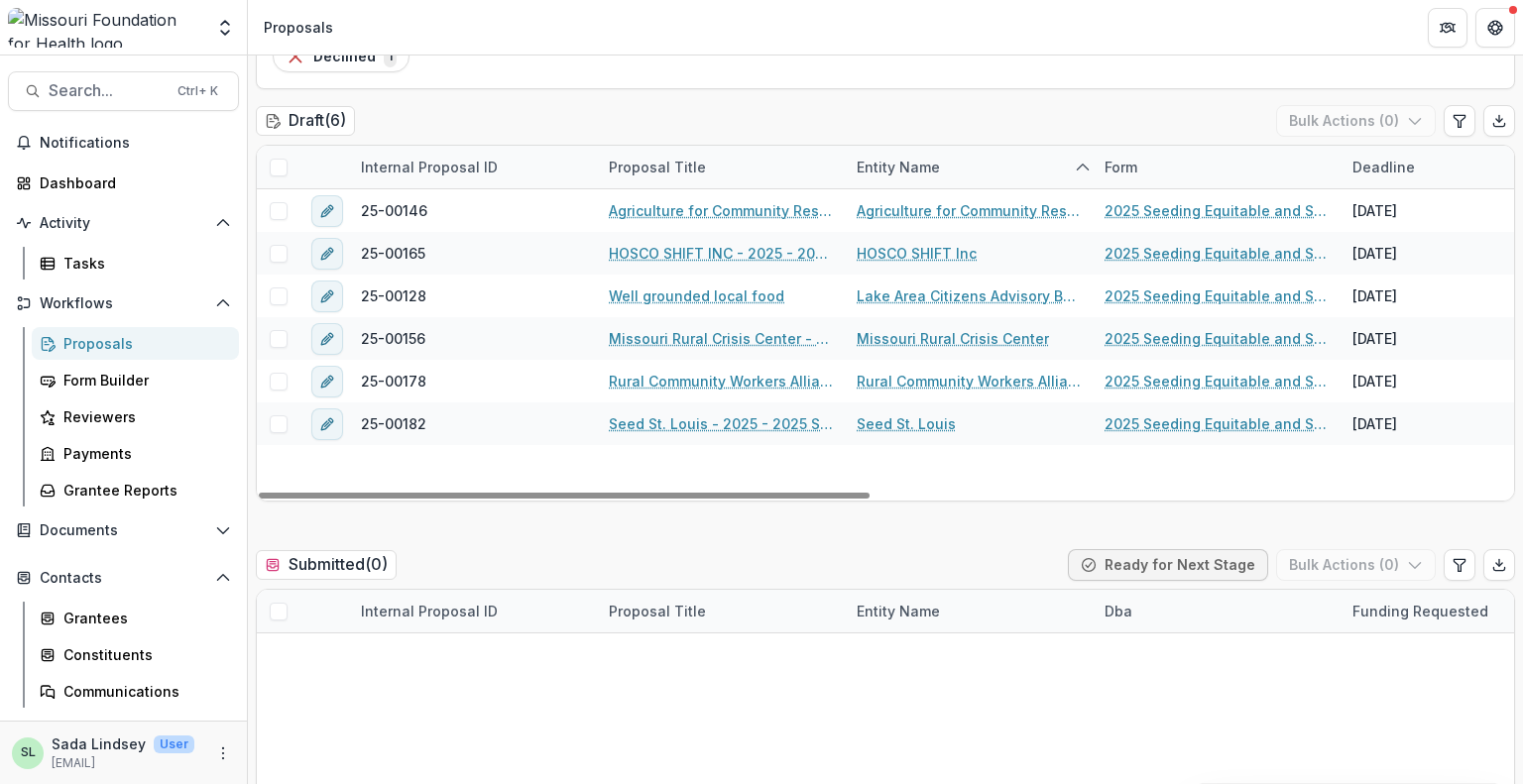 click on "Proposals" at bounding box center (143, 343) 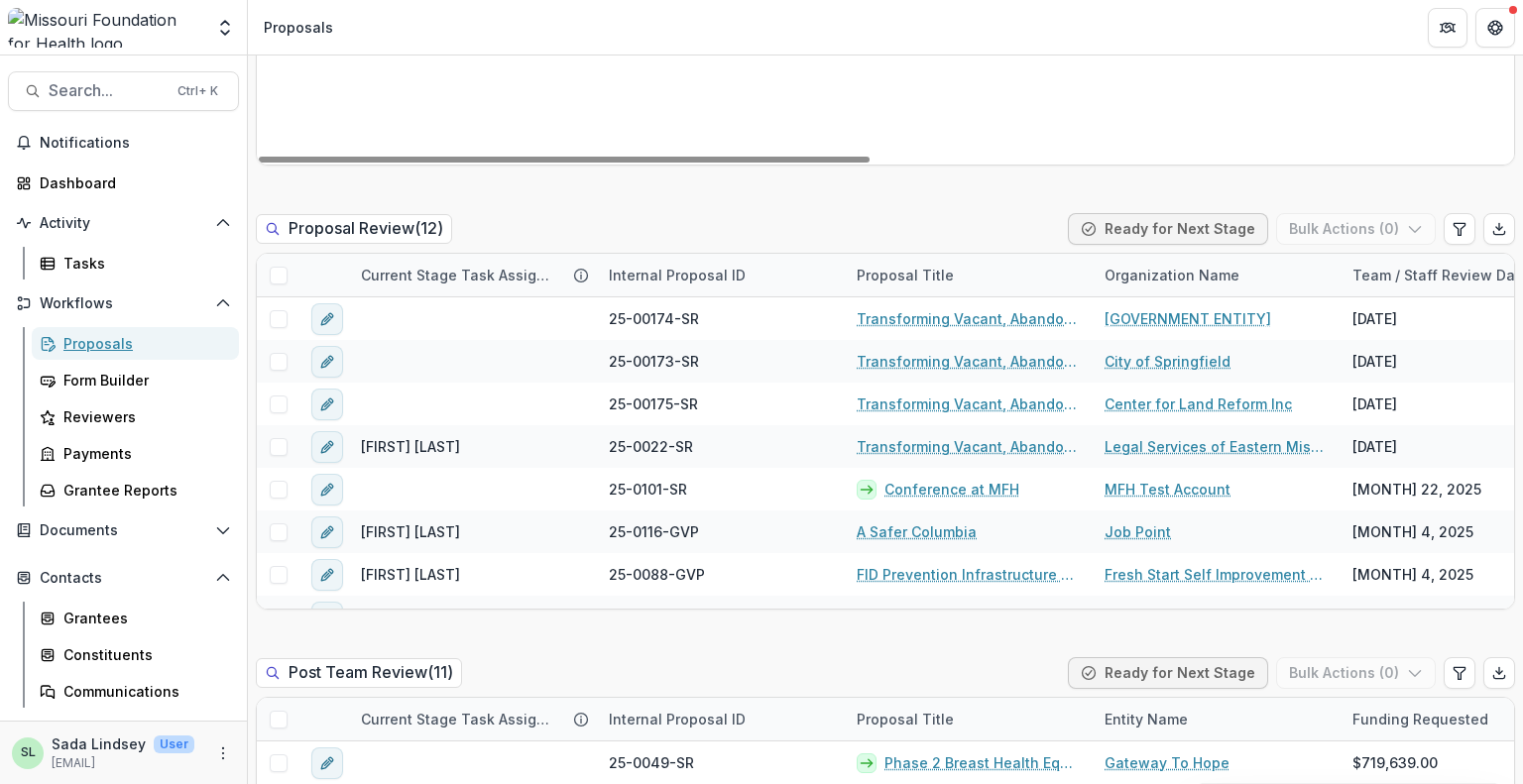 scroll, scrollTop: 1487, scrollLeft: 0, axis: vertical 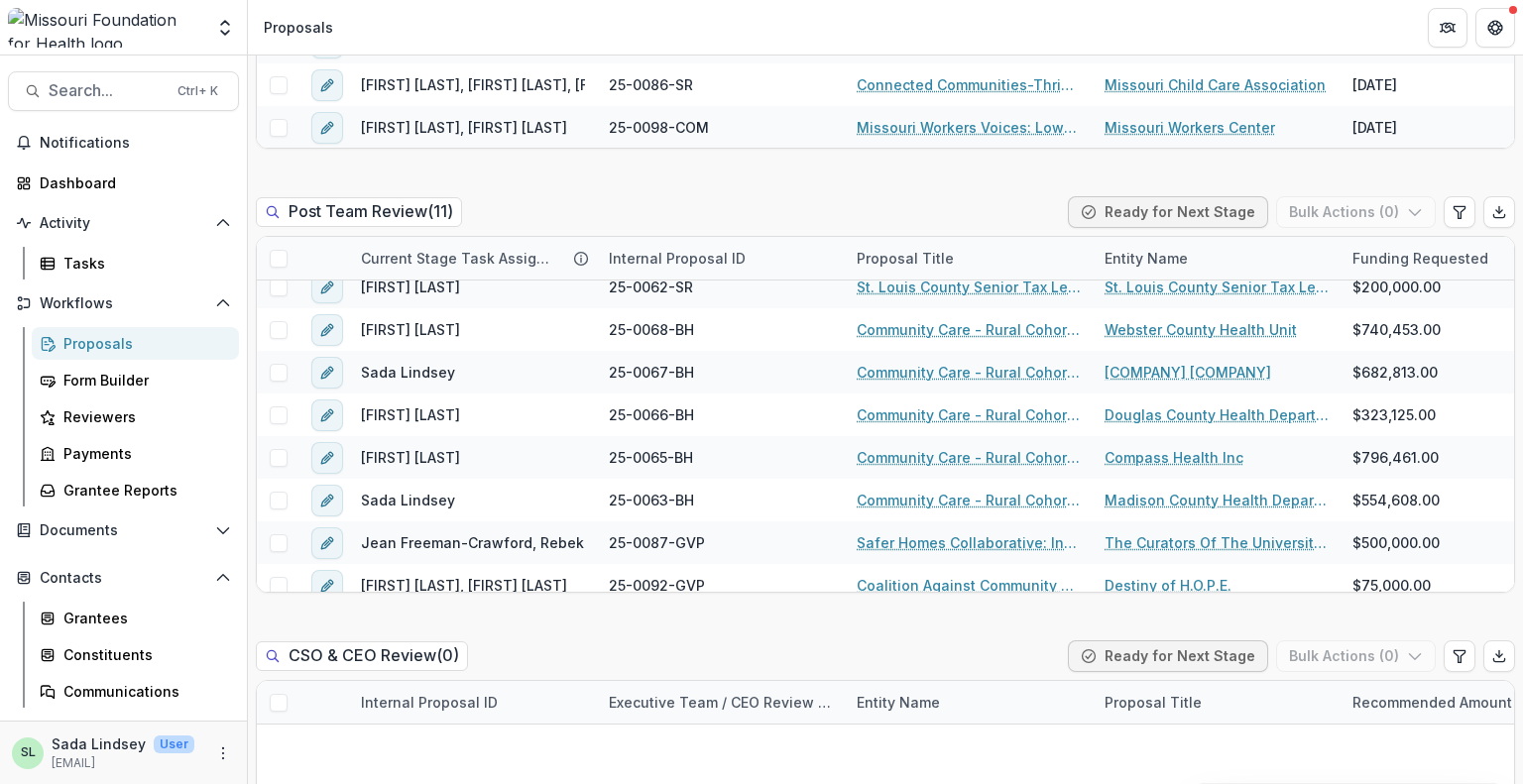 click on "CSO & CEO Review  ( 0 ) Ready for Next Stage Bulk Actions ( 0 )" at bounding box center [885, 660] 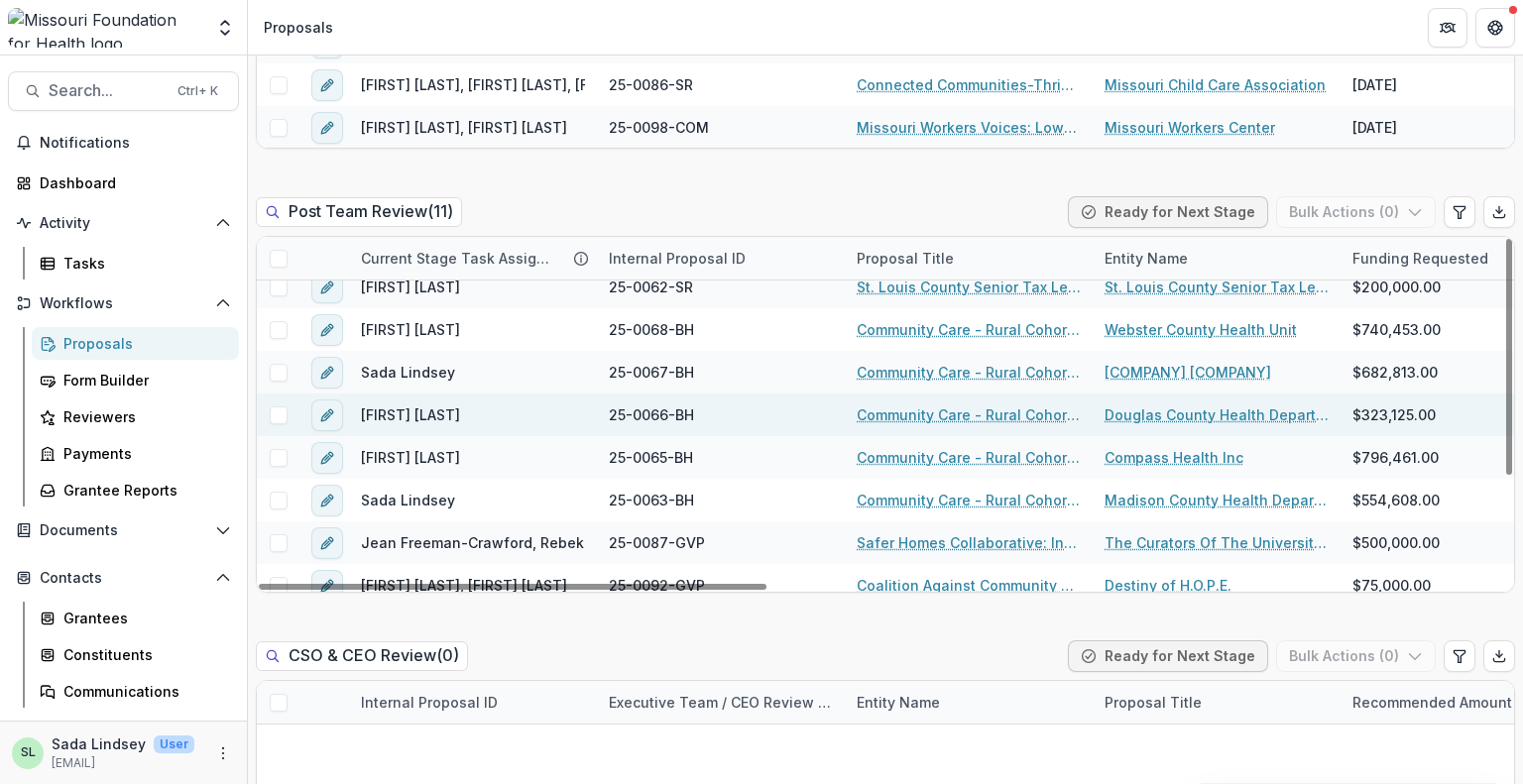 click on "Community Care - Rural Cohort Implementation Grant" at bounding box center (969, 414) 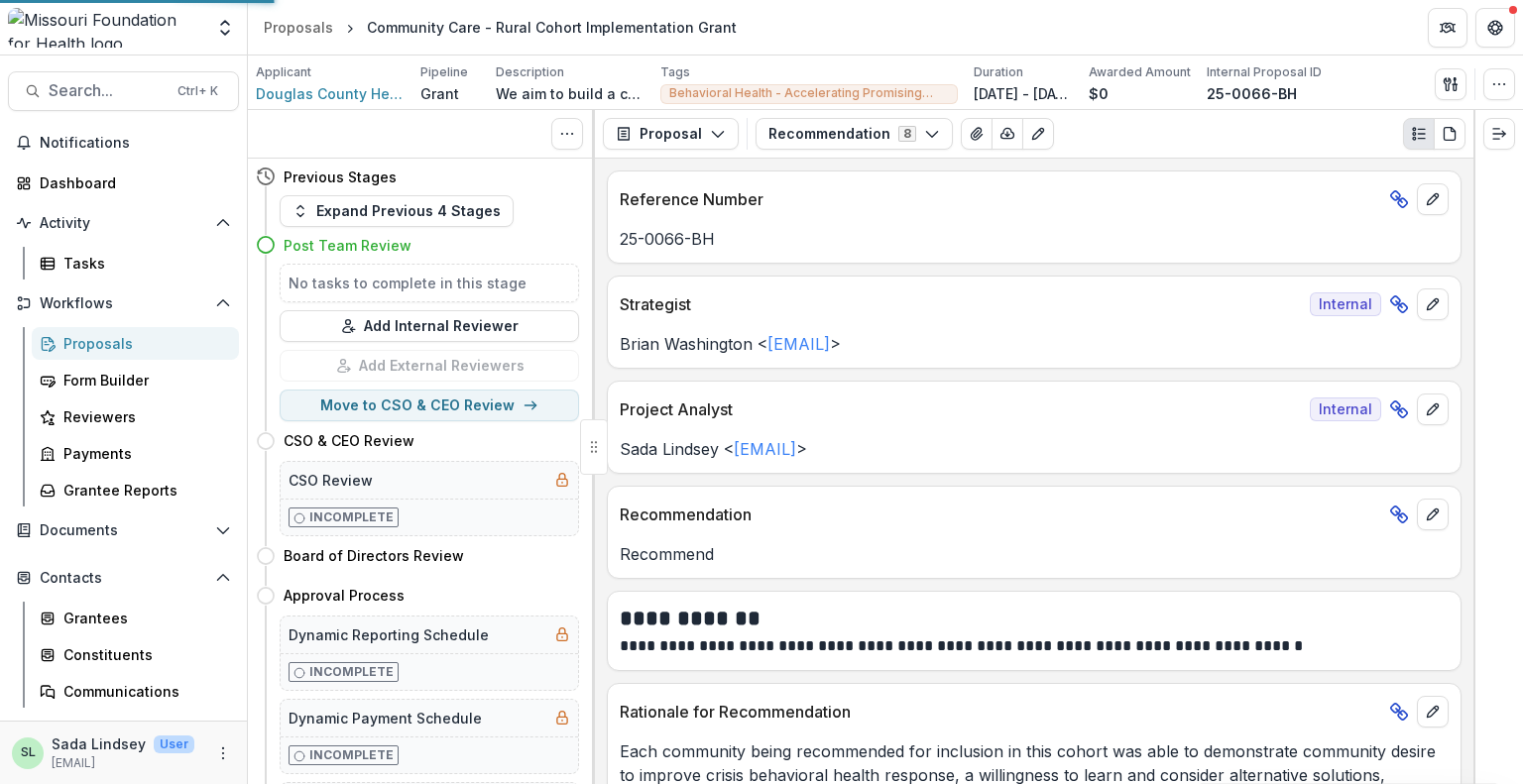 scroll, scrollTop: 0, scrollLeft: 0, axis: both 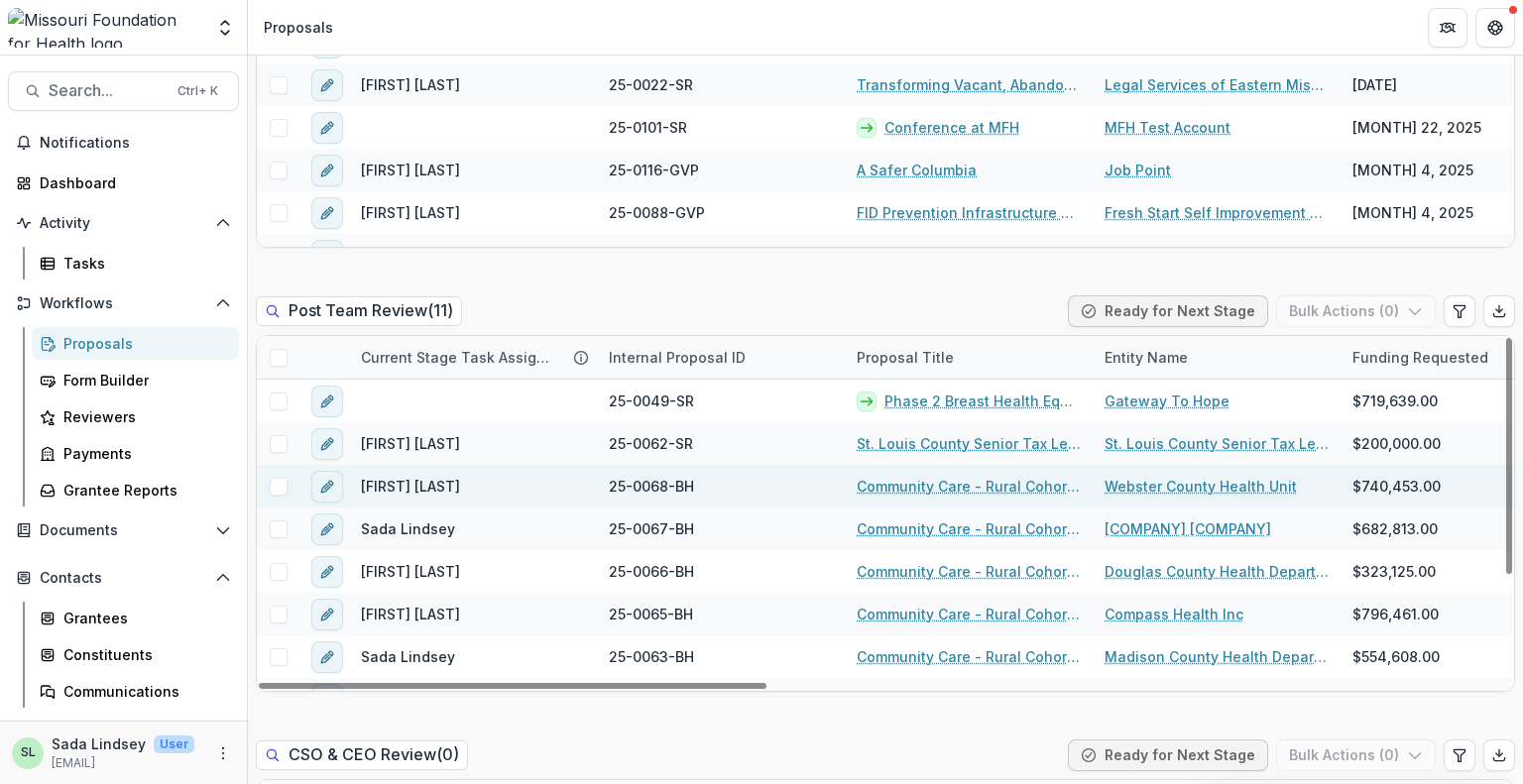 click on "Community Care - Rural Cohort Implementation Grant" at bounding box center (969, 486) 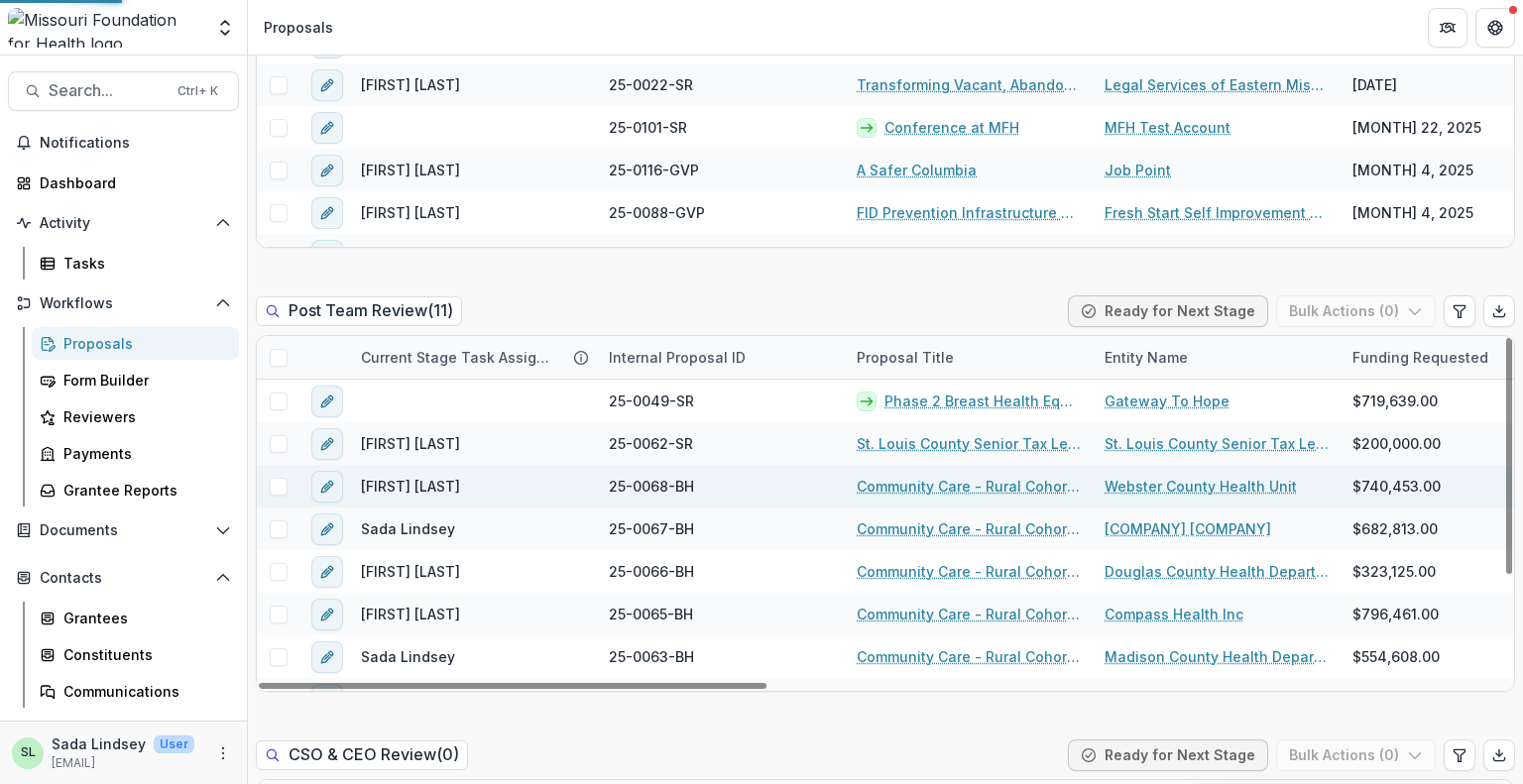 scroll, scrollTop: 0, scrollLeft: 0, axis: both 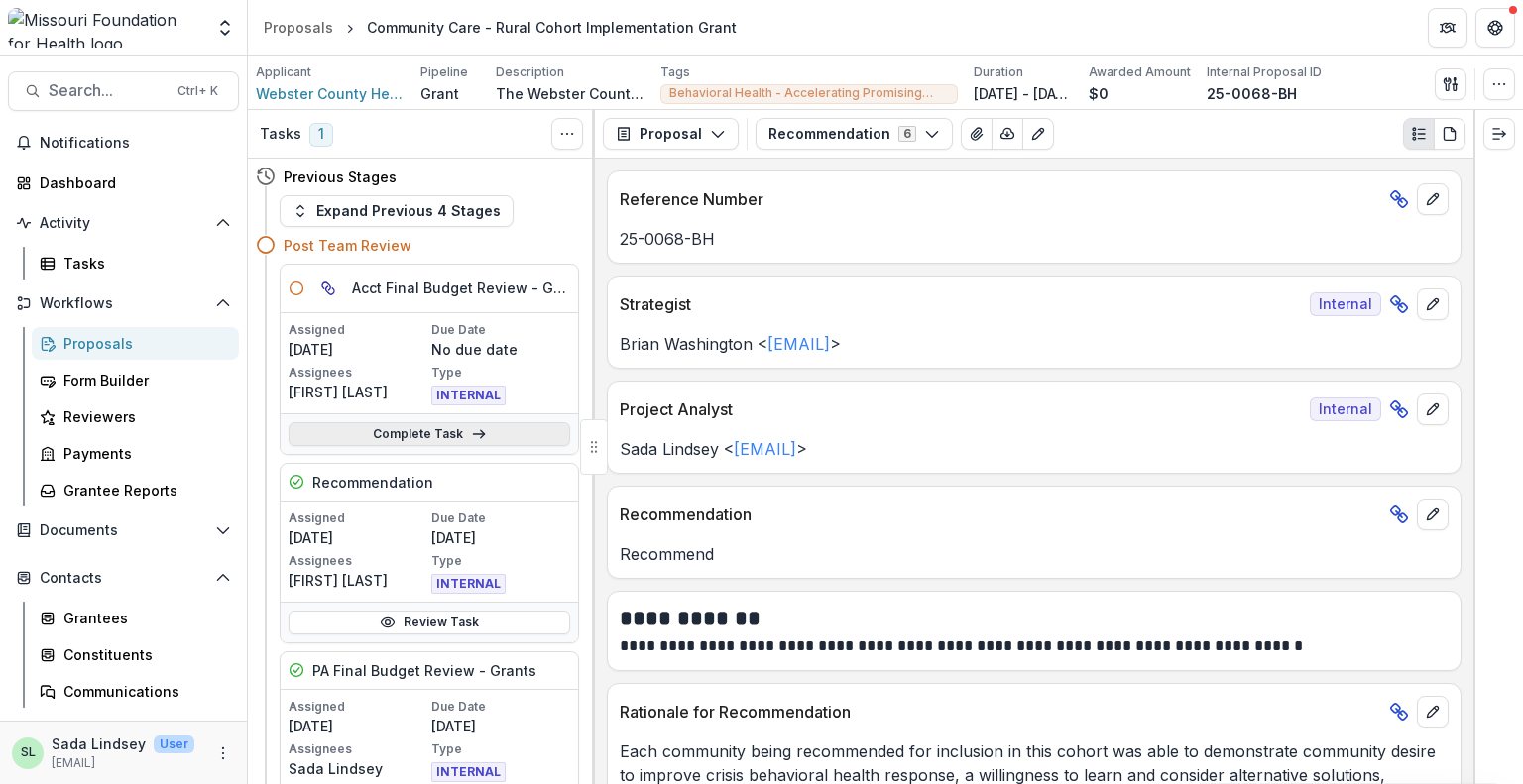 click on "Complete Task" at bounding box center (429, 434) 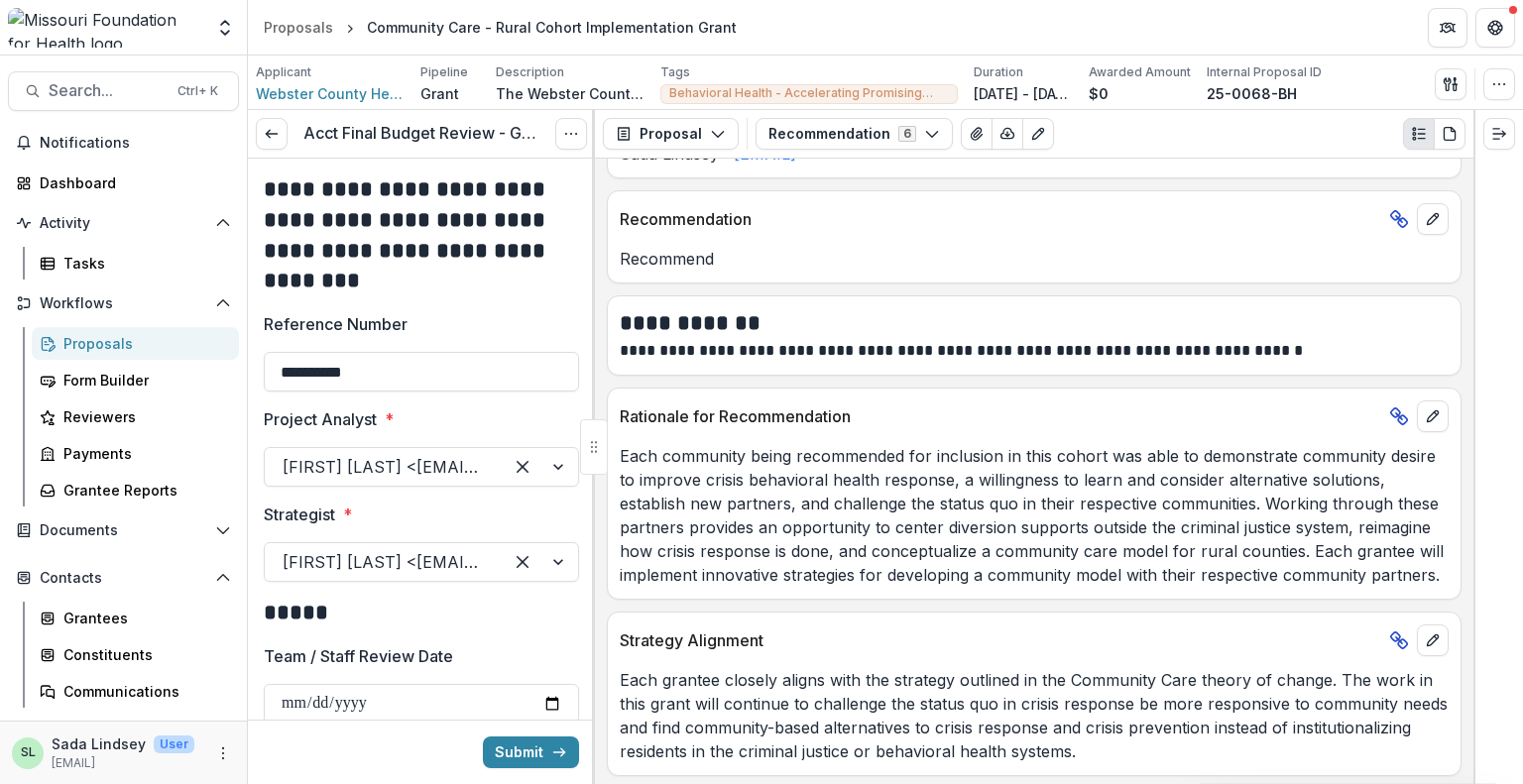 scroll, scrollTop: 0, scrollLeft: 0, axis: both 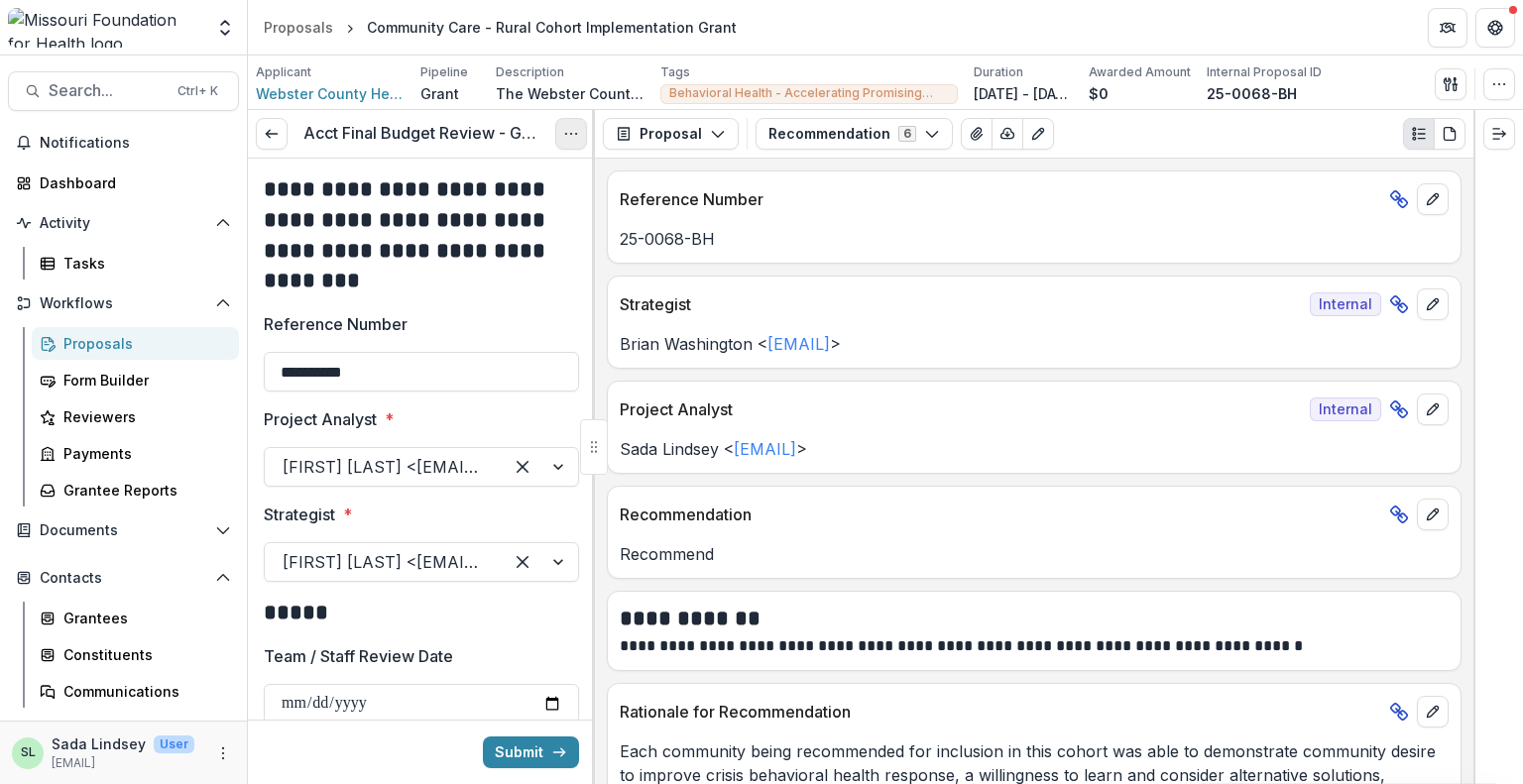 click at bounding box center (571, 134) 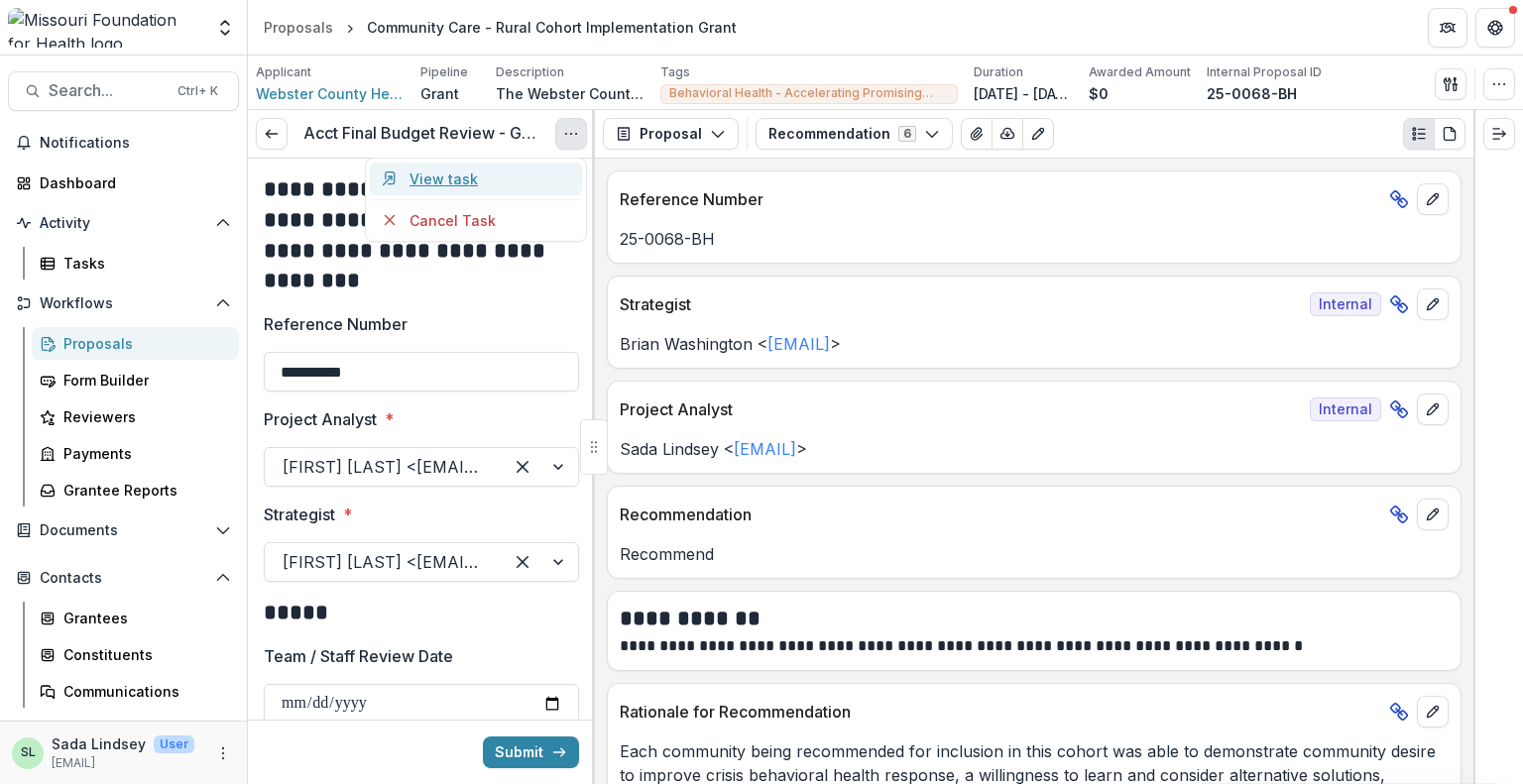 click on "View task" at bounding box center (476, 178) 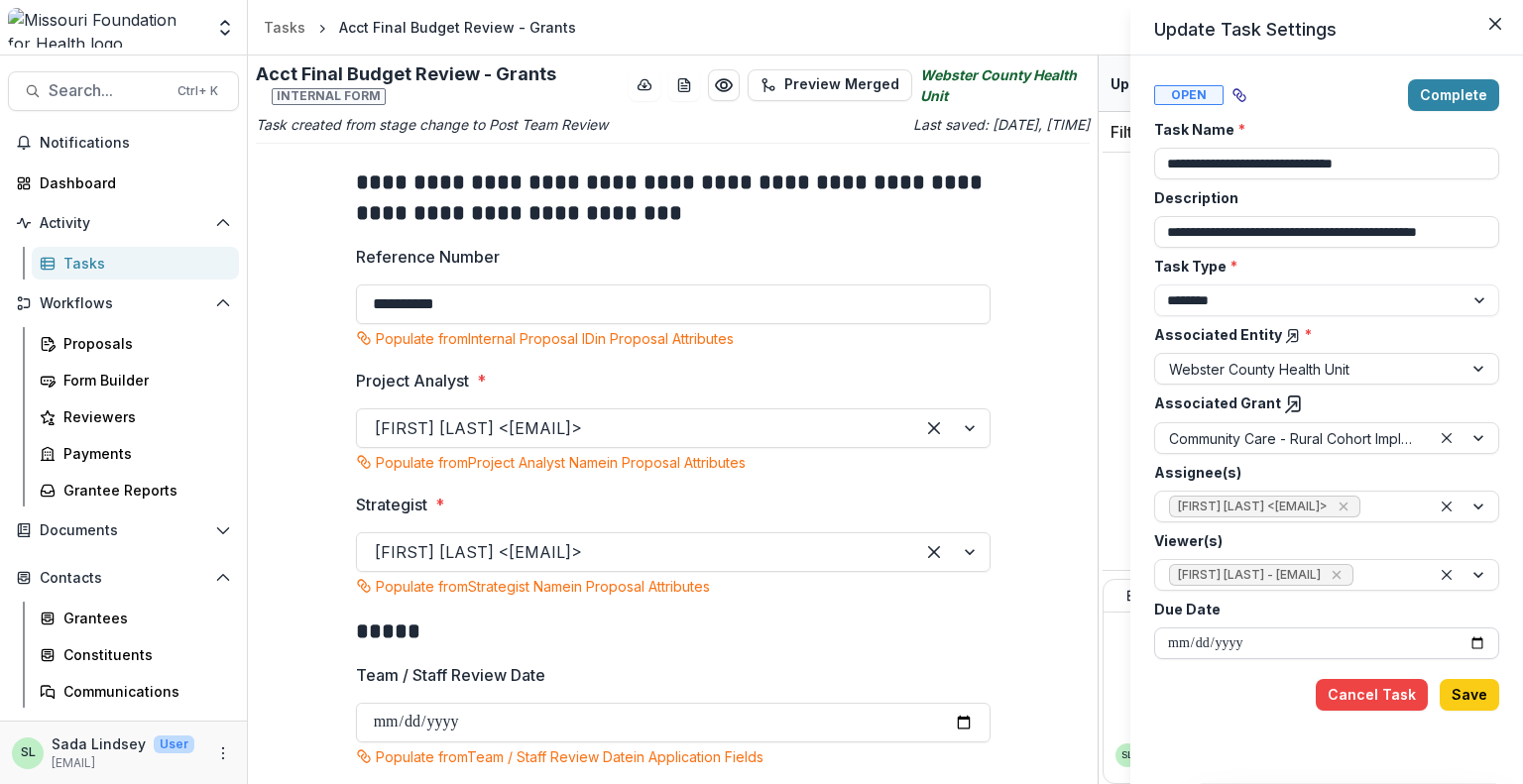 click on "Due Date" at bounding box center (1327, 643) 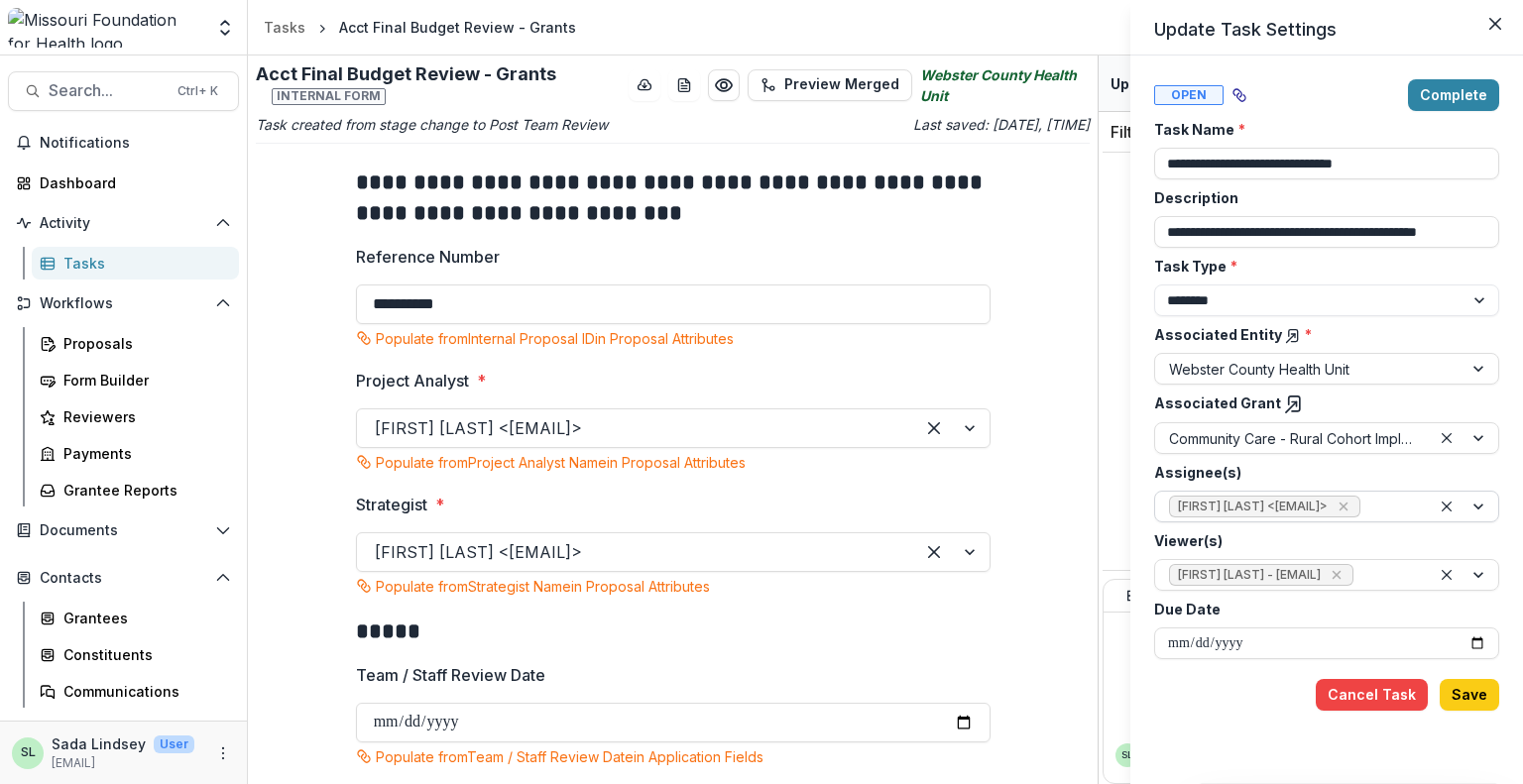 type on "**********" 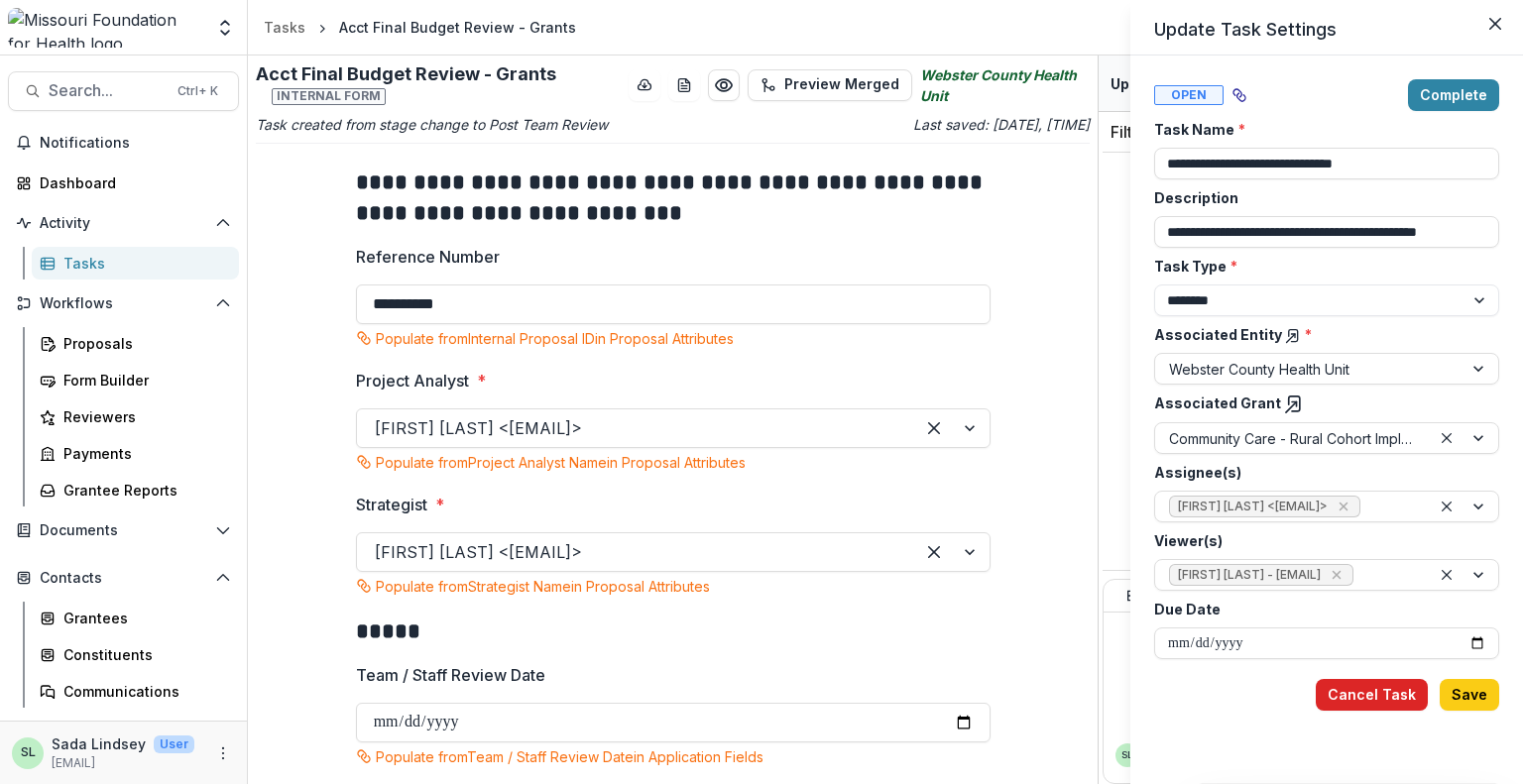 click on "Cancel Task" at bounding box center [1371, 695] 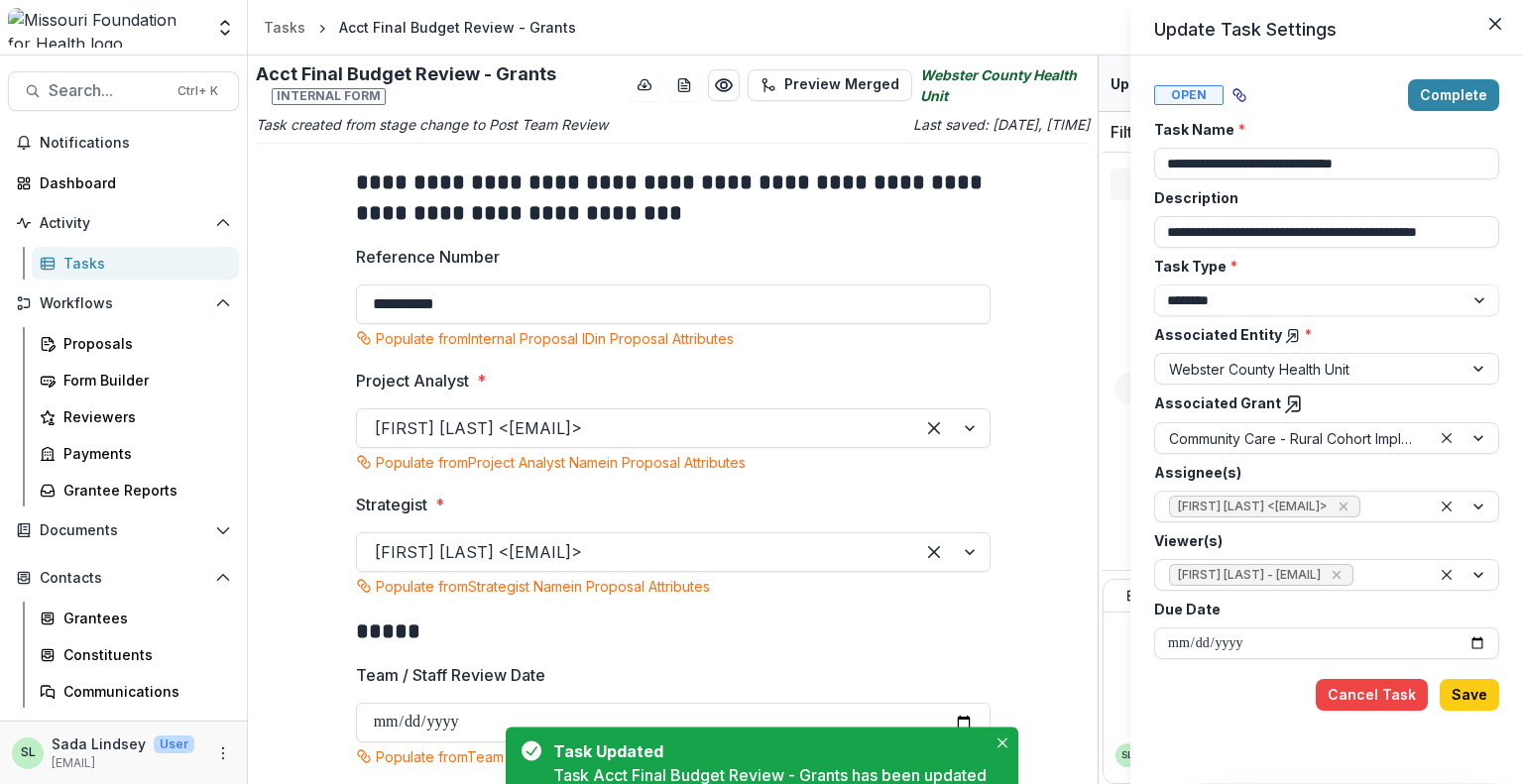 type on "**********" 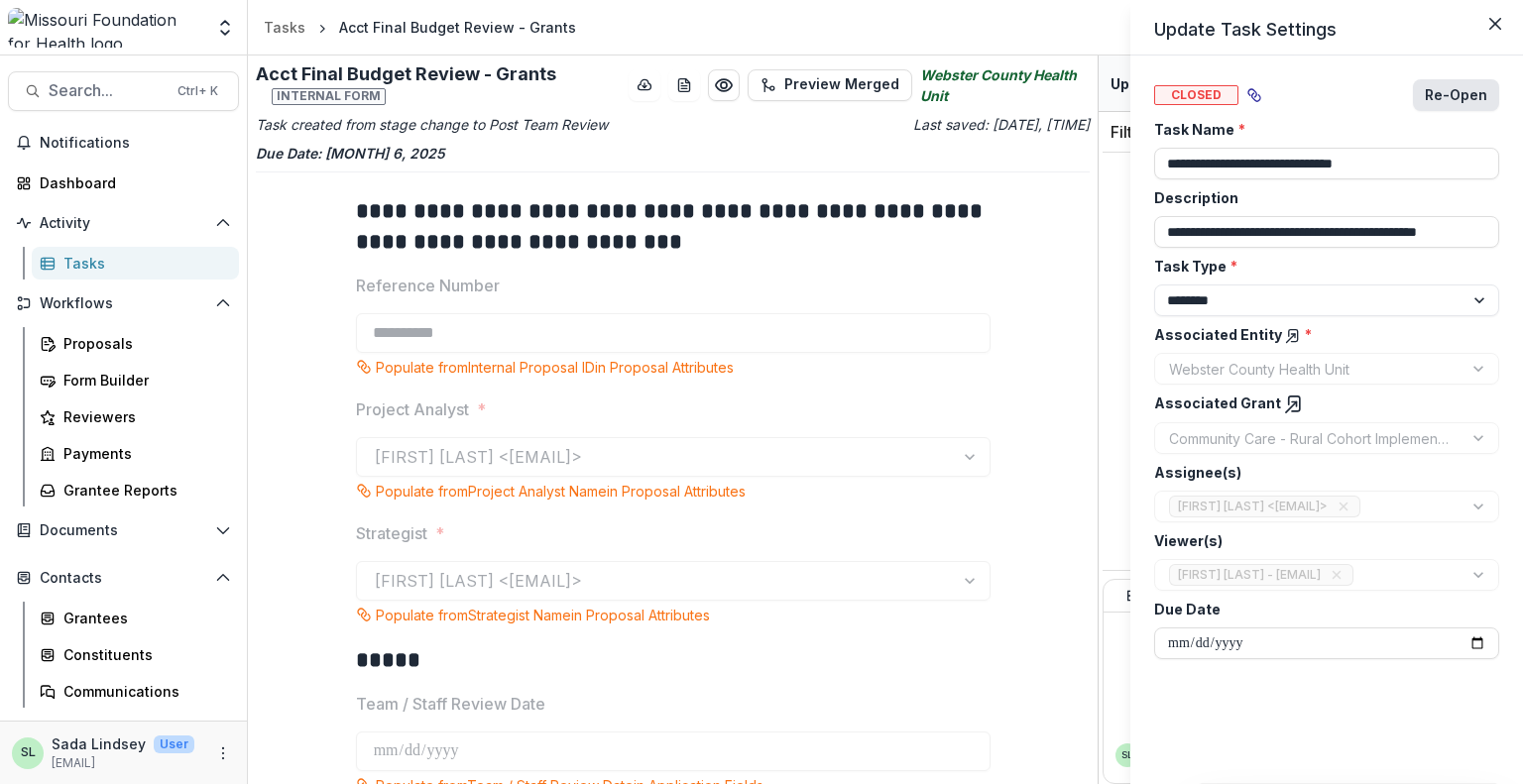 click on "Re-Open" at bounding box center (1456, 95) 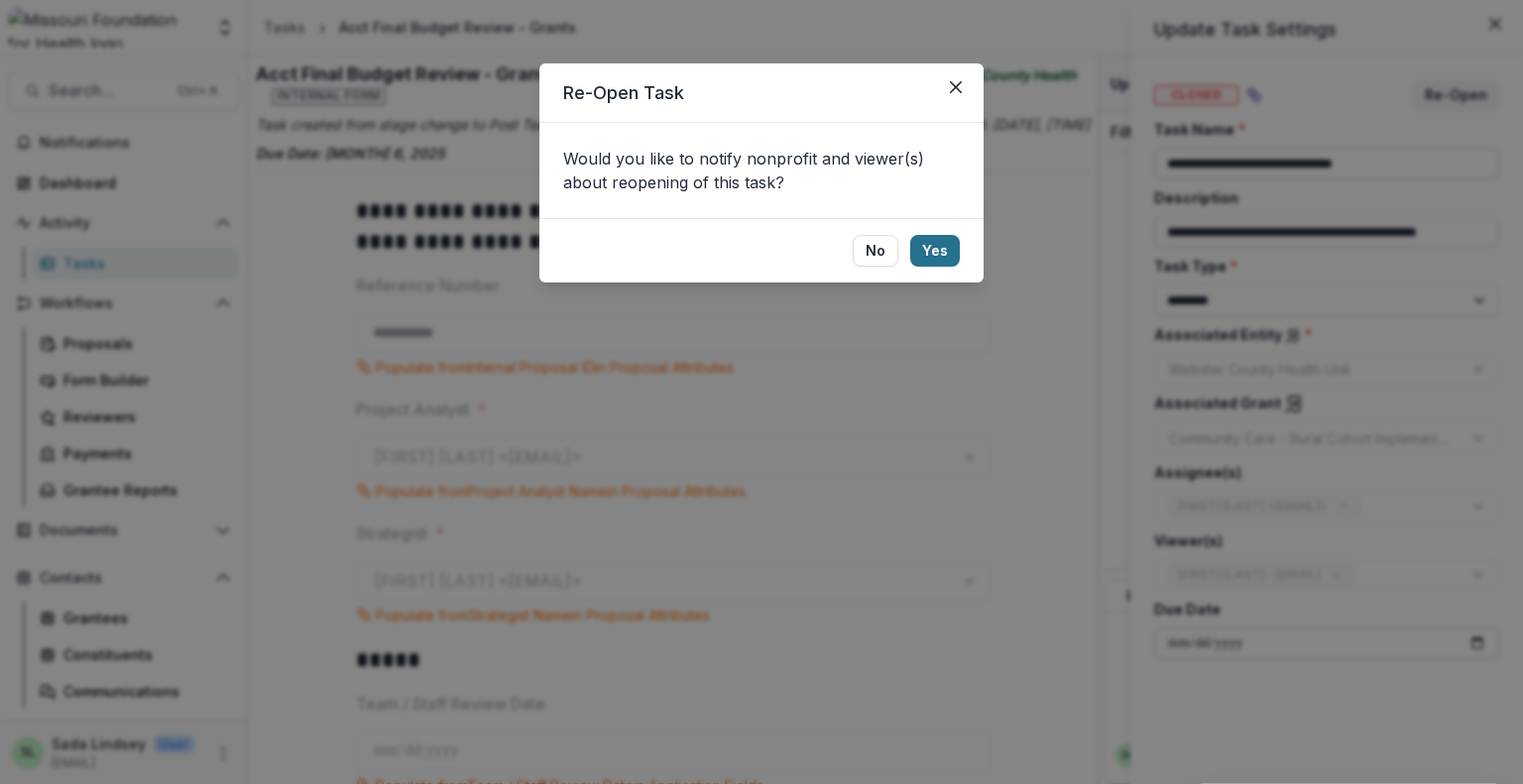 click on "Yes" at bounding box center [935, 251] 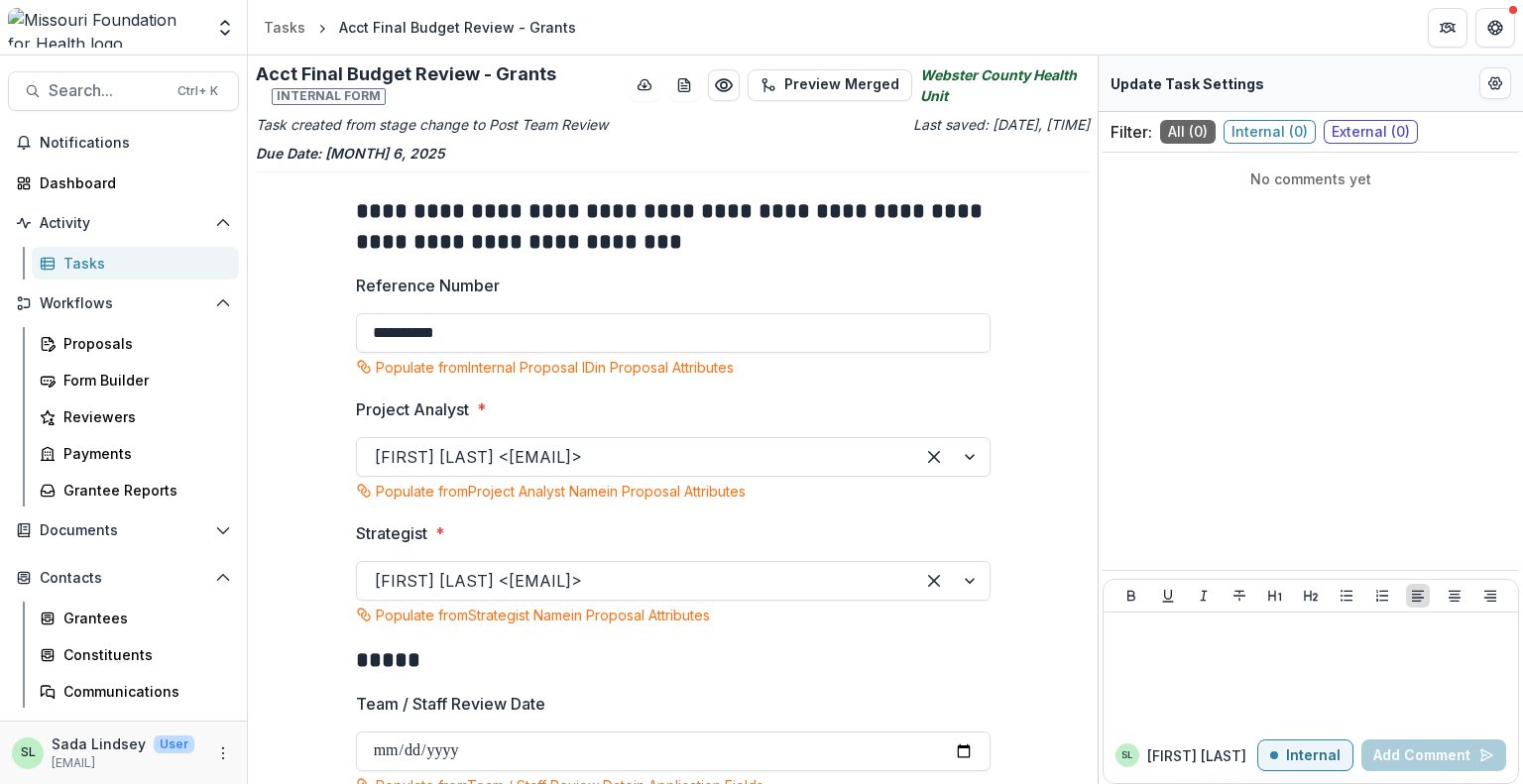 click on "Filter: All ( 0 ) Internal ( 0 ) External ( 0 ) No comments yet SL Sada L Internal Add Comment" at bounding box center (1311, 476) 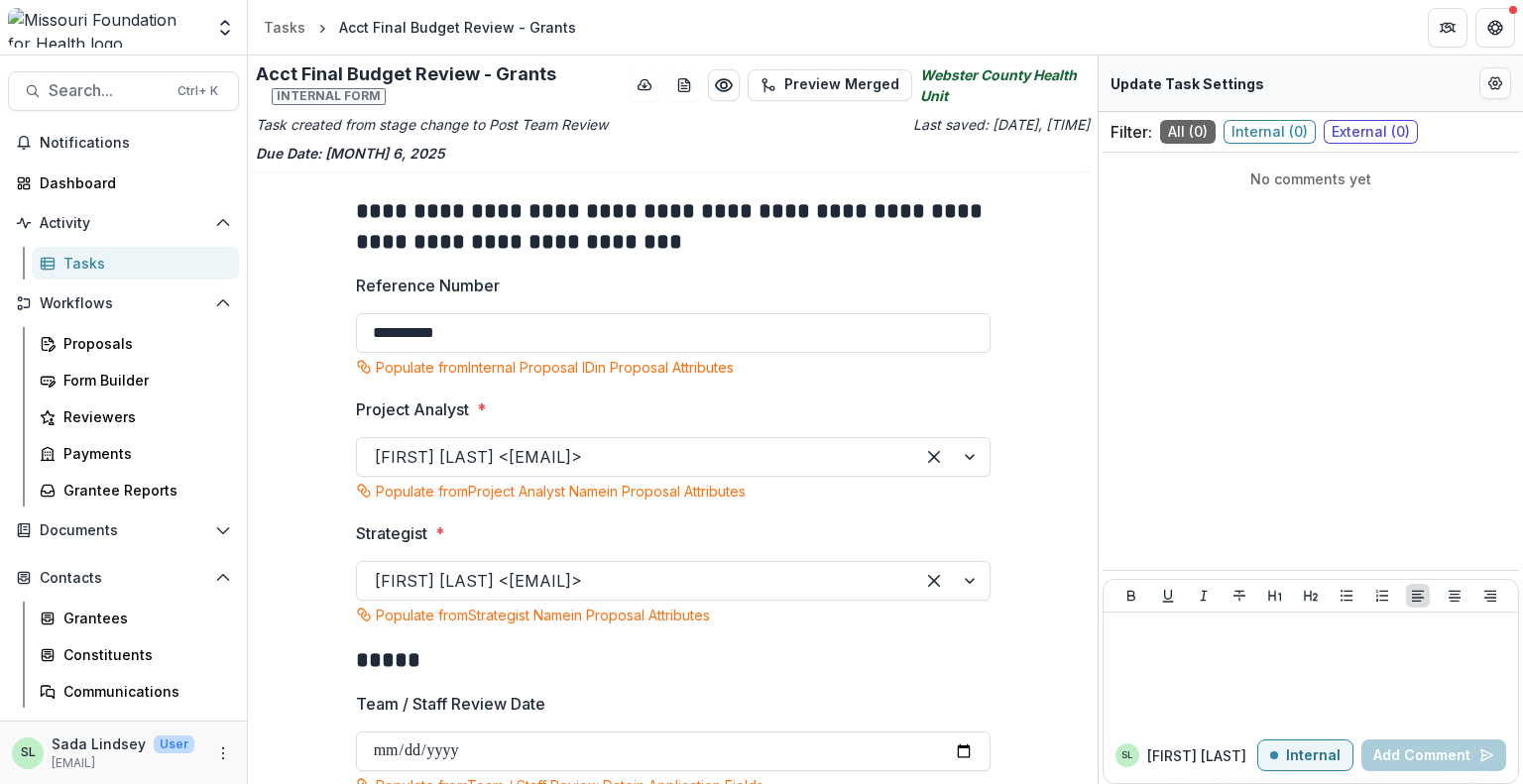 click on "Tasks" at bounding box center [143, 263] 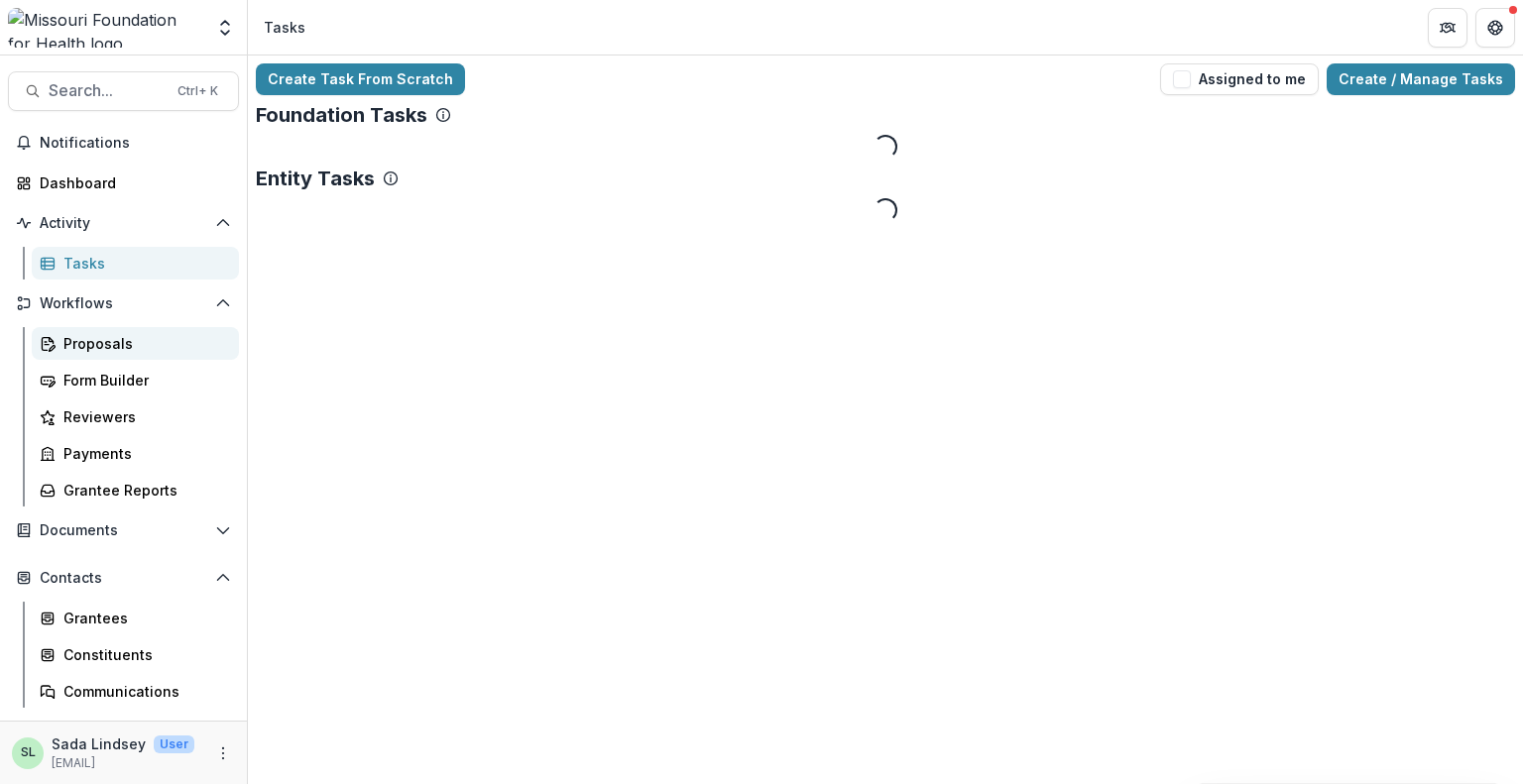 click on "Proposals" at bounding box center [143, 343] 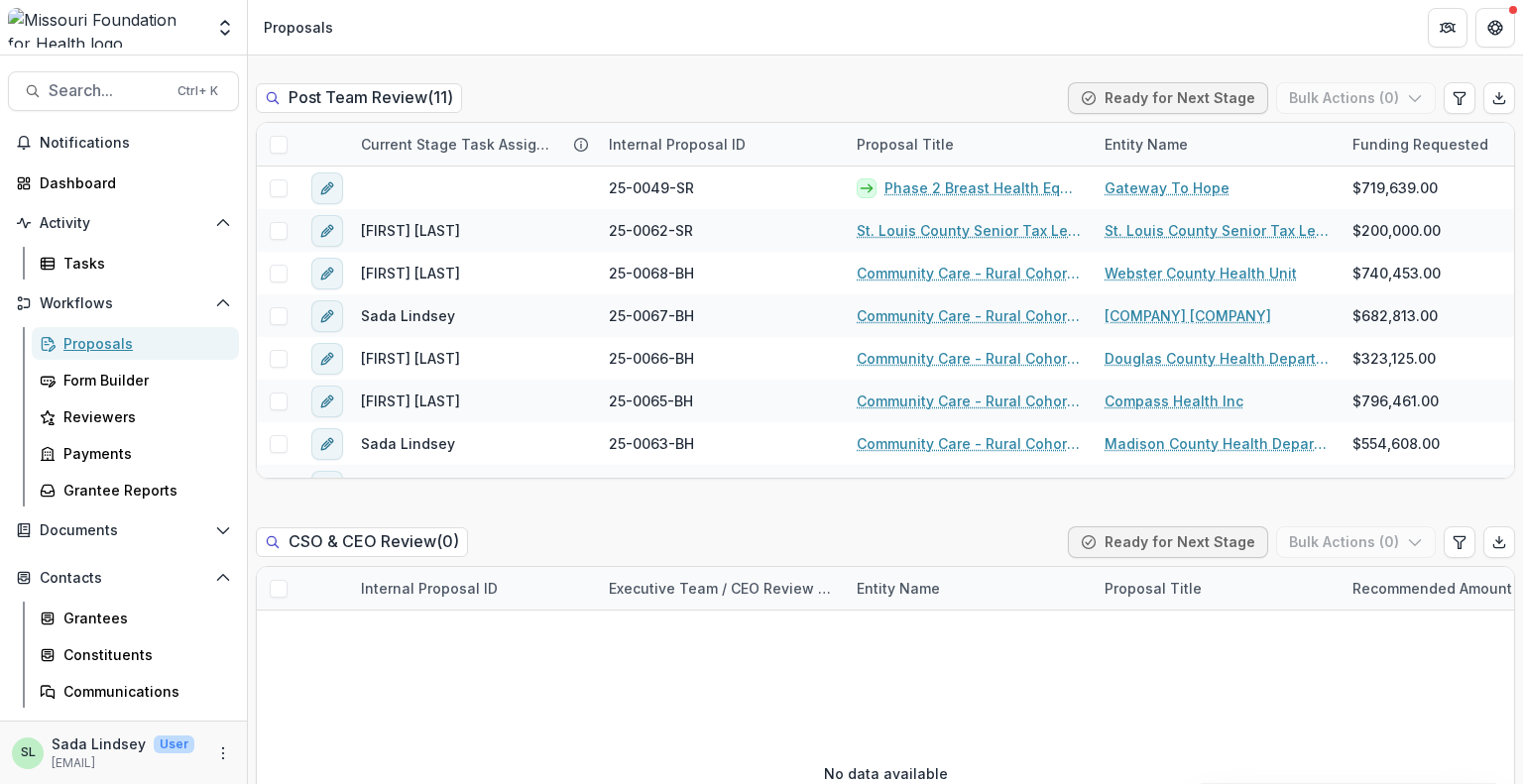 scroll, scrollTop: 1883, scrollLeft: 0, axis: vertical 